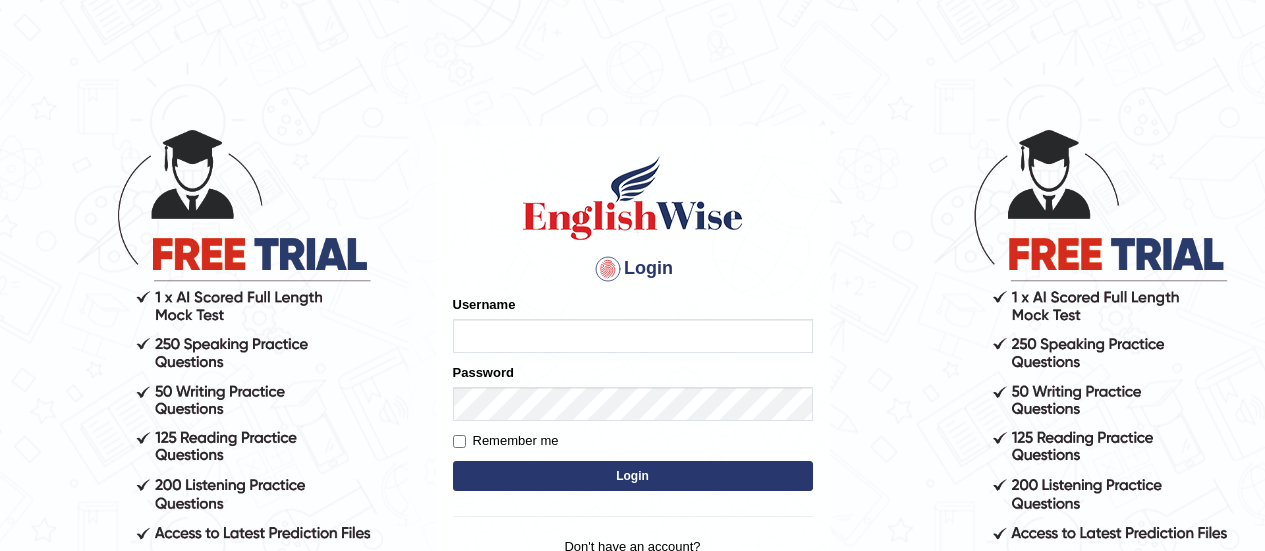 scroll, scrollTop: 0, scrollLeft: 0, axis: both 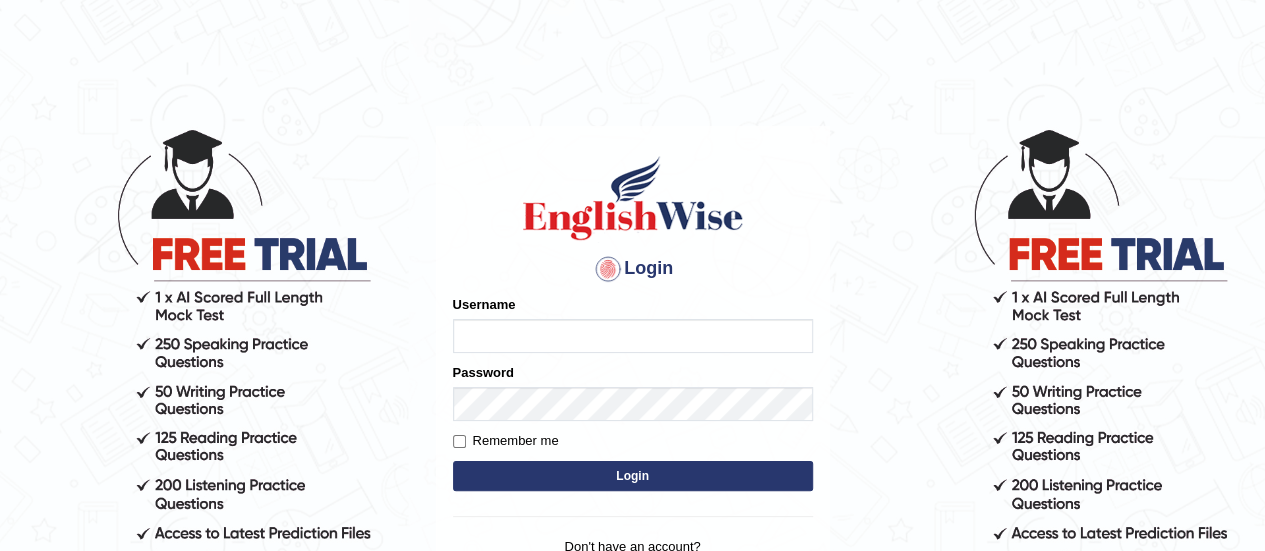 type on "0430052499" 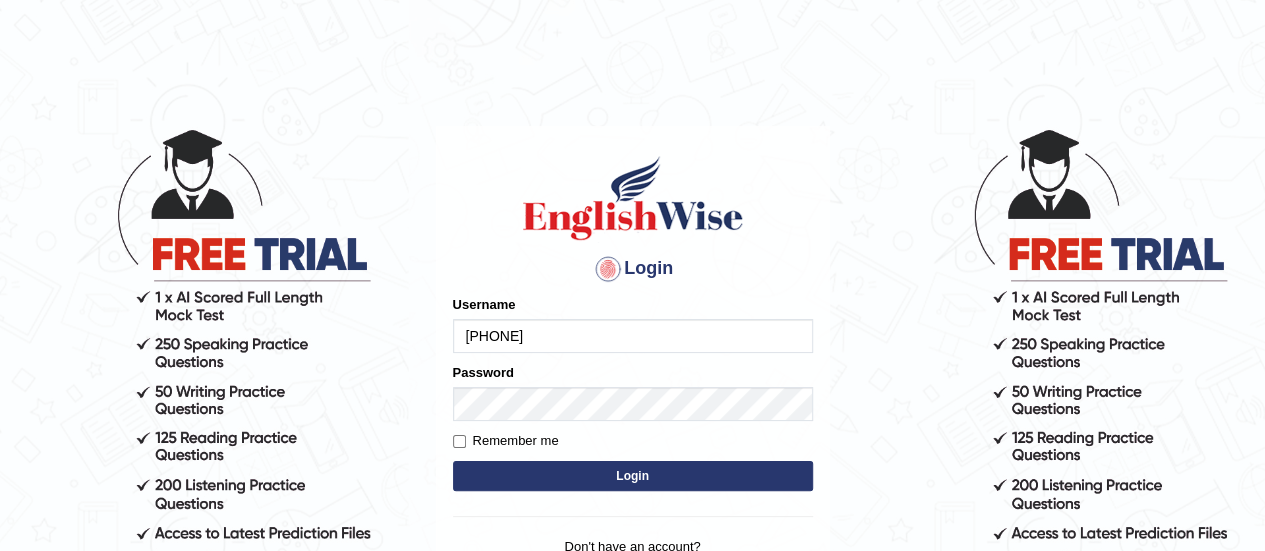 click on "Login" at bounding box center [633, 476] 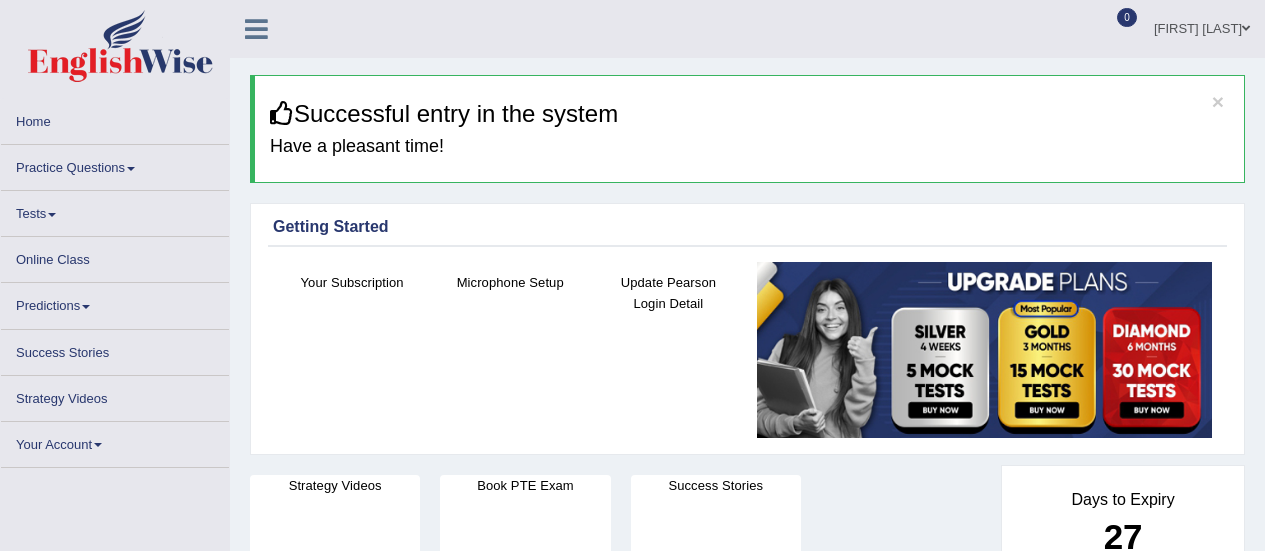 scroll, scrollTop: 0, scrollLeft: 0, axis: both 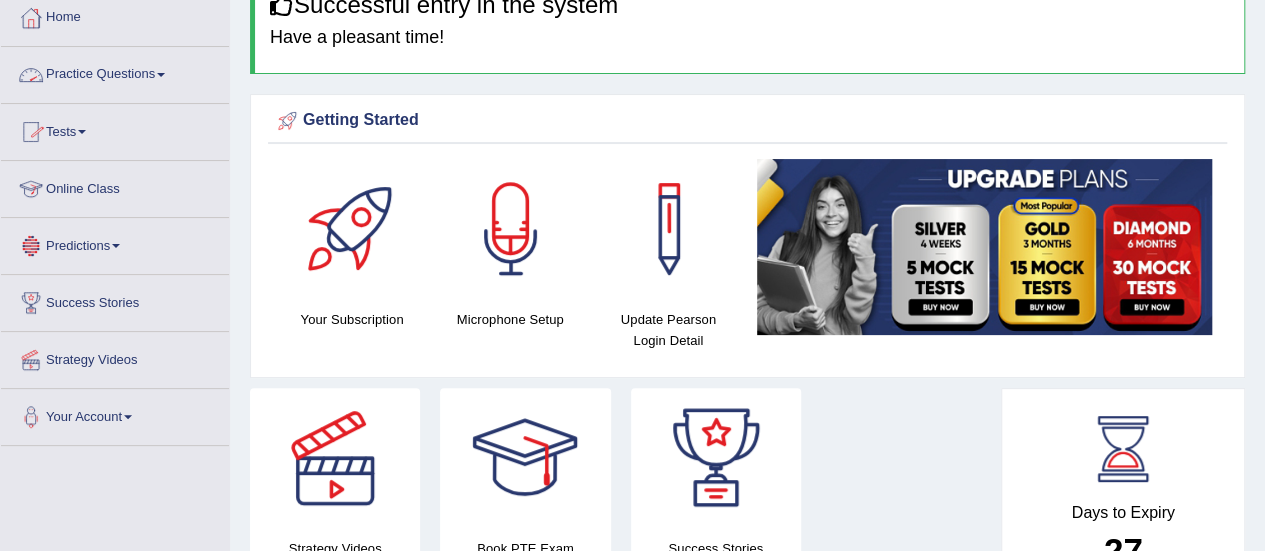 click on "Practice Questions" at bounding box center [115, 72] 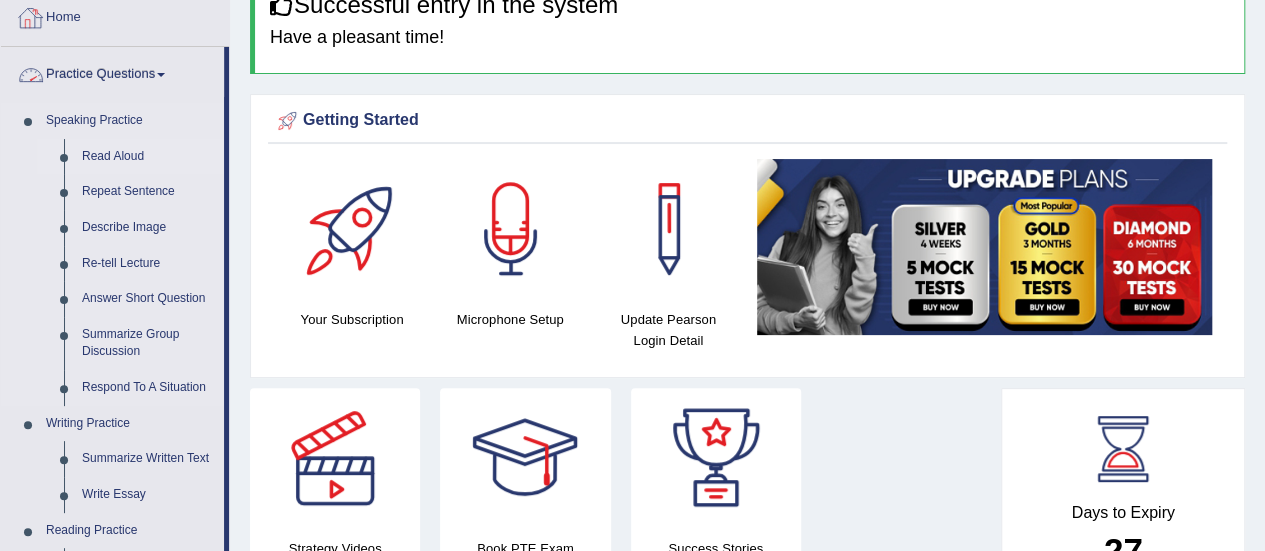click on "Read Aloud" at bounding box center (148, 157) 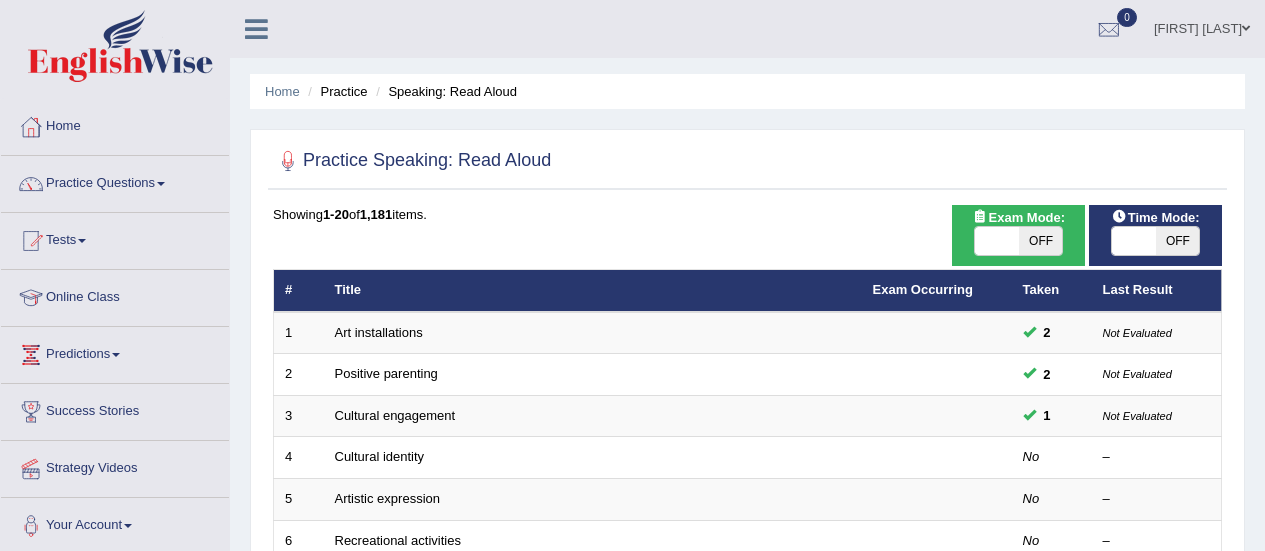 scroll, scrollTop: 0, scrollLeft: 0, axis: both 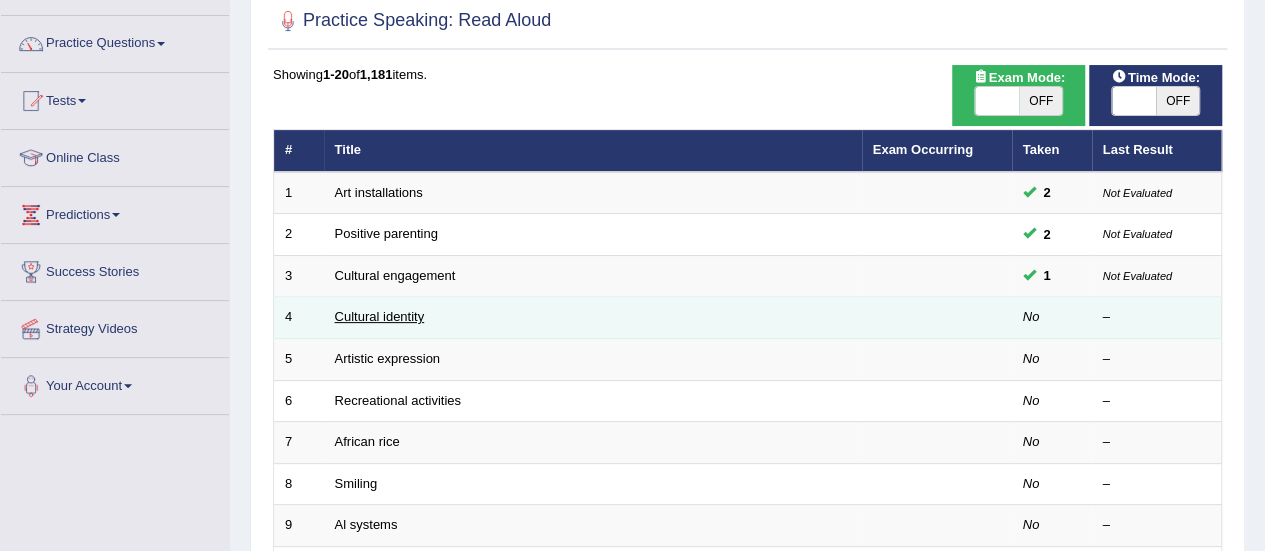 click on "Cultural identity" at bounding box center [380, 316] 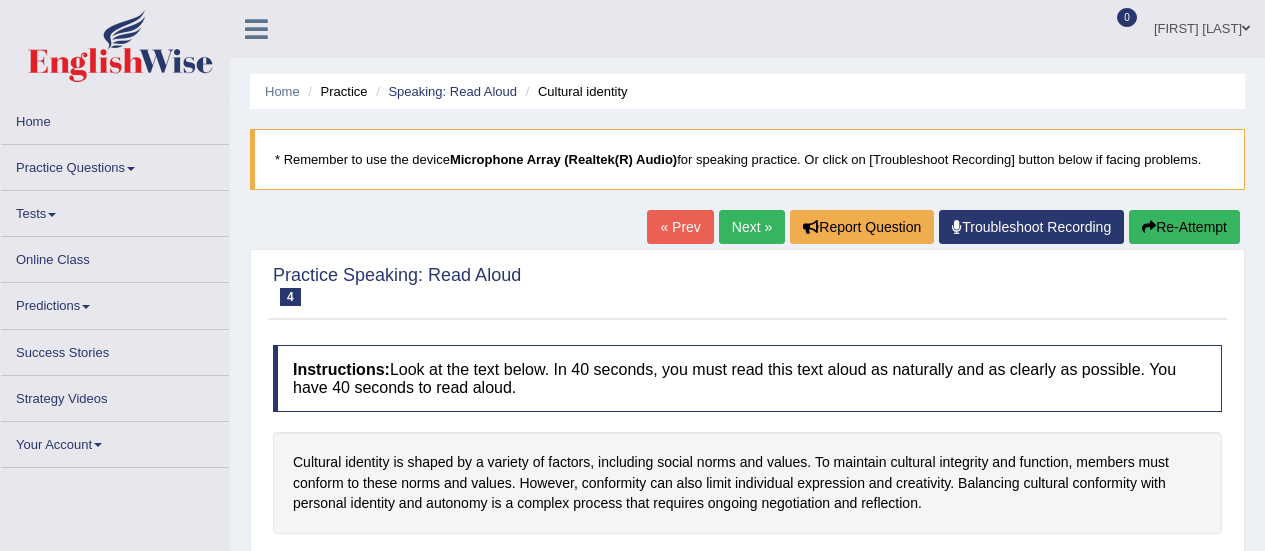 scroll, scrollTop: 0, scrollLeft: 0, axis: both 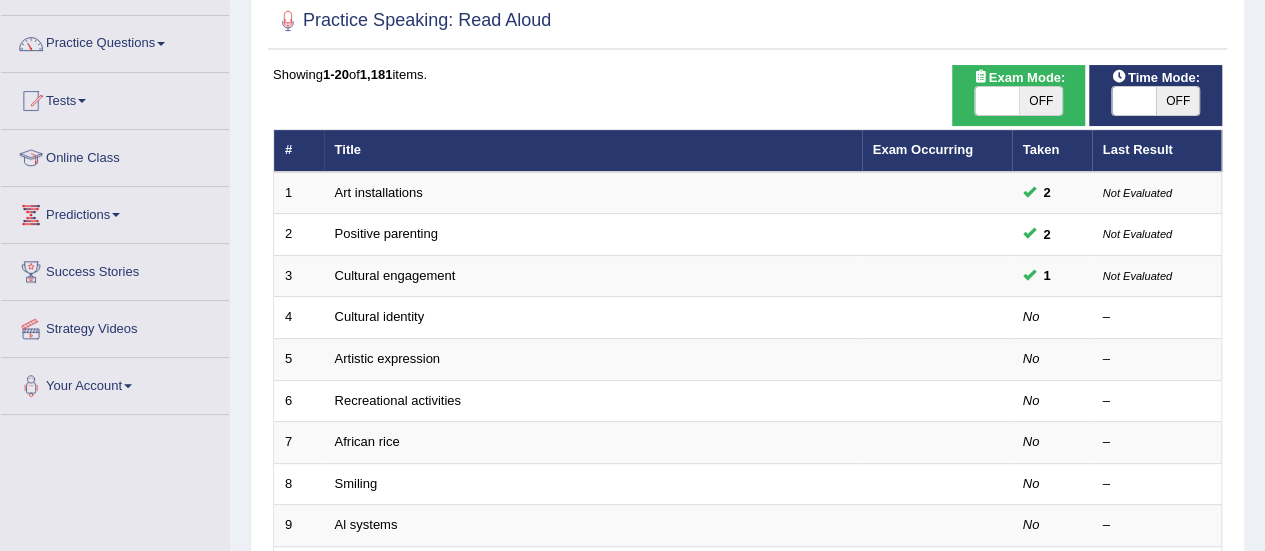 click on "OFF" at bounding box center (1041, 101) 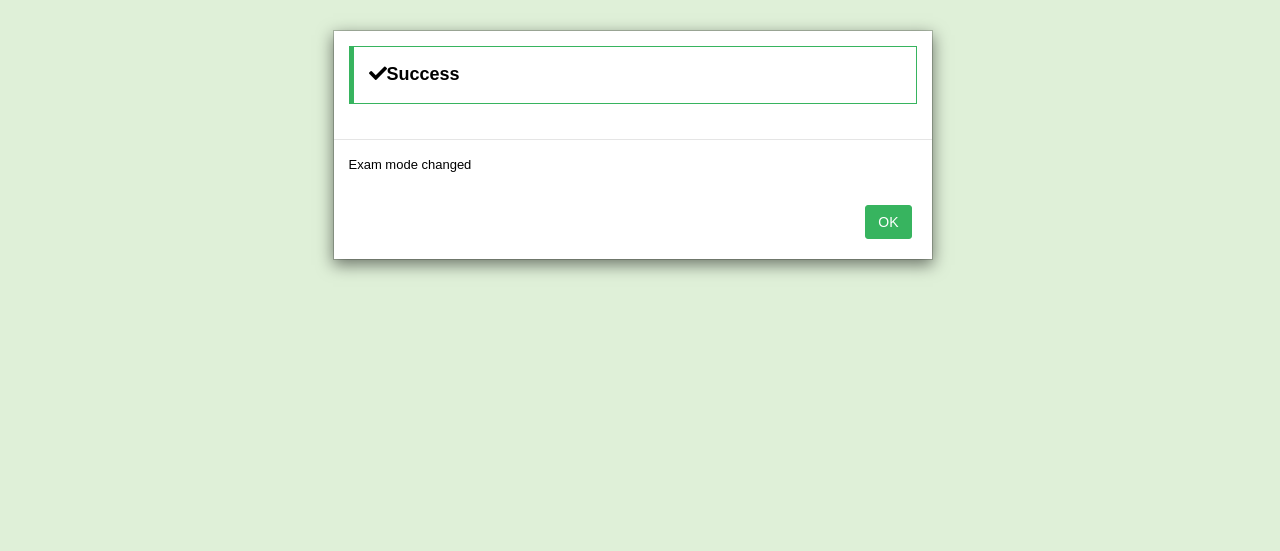 click on "OK" at bounding box center (888, 222) 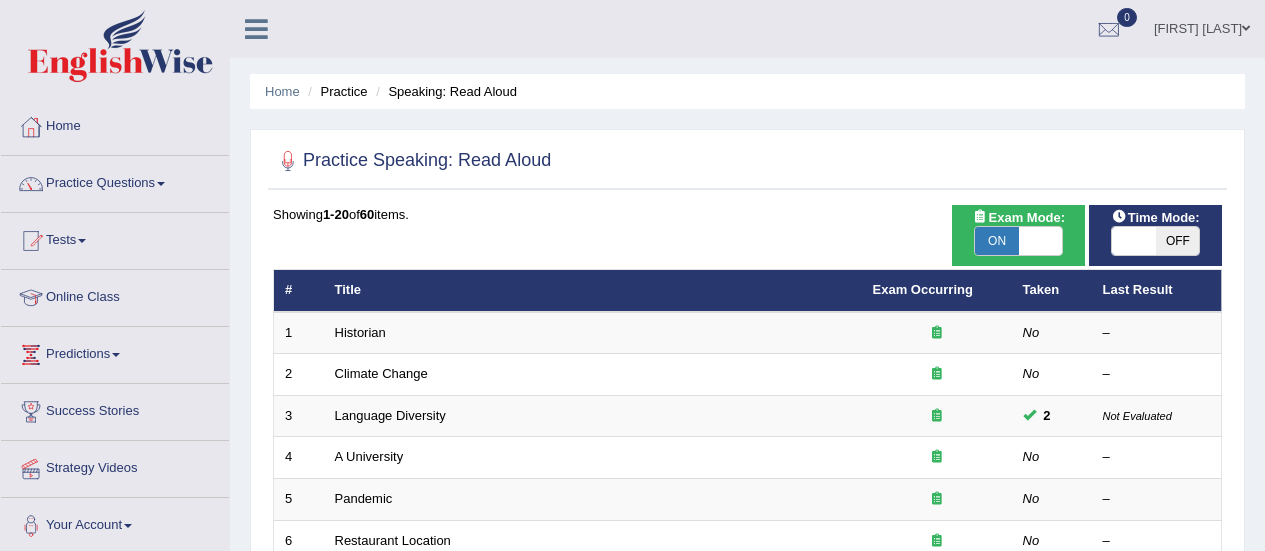 scroll, scrollTop: 140, scrollLeft: 0, axis: vertical 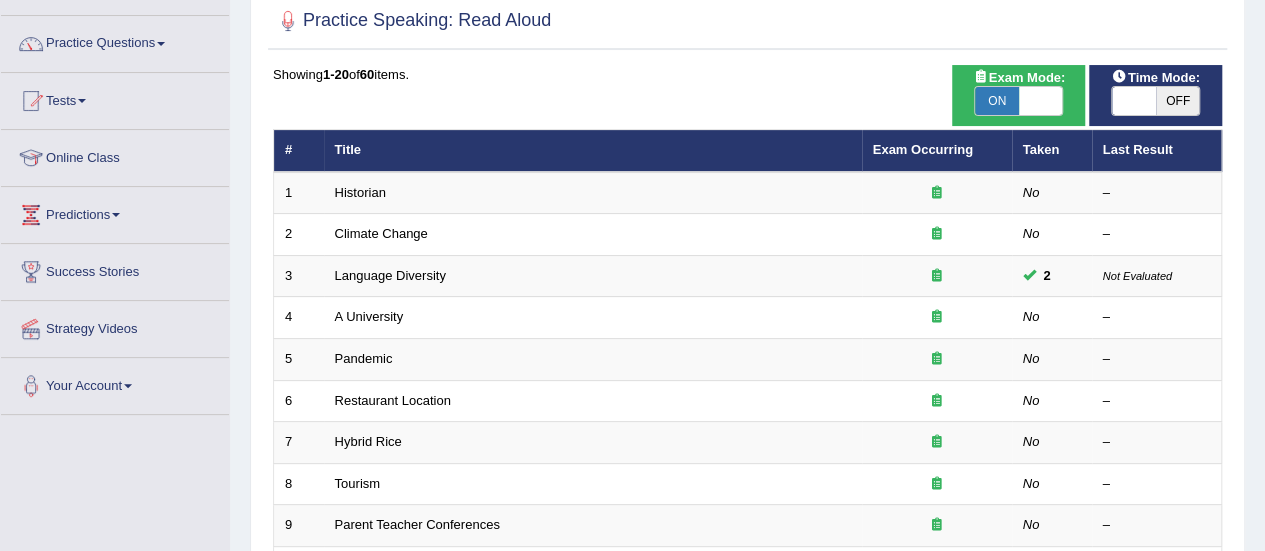click on "OFF" at bounding box center (1178, 101) 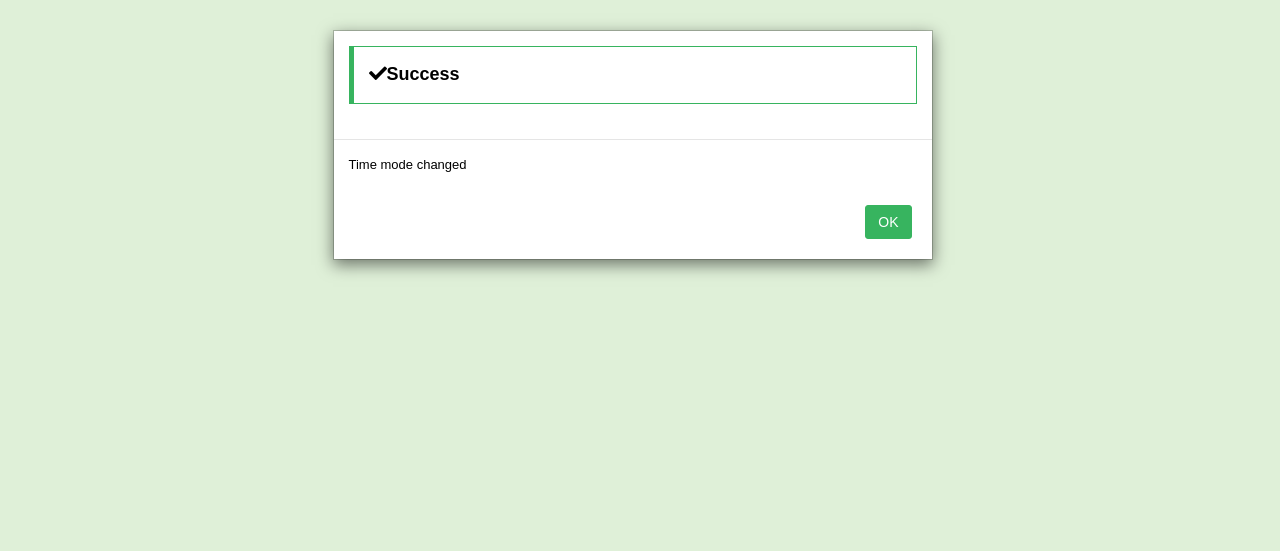 click on "OK" at bounding box center (888, 222) 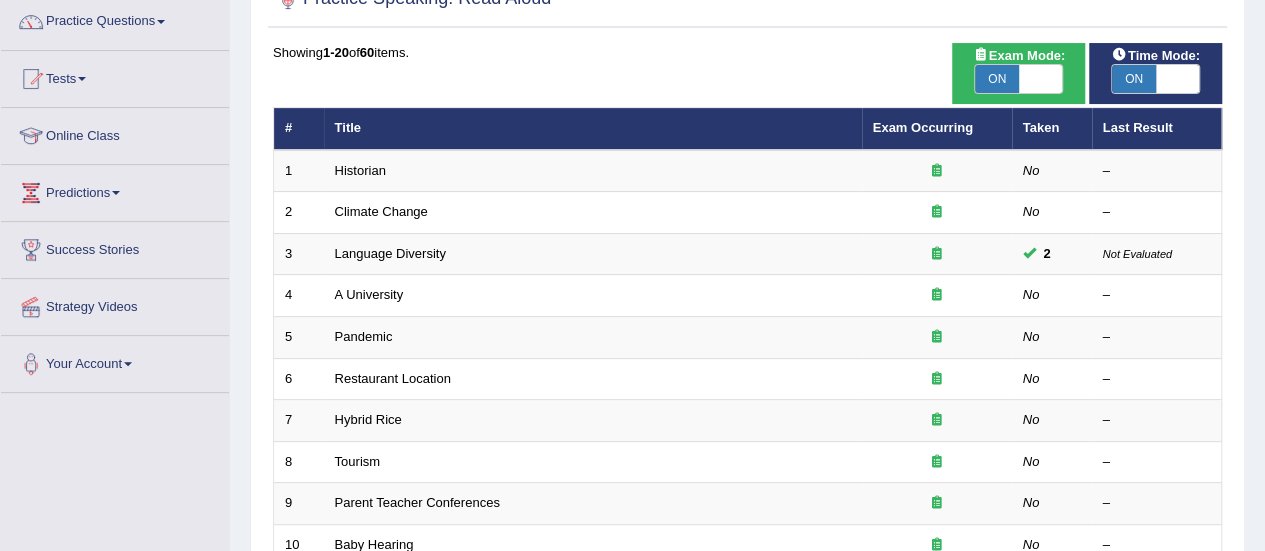 scroll, scrollTop: 210, scrollLeft: 0, axis: vertical 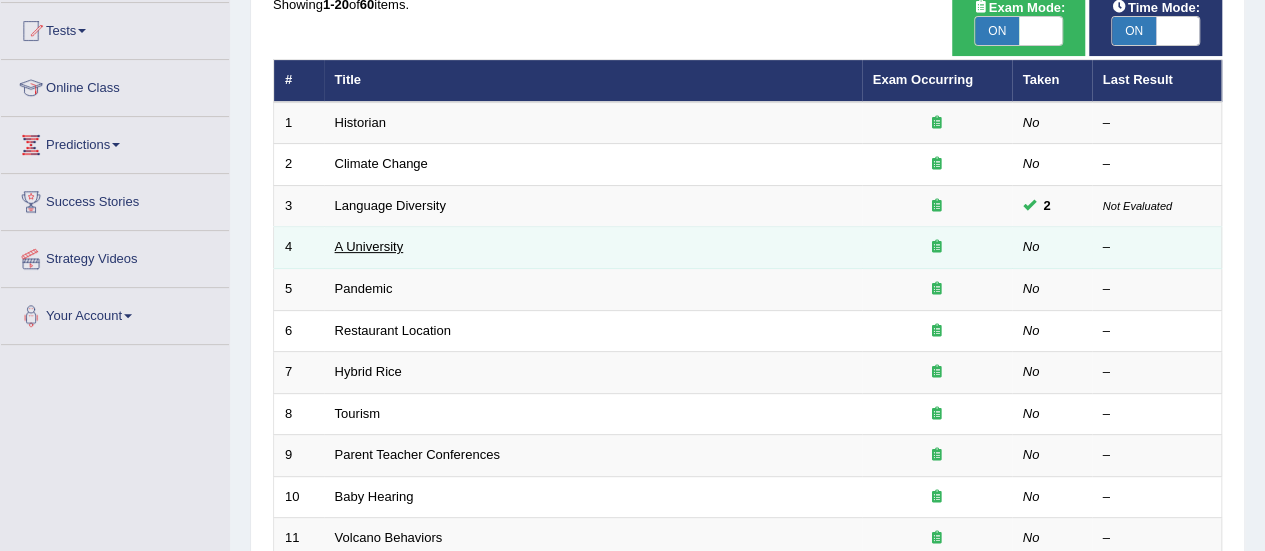 click on "A University" at bounding box center [369, 246] 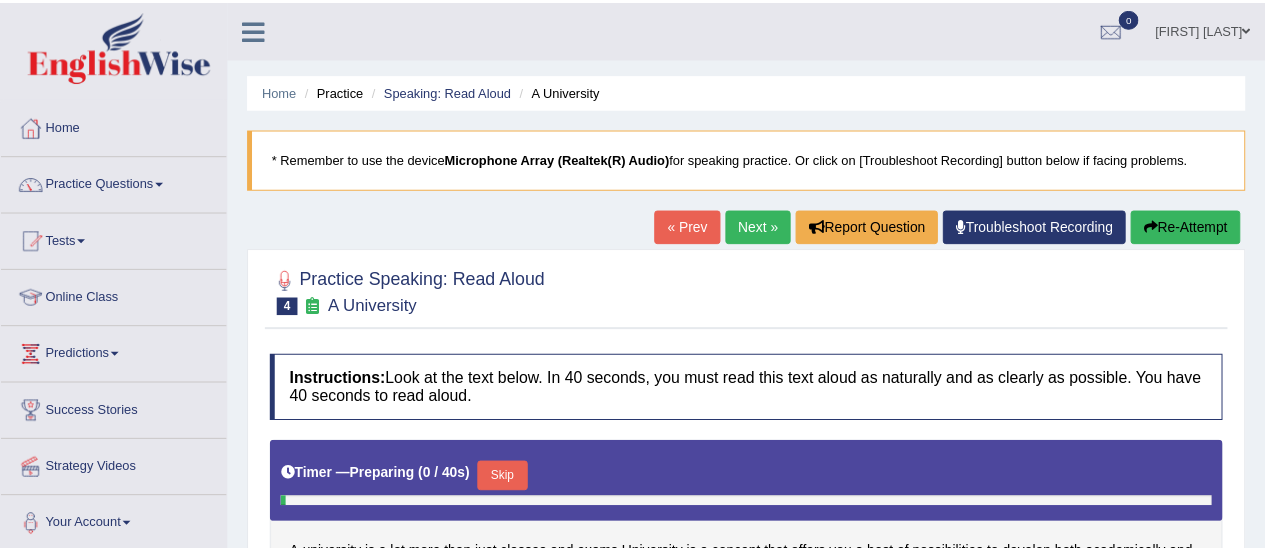 scroll, scrollTop: 0, scrollLeft: 0, axis: both 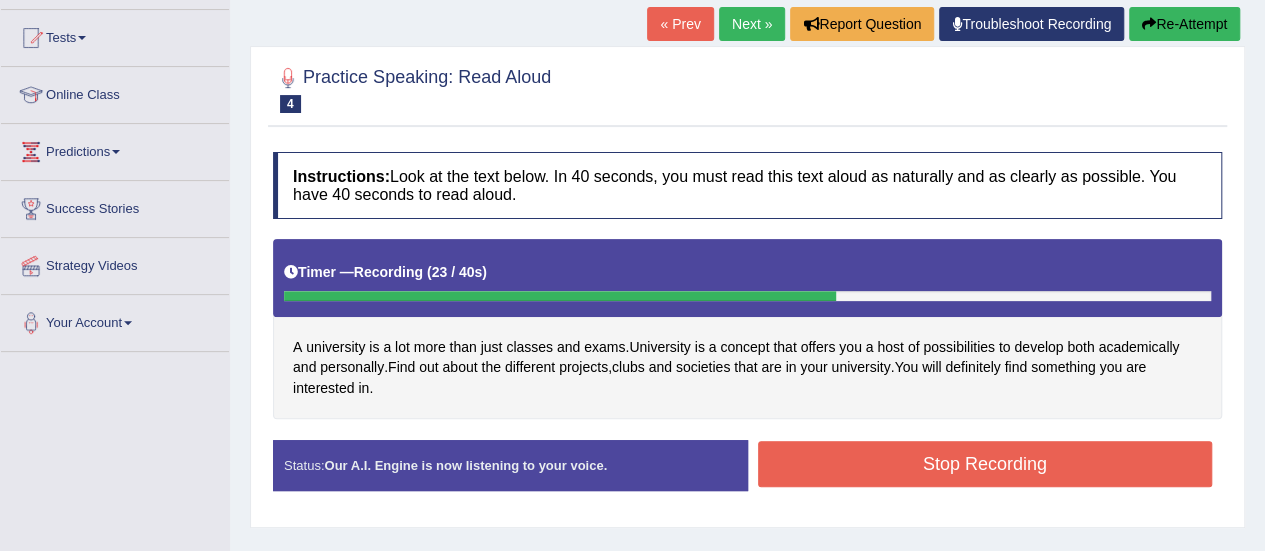 click on "Stop Recording" at bounding box center (985, 464) 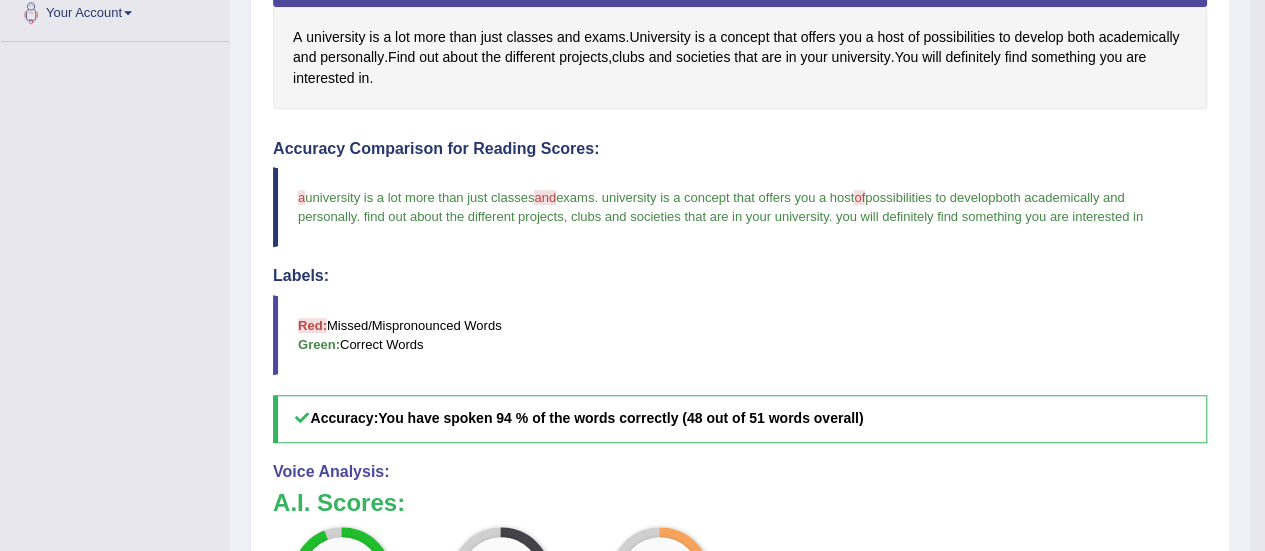 scroll, scrollTop: 325, scrollLeft: 0, axis: vertical 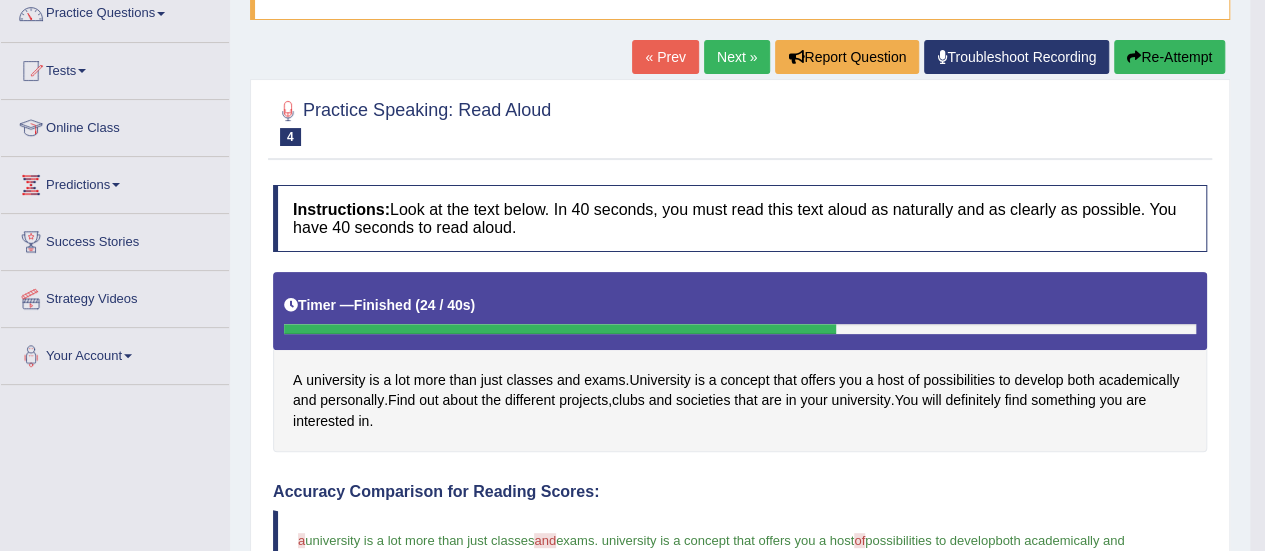 click on "Next »" at bounding box center [737, 57] 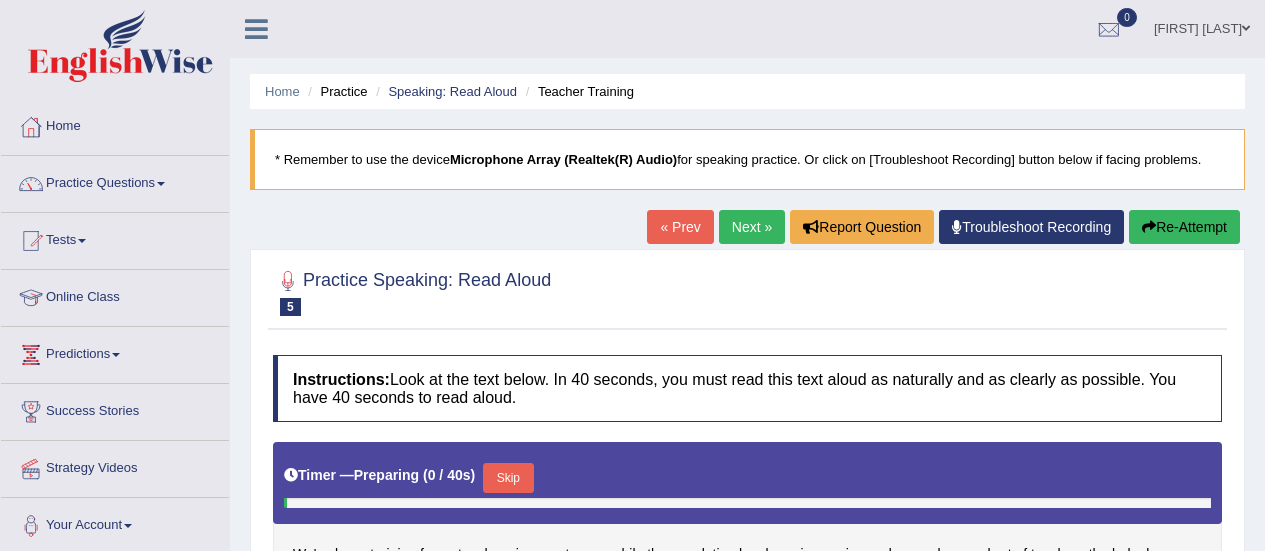 scroll, scrollTop: 0, scrollLeft: 0, axis: both 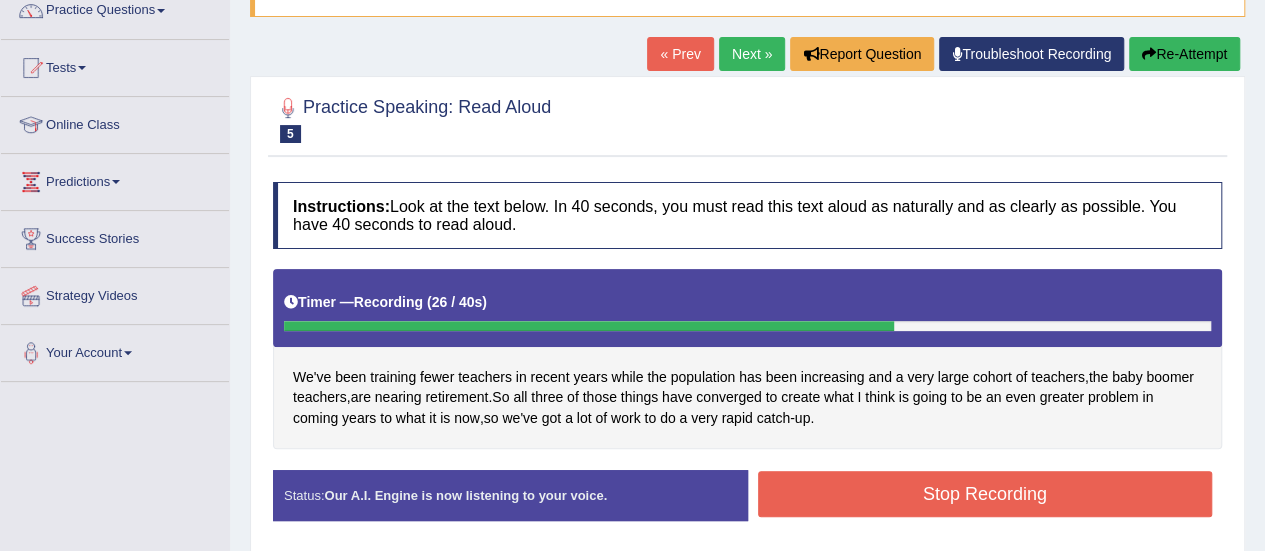click on "Stop Recording" at bounding box center [985, 494] 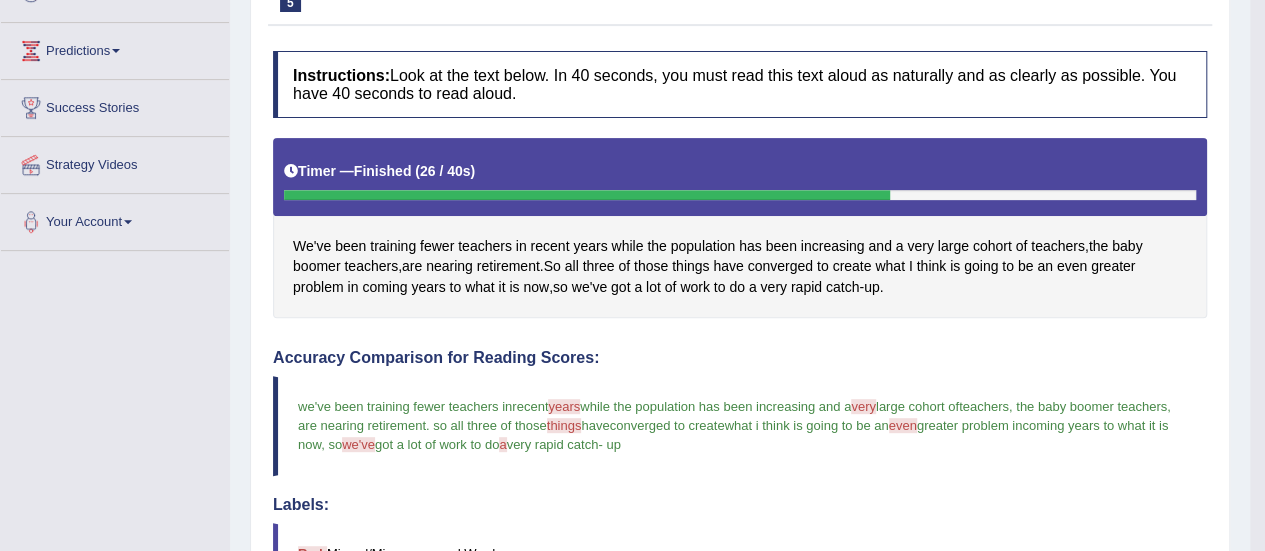 scroll, scrollTop: 98, scrollLeft: 0, axis: vertical 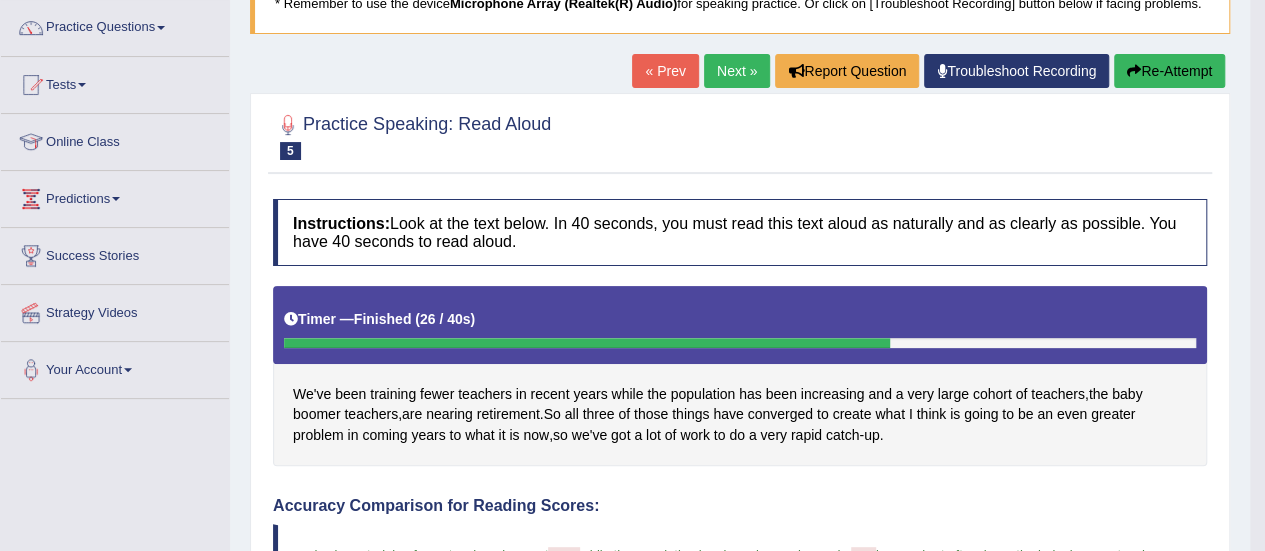 click on "Next »" at bounding box center (737, 71) 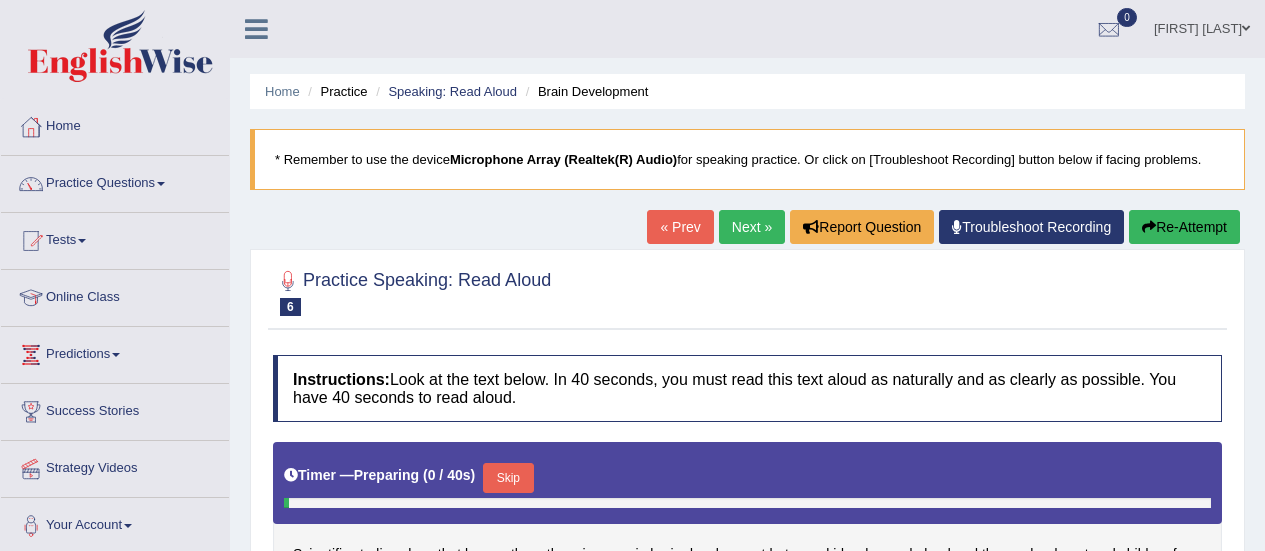 scroll, scrollTop: 0, scrollLeft: 0, axis: both 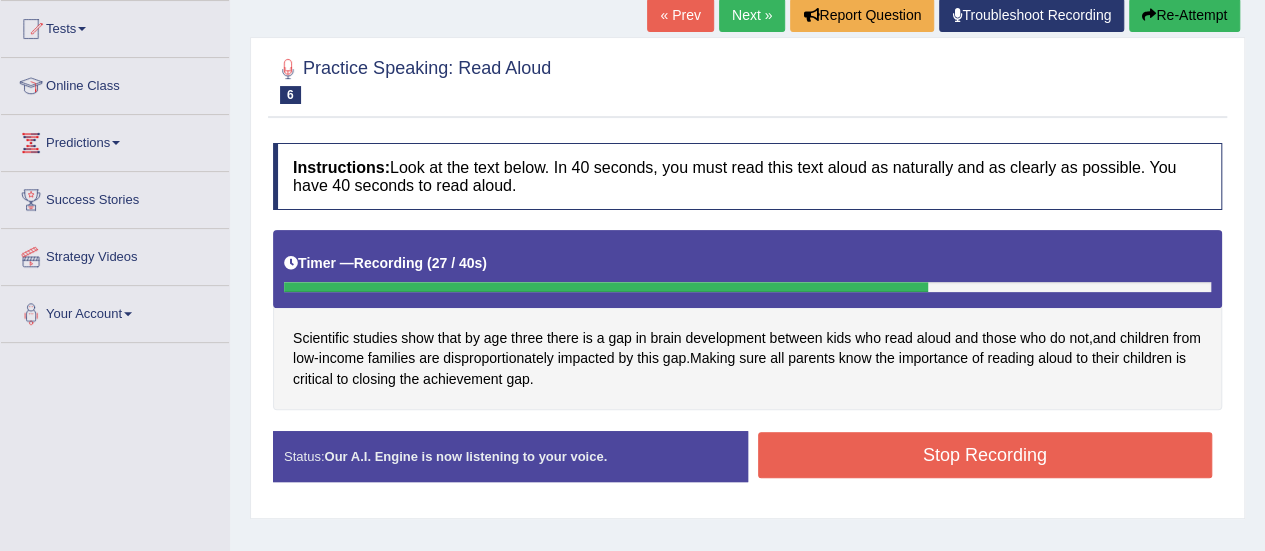 click on "Stop Recording" at bounding box center [985, 455] 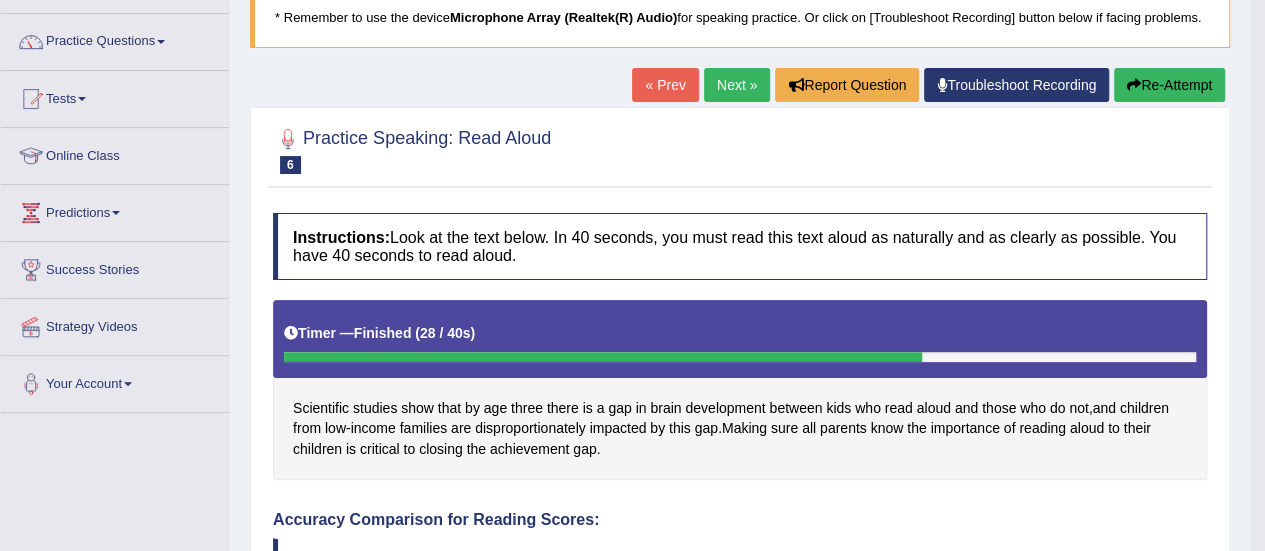 scroll, scrollTop: 116, scrollLeft: 0, axis: vertical 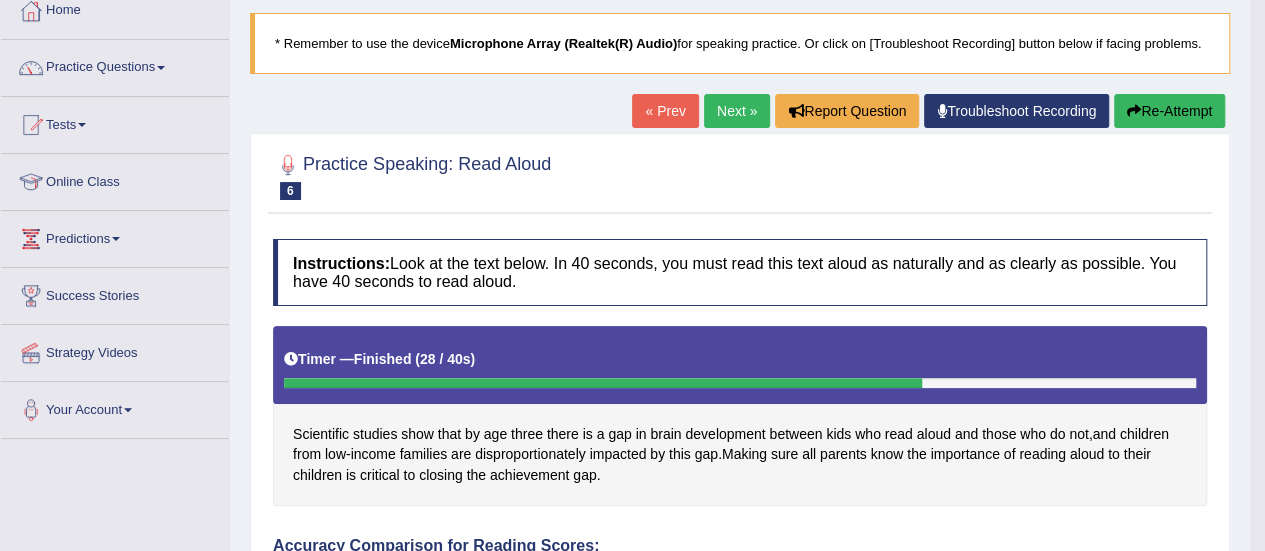 click on "Next »" at bounding box center [737, 111] 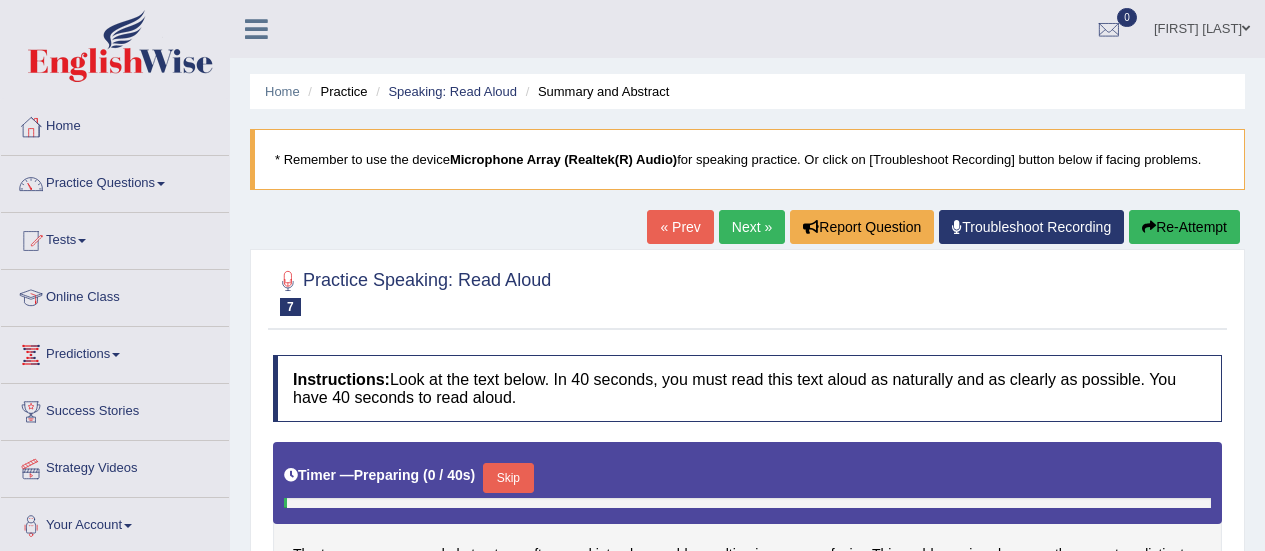 scroll, scrollTop: 0, scrollLeft: 0, axis: both 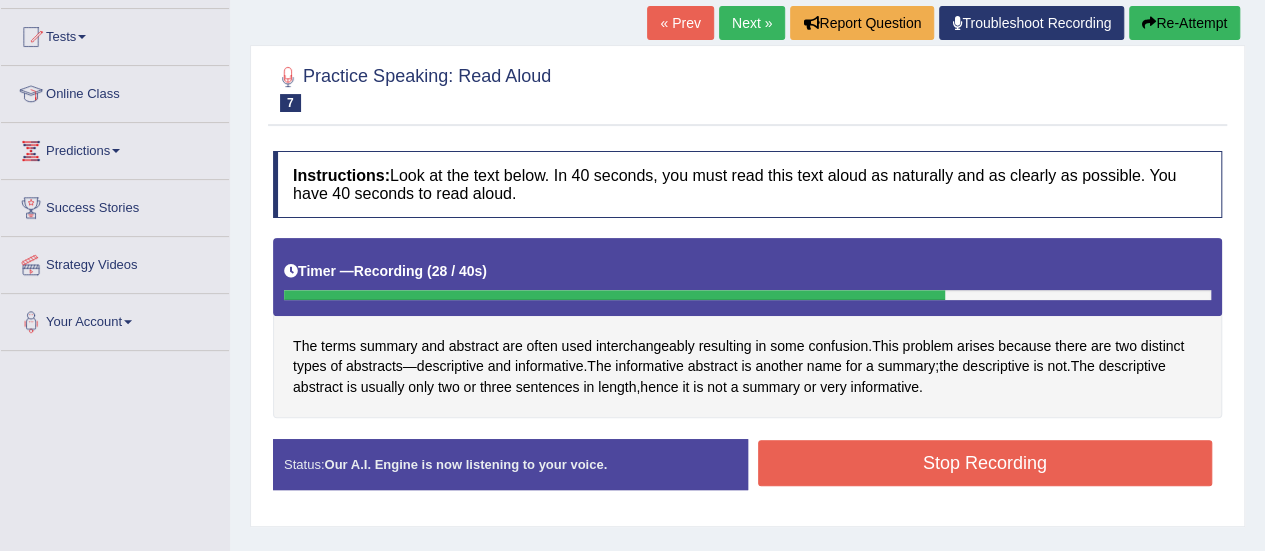 click on "Stop Recording" at bounding box center (985, 463) 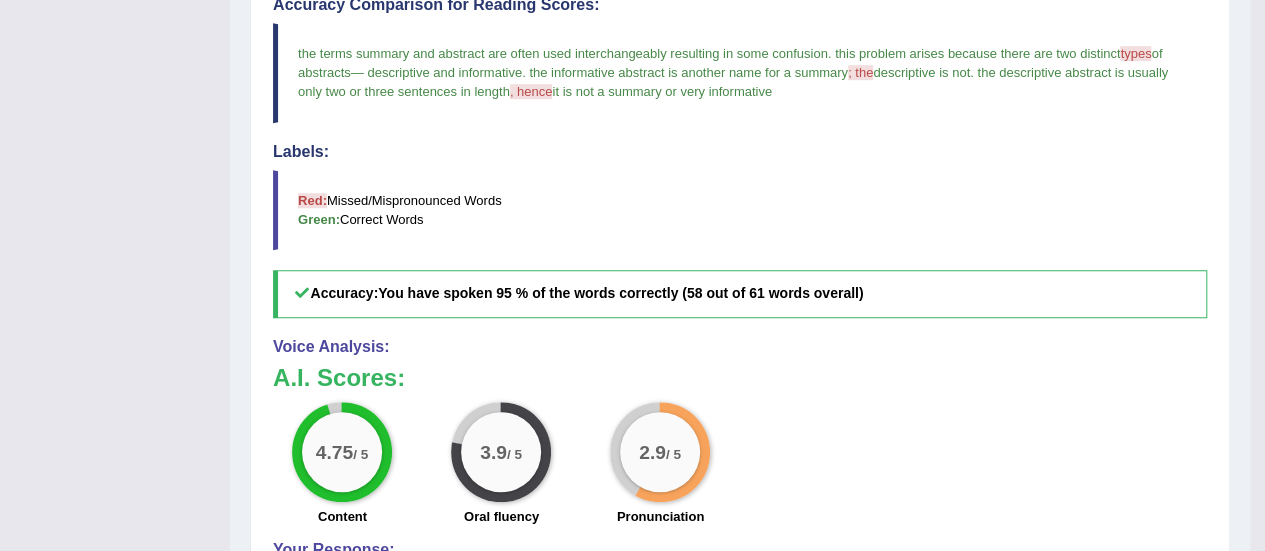scroll, scrollTop: 30, scrollLeft: 0, axis: vertical 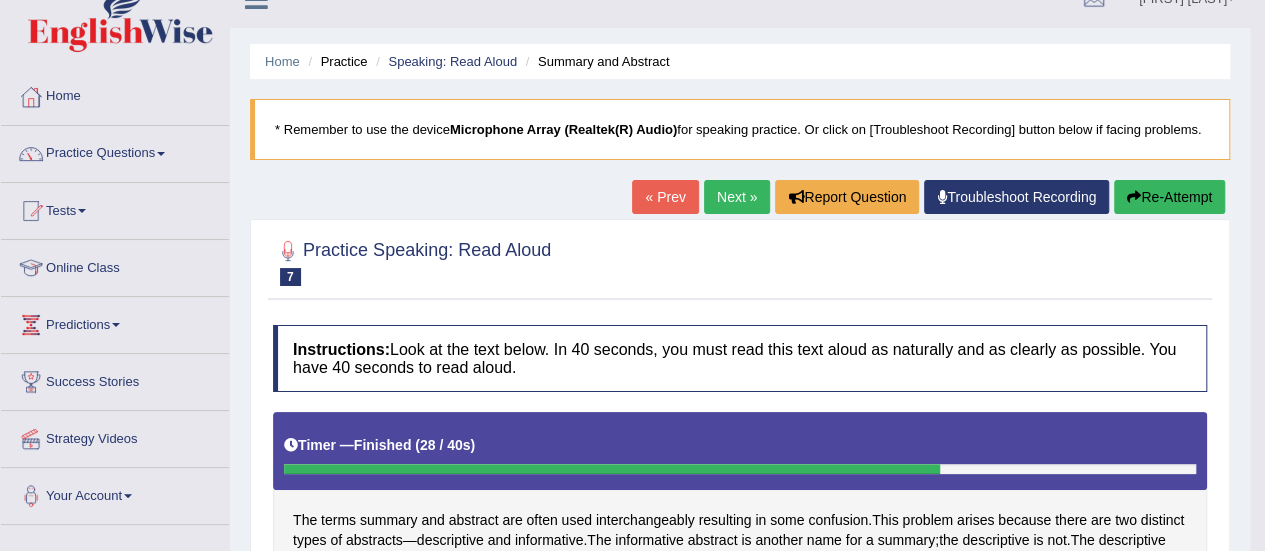 click on "Next »" at bounding box center [737, 197] 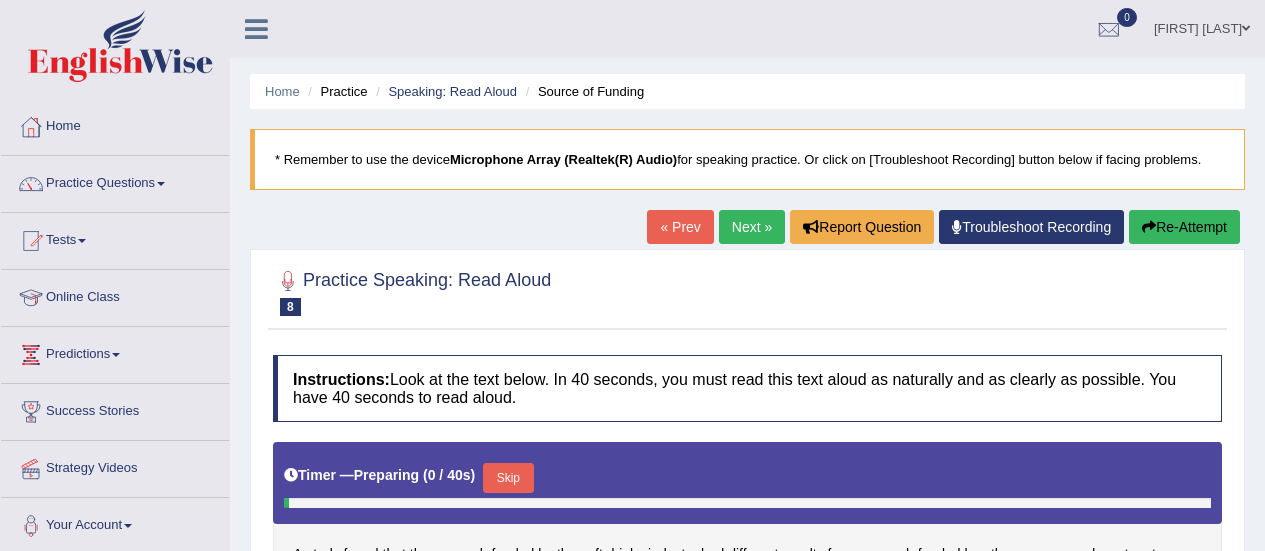 scroll, scrollTop: 0, scrollLeft: 0, axis: both 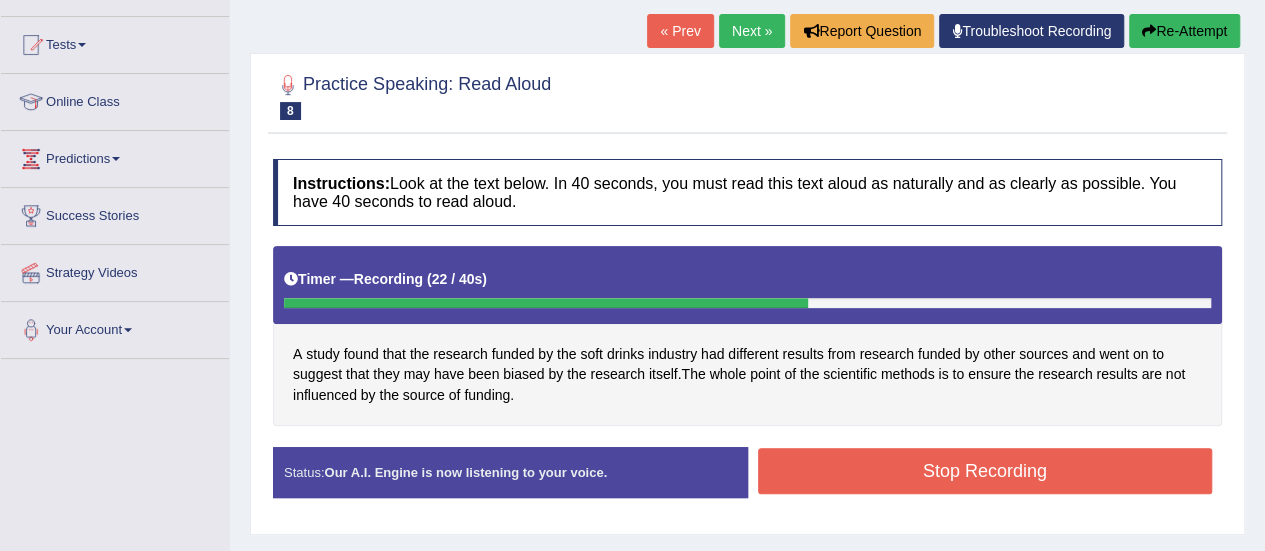 click on "Stop Recording" at bounding box center (985, 471) 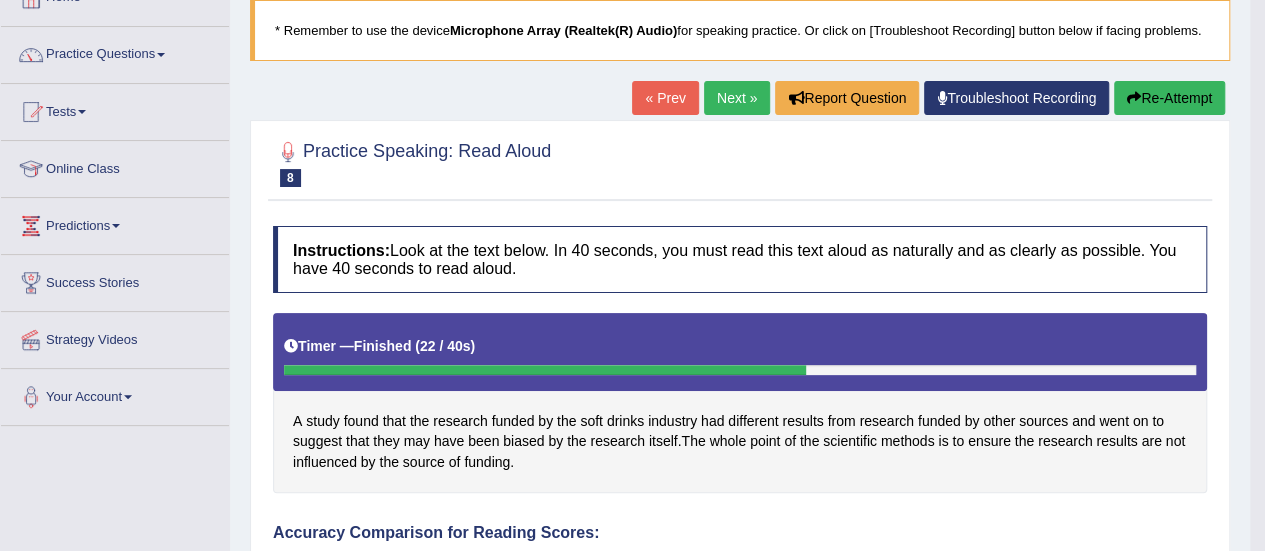 scroll, scrollTop: 92, scrollLeft: 0, axis: vertical 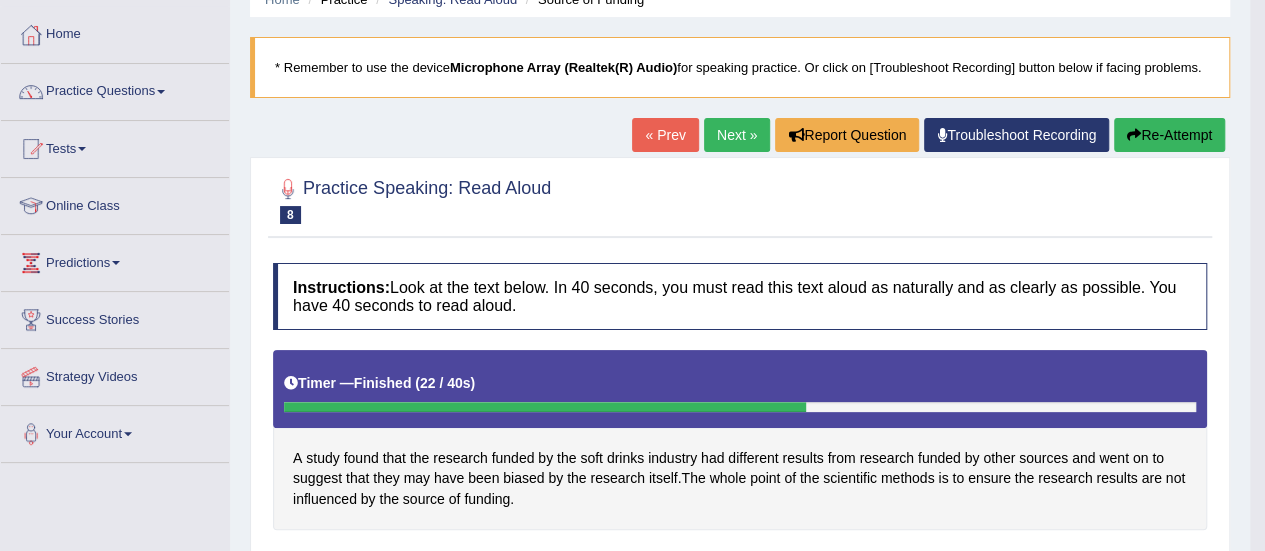 click on "Next »" at bounding box center (737, 135) 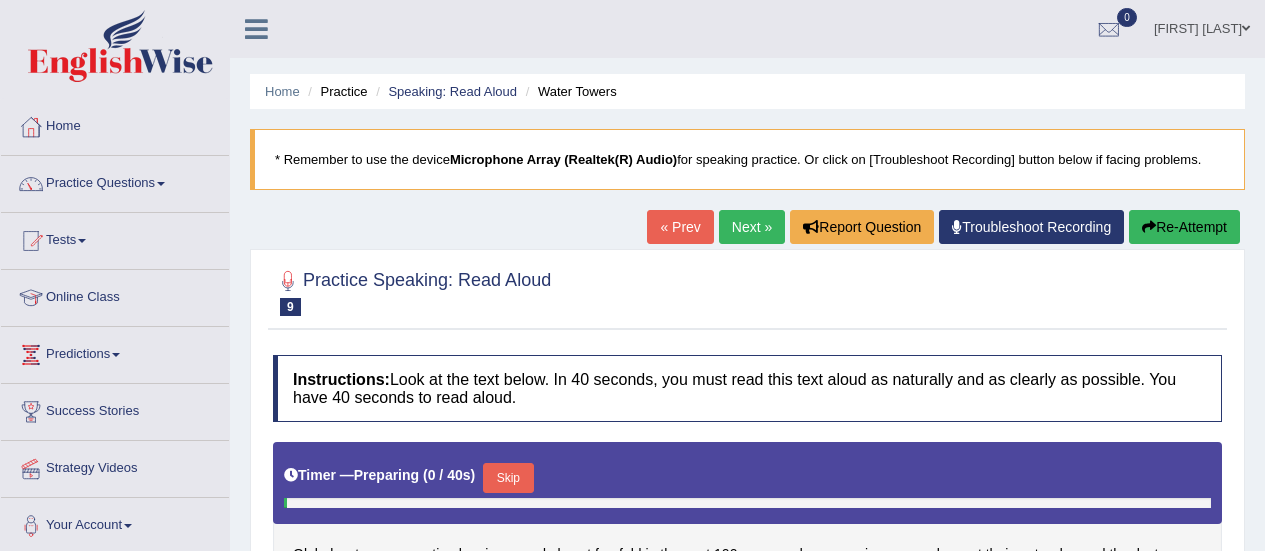 scroll, scrollTop: 0, scrollLeft: 0, axis: both 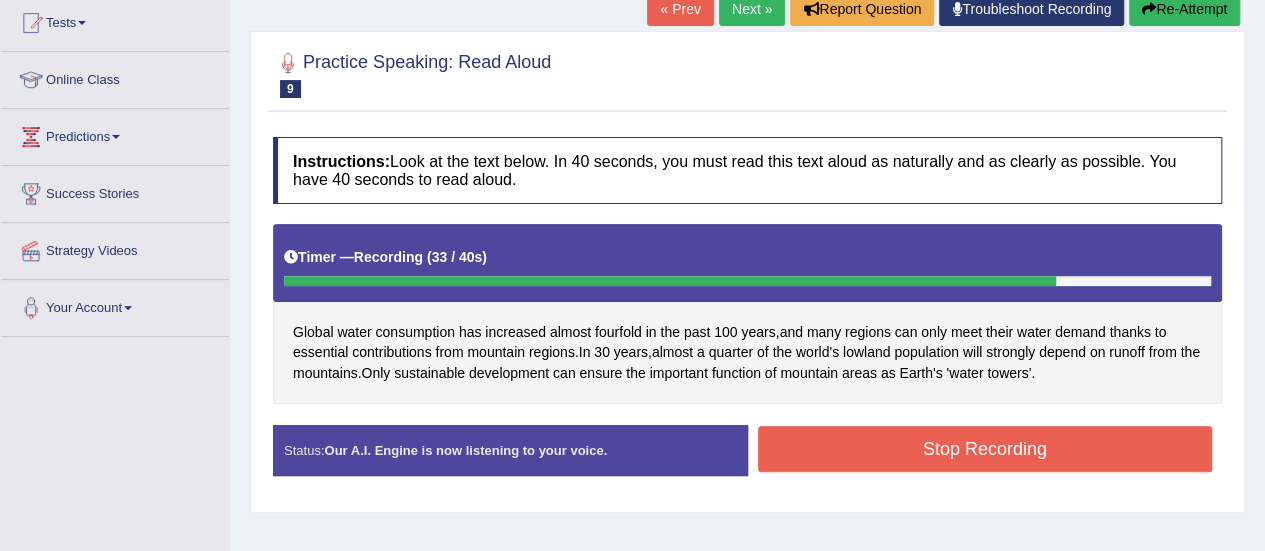 click on "Stop Recording" at bounding box center [985, 449] 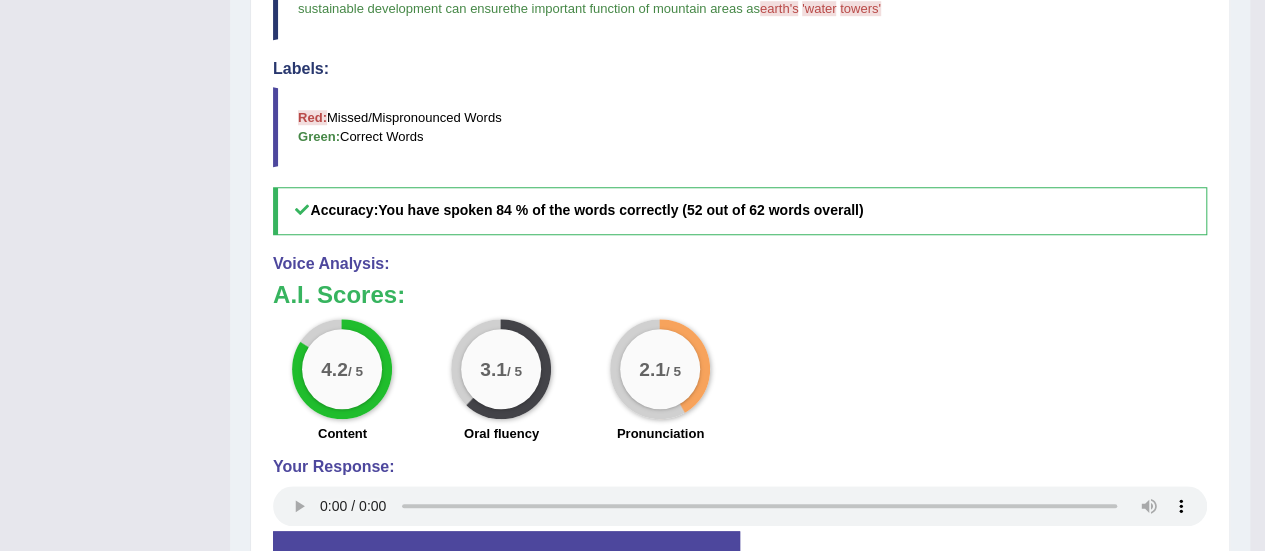 scroll, scrollTop: 48, scrollLeft: 0, axis: vertical 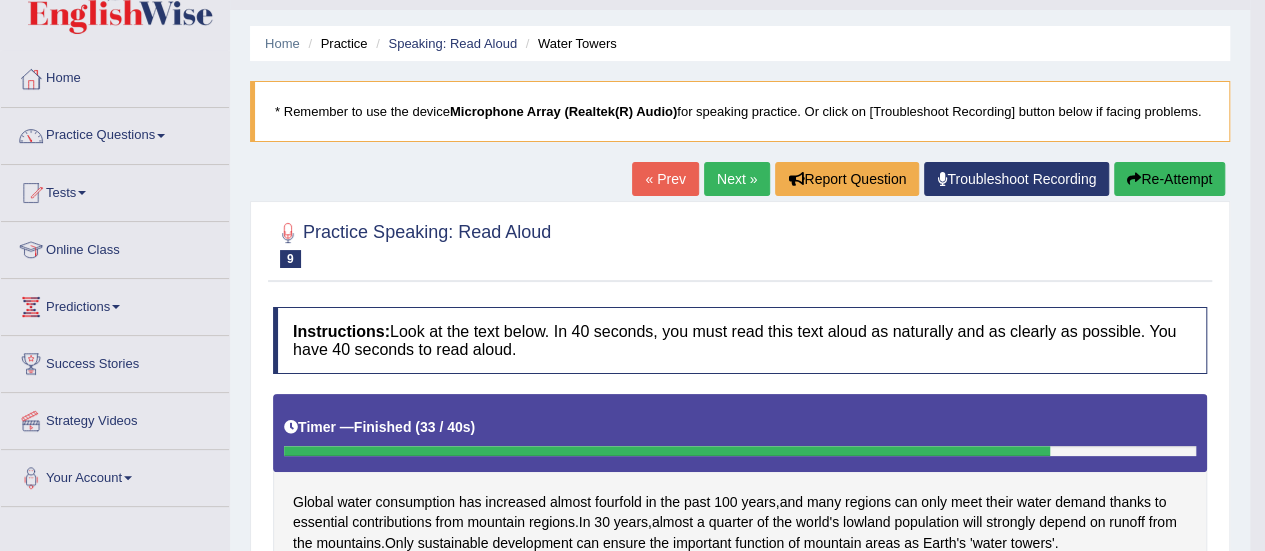 click on "Next »" at bounding box center (737, 179) 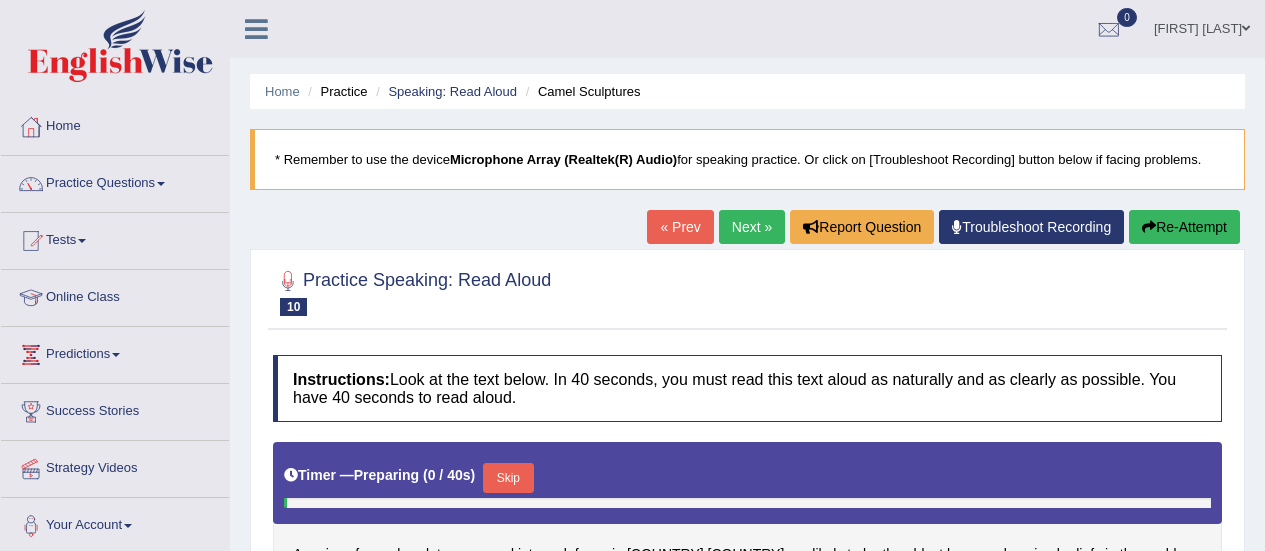 scroll, scrollTop: 0, scrollLeft: 0, axis: both 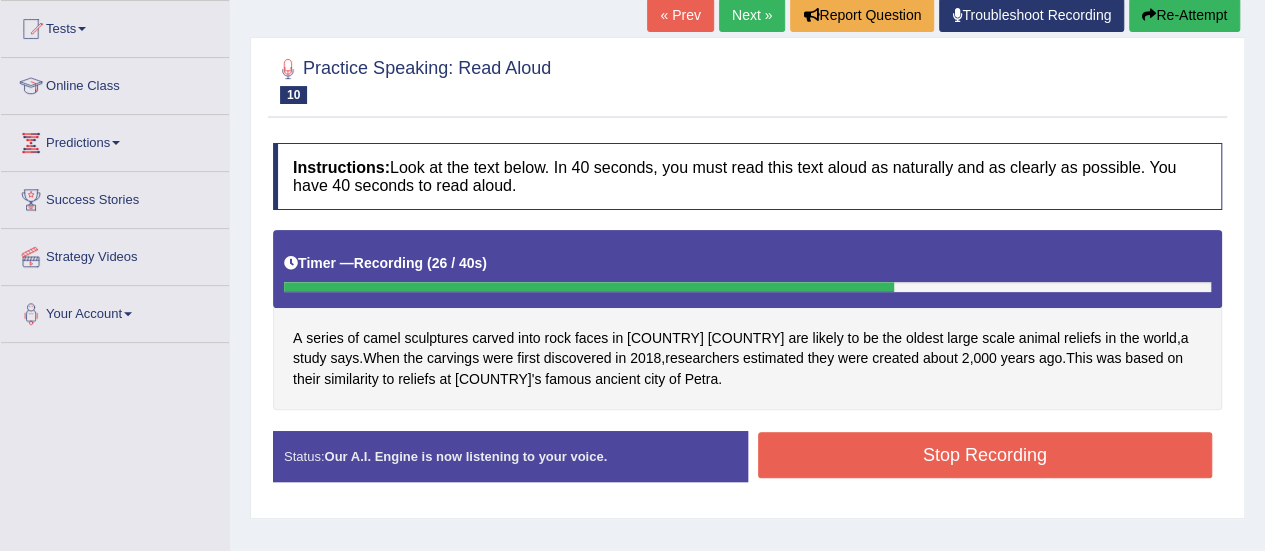 click on "Stop Recording" at bounding box center (985, 455) 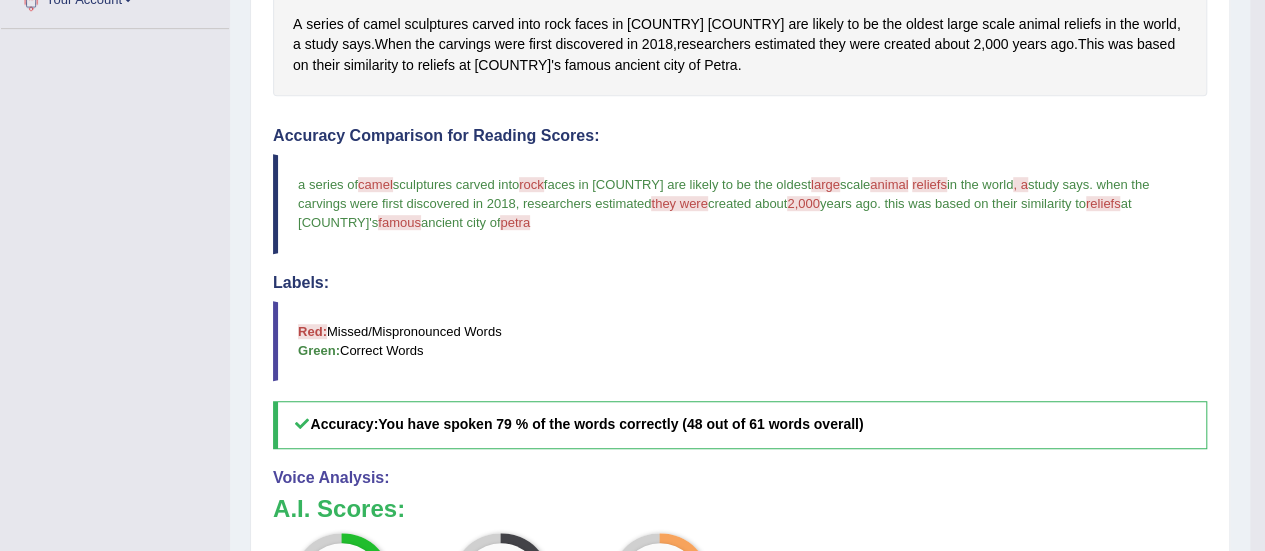 scroll, scrollTop: 454, scrollLeft: 0, axis: vertical 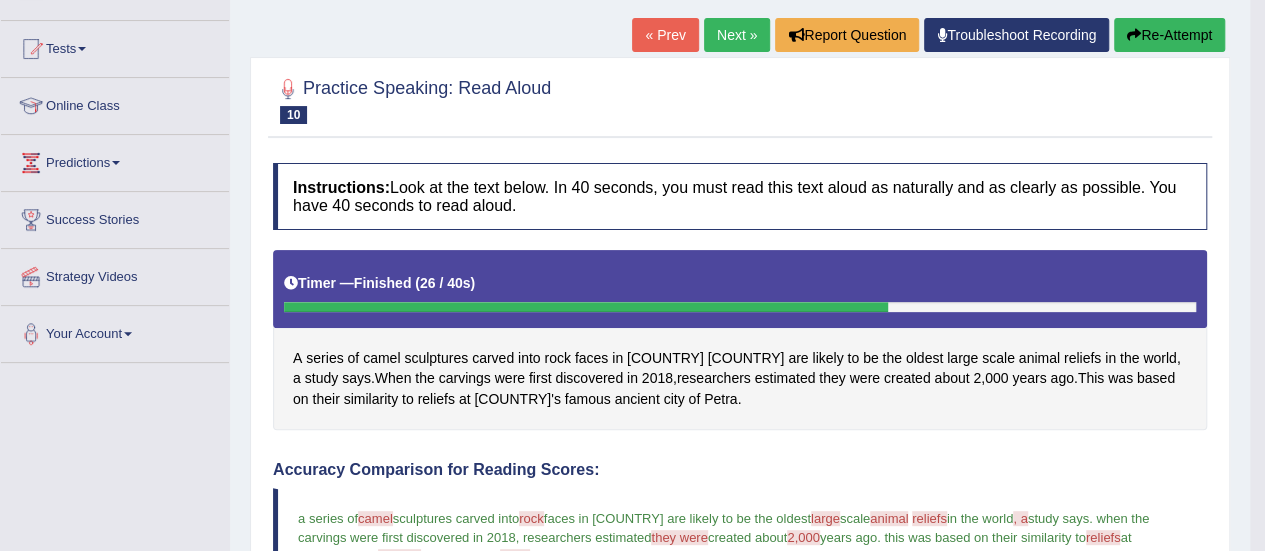 click on "Next »" at bounding box center [737, 35] 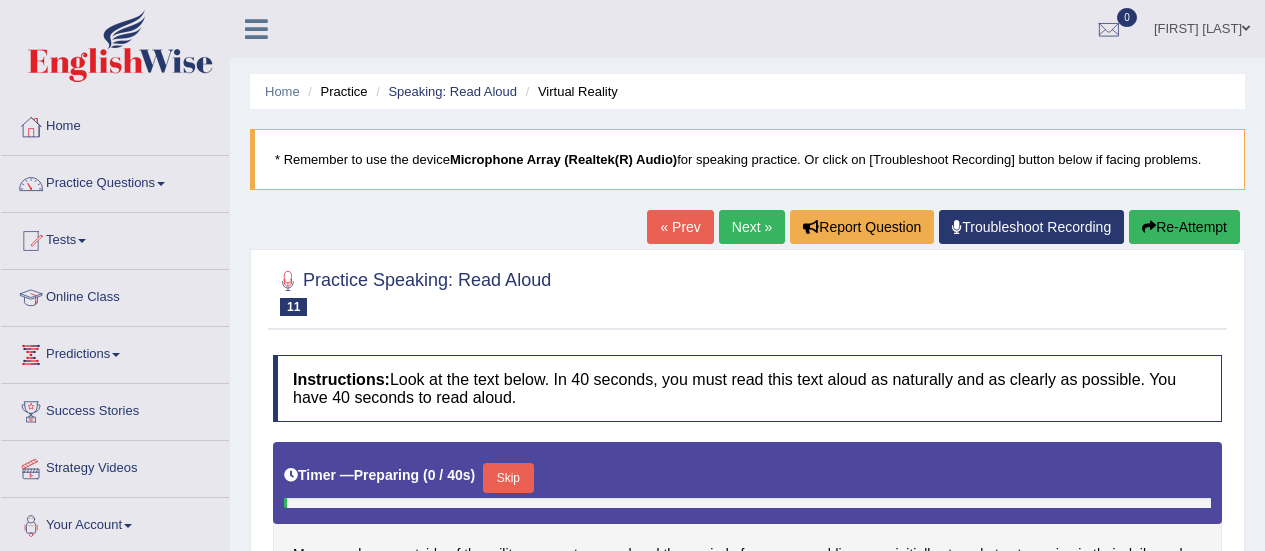 scroll, scrollTop: 0, scrollLeft: 0, axis: both 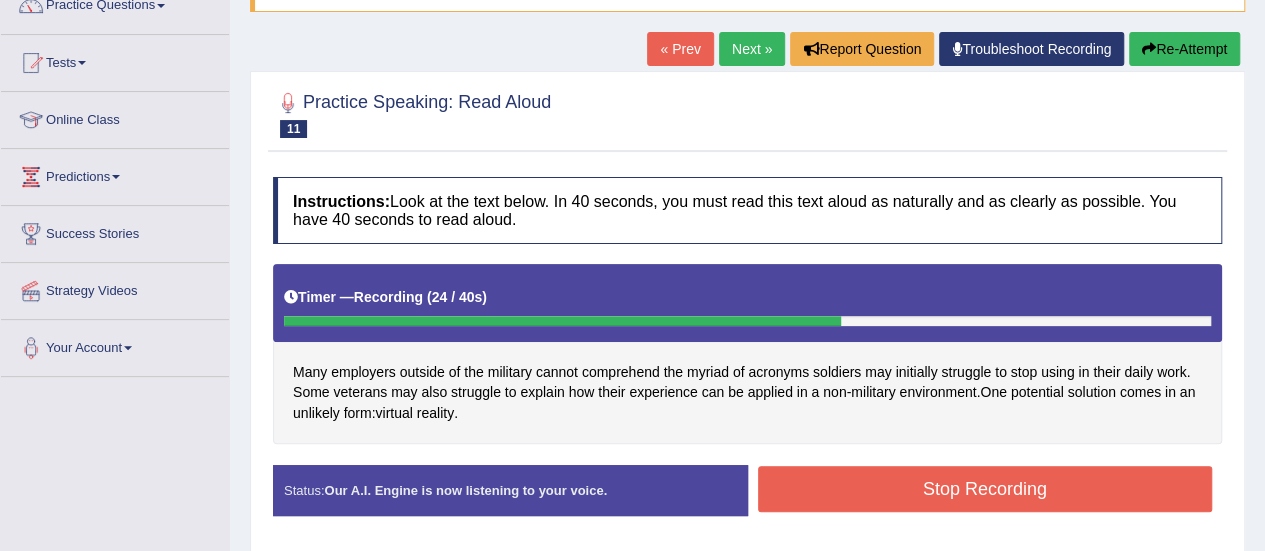 click on "Stop Recording" at bounding box center [985, 489] 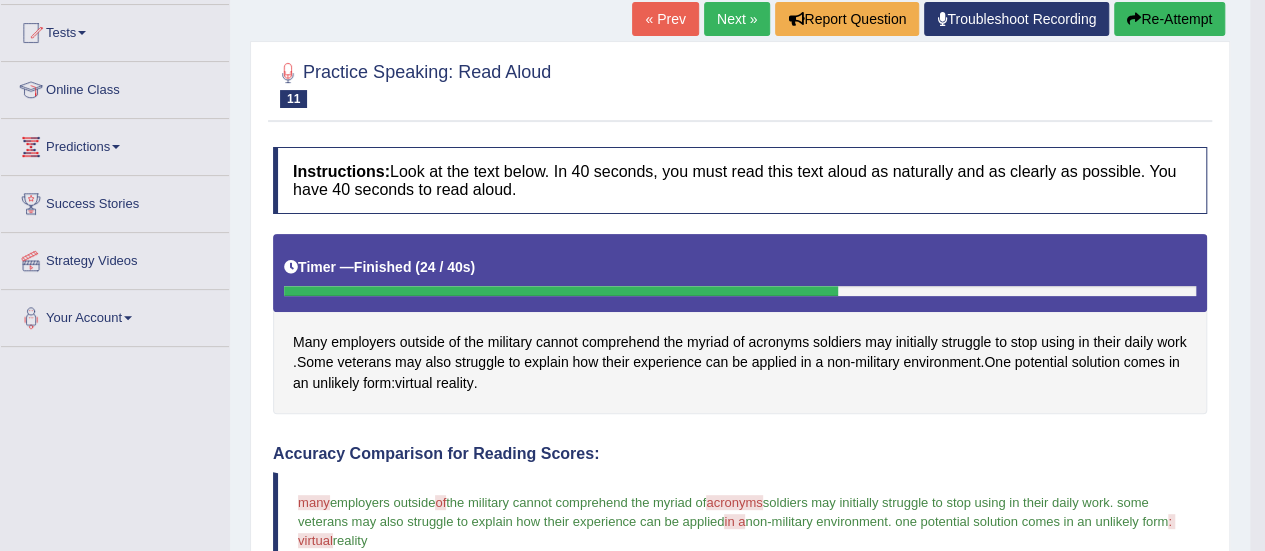 scroll, scrollTop: 148, scrollLeft: 0, axis: vertical 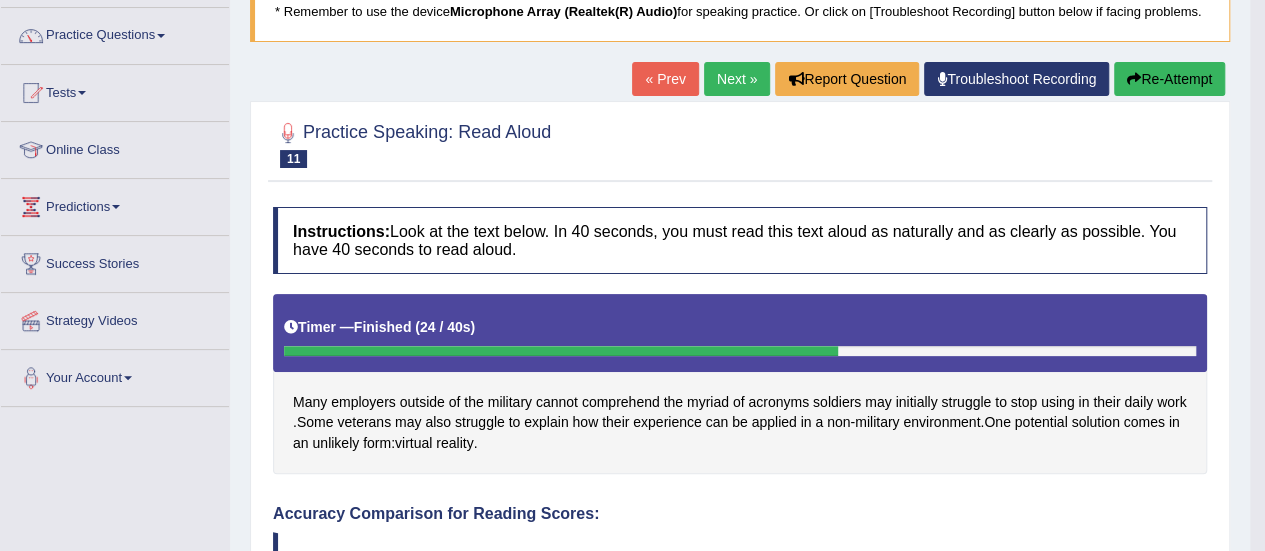 click on "Next »" at bounding box center (737, 79) 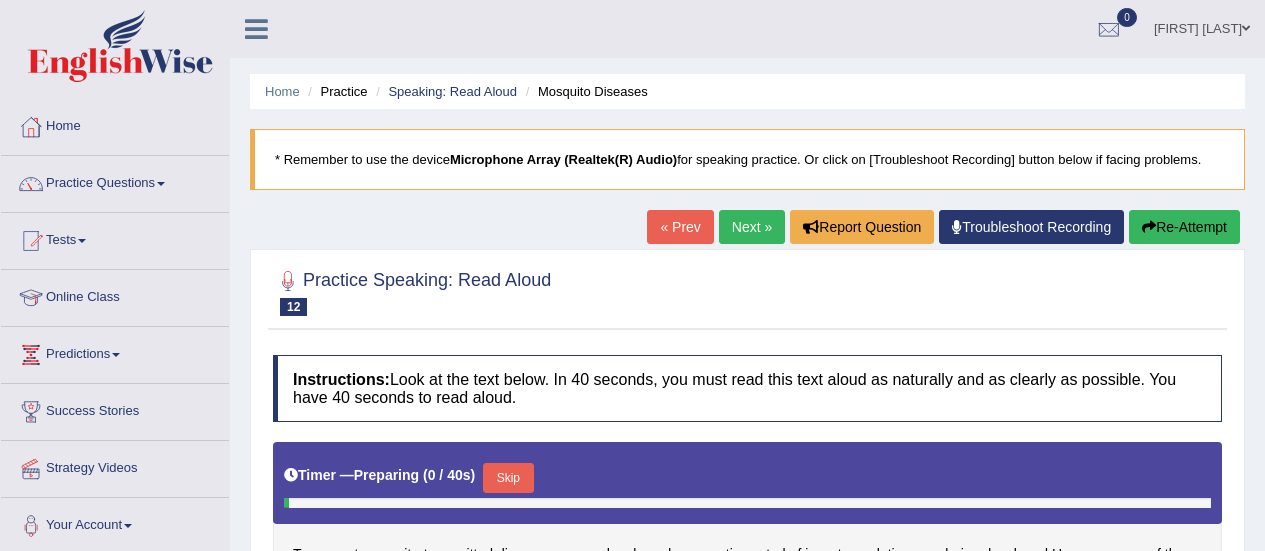 scroll, scrollTop: 0, scrollLeft: 0, axis: both 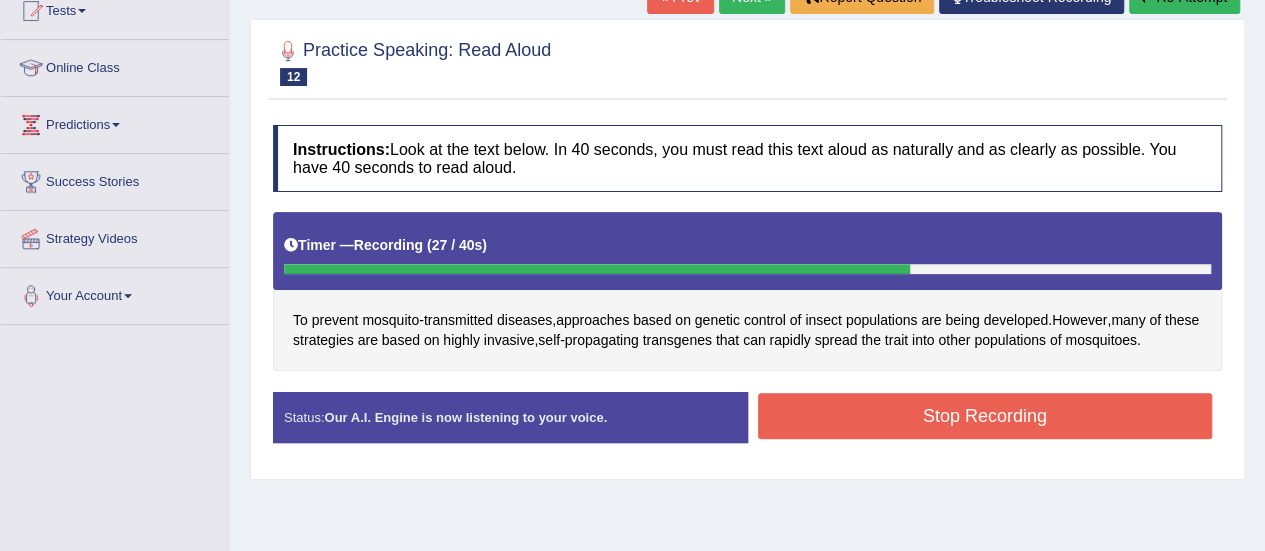 click on "Stop Recording" at bounding box center (985, 416) 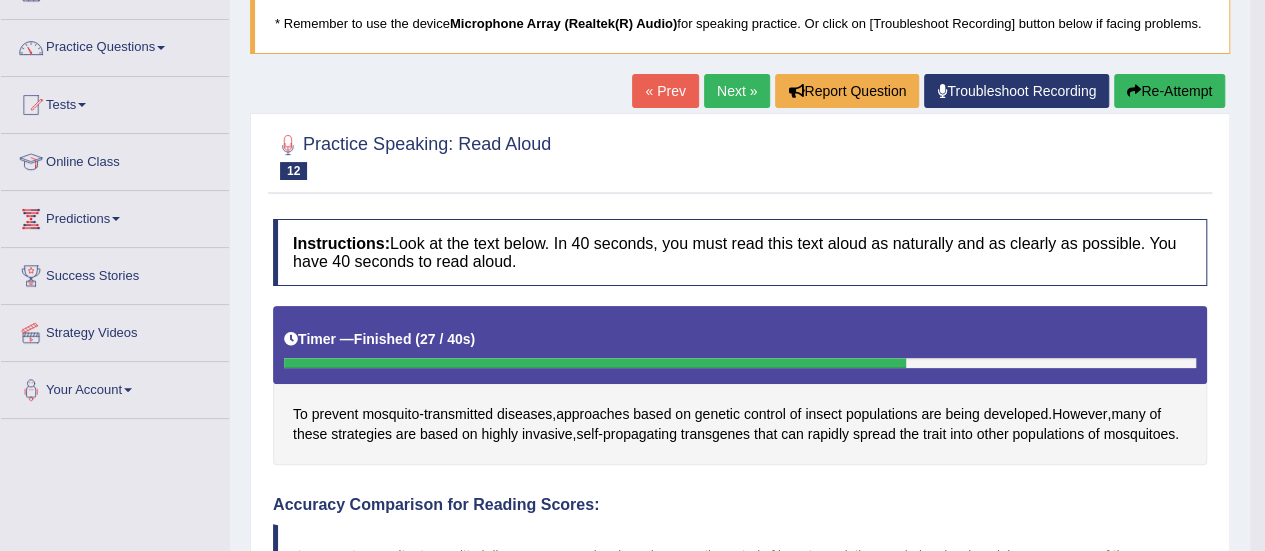 scroll, scrollTop: 0, scrollLeft: 0, axis: both 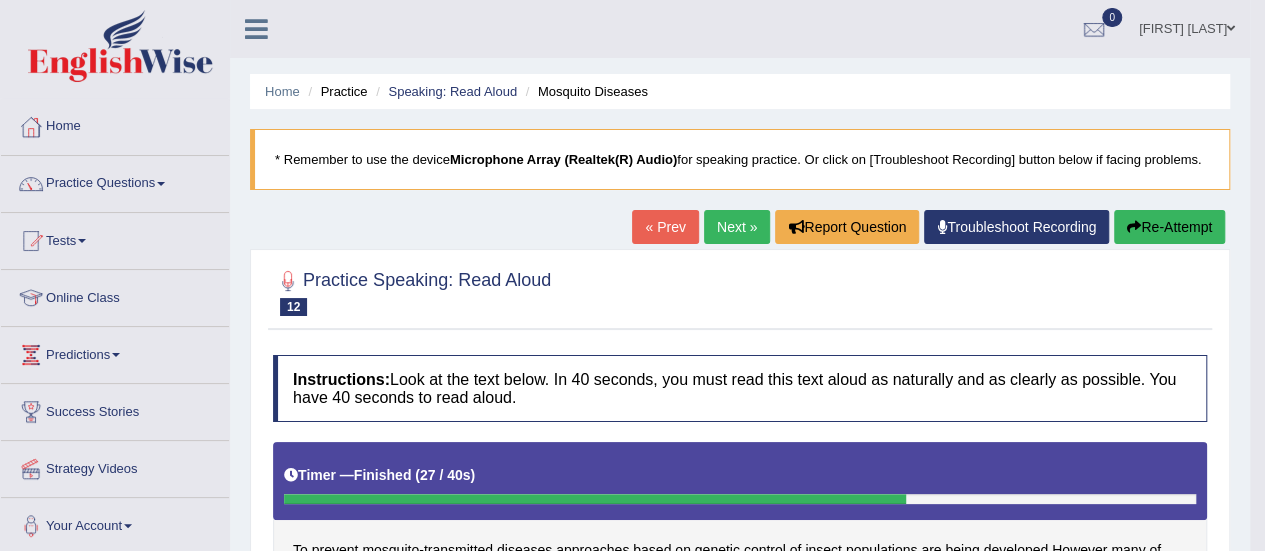 click on "Next »" at bounding box center (737, 227) 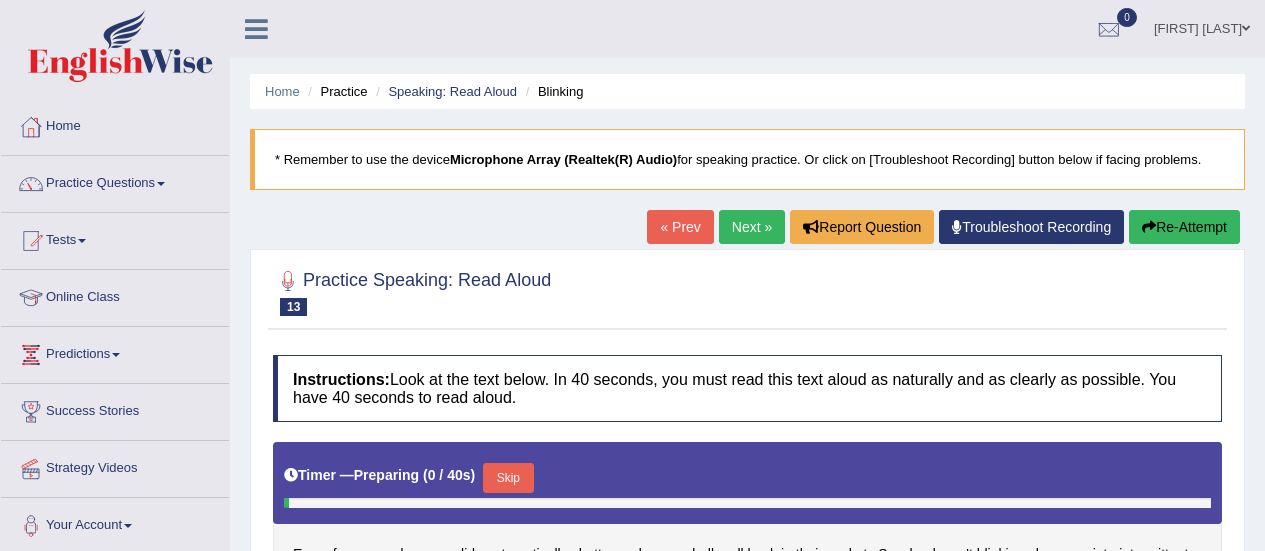 scroll, scrollTop: 0, scrollLeft: 0, axis: both 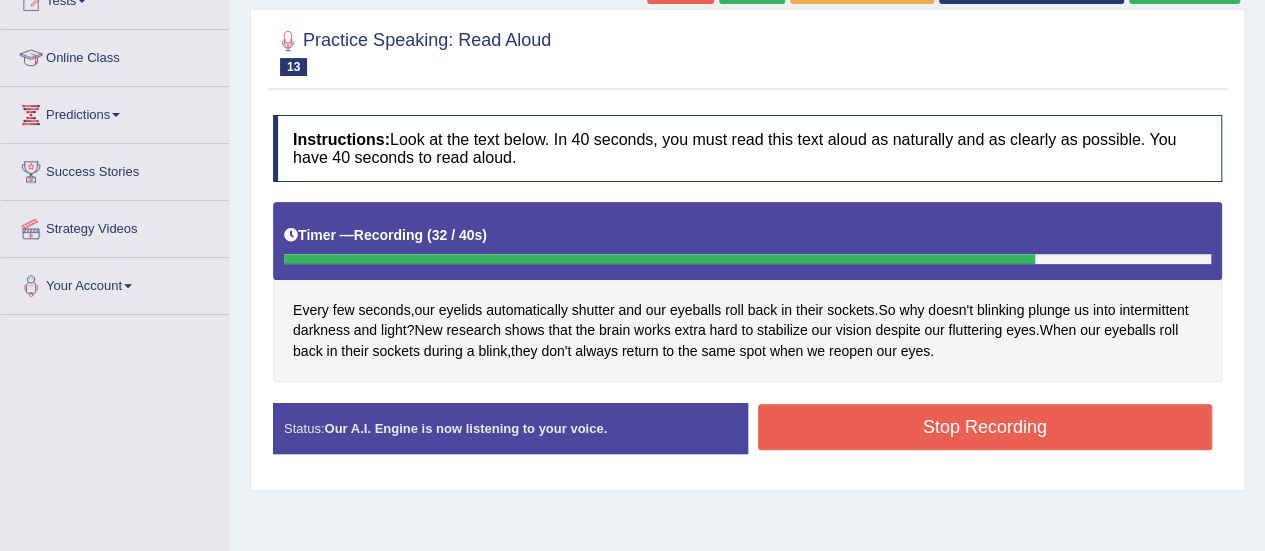 click on "Stop Recording" at bounding box center (985, 427) 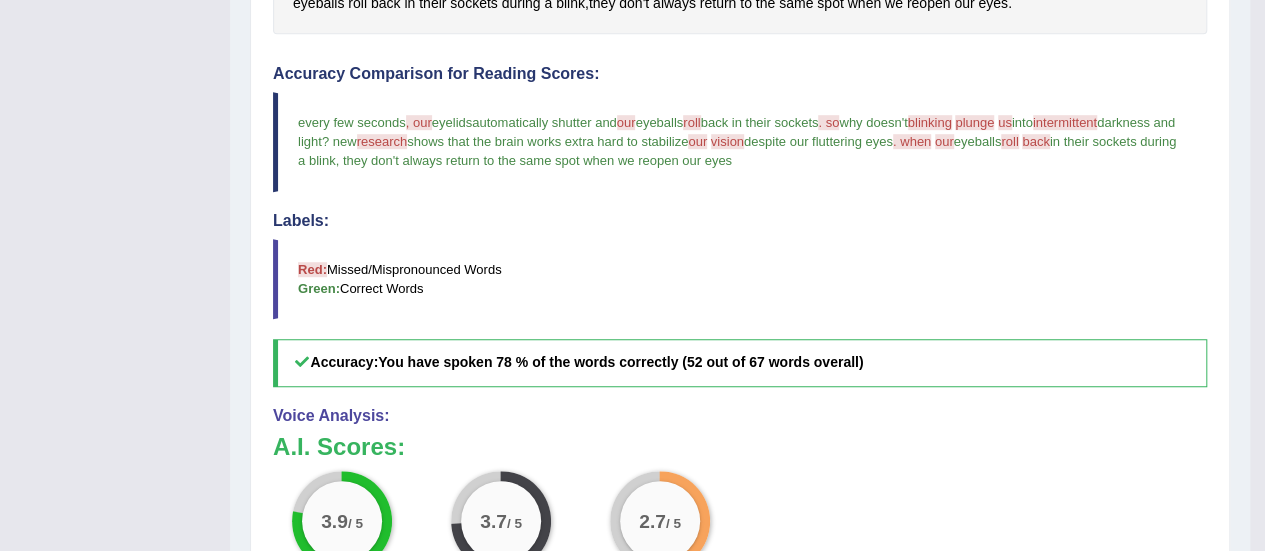 scroll, scrollTop: 705, scrollLeft: 0, axis: vertical 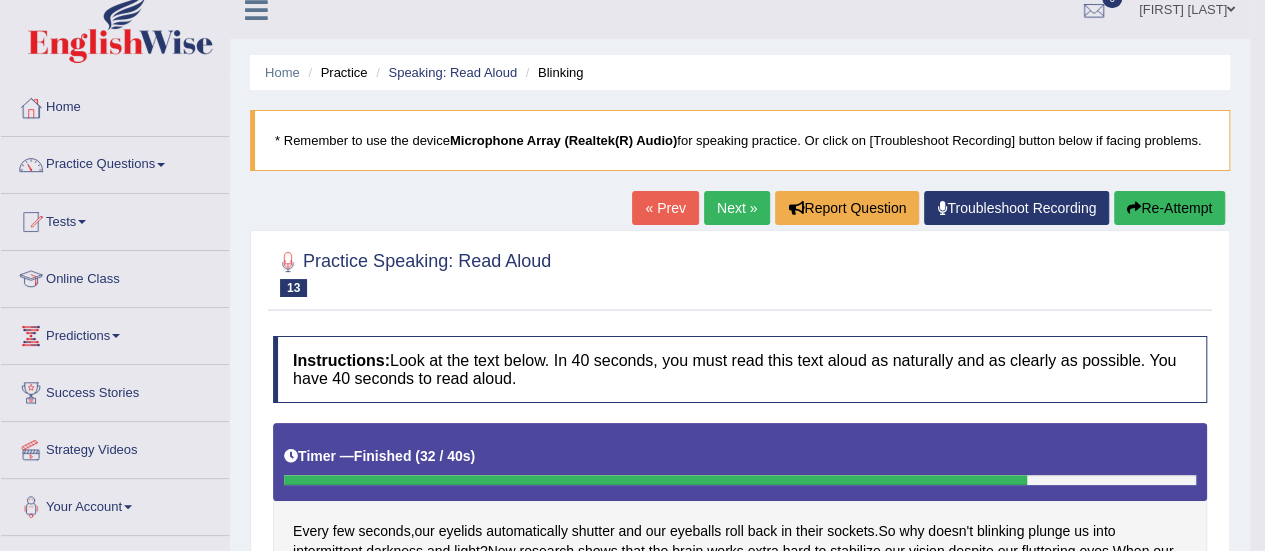 click on "Next »" at bounding box center (737, 208) 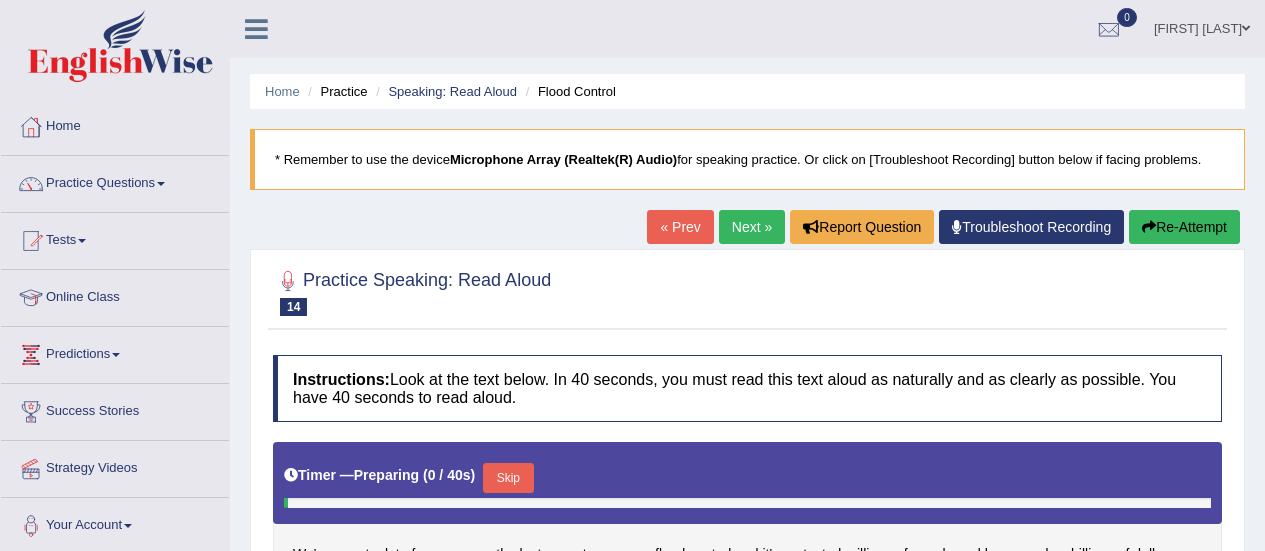 scroll, scrollTop: 0, scrollLeft: 0, axis: both 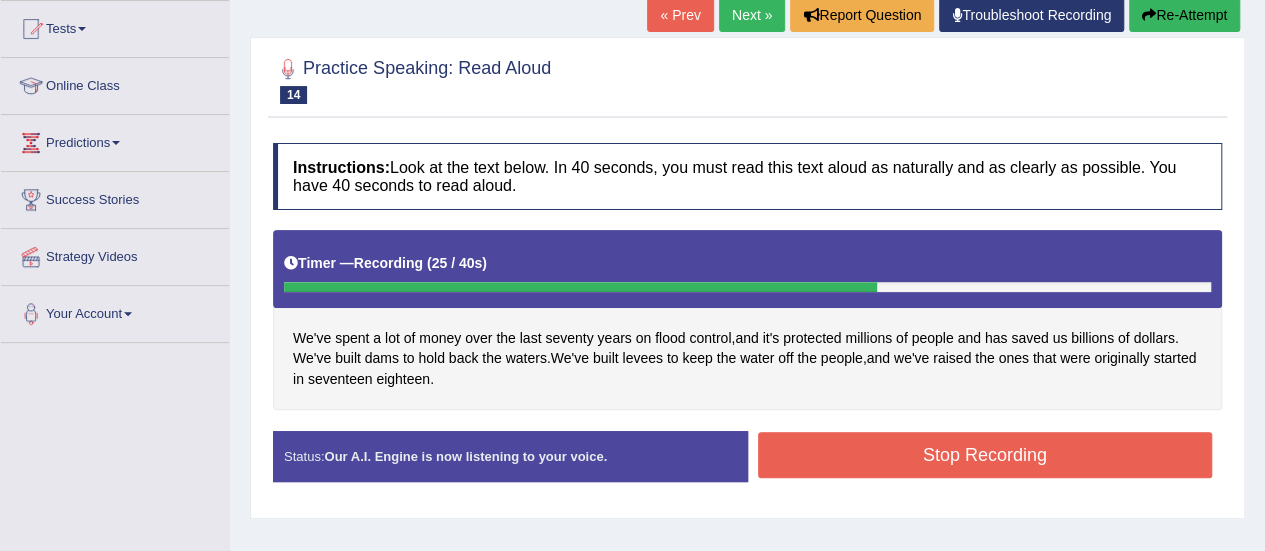click on "Stop Recording" at bounding box center [985, 455] 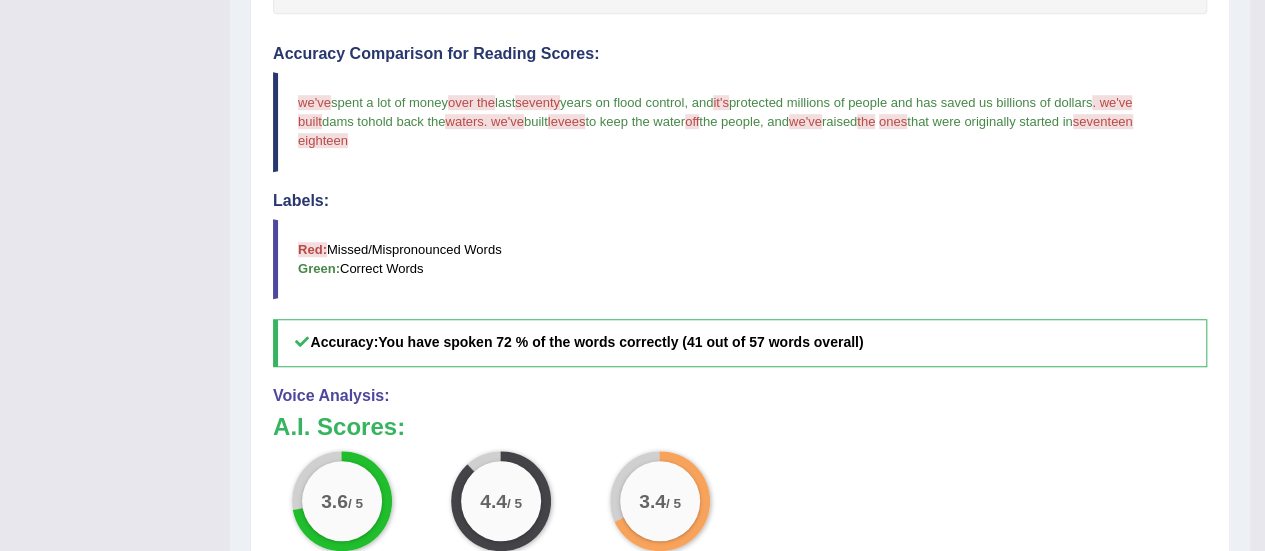 scroll, scrollTop: 680, scrollLeft: 0, axis: vertical 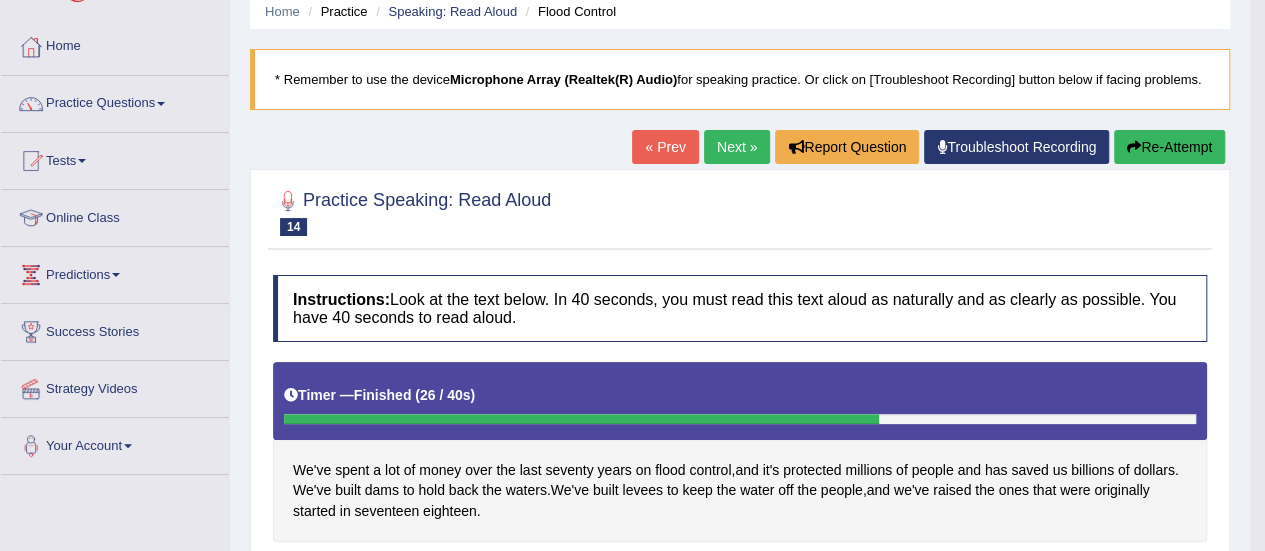 click on "Next »" at bounding box center (737, 147) 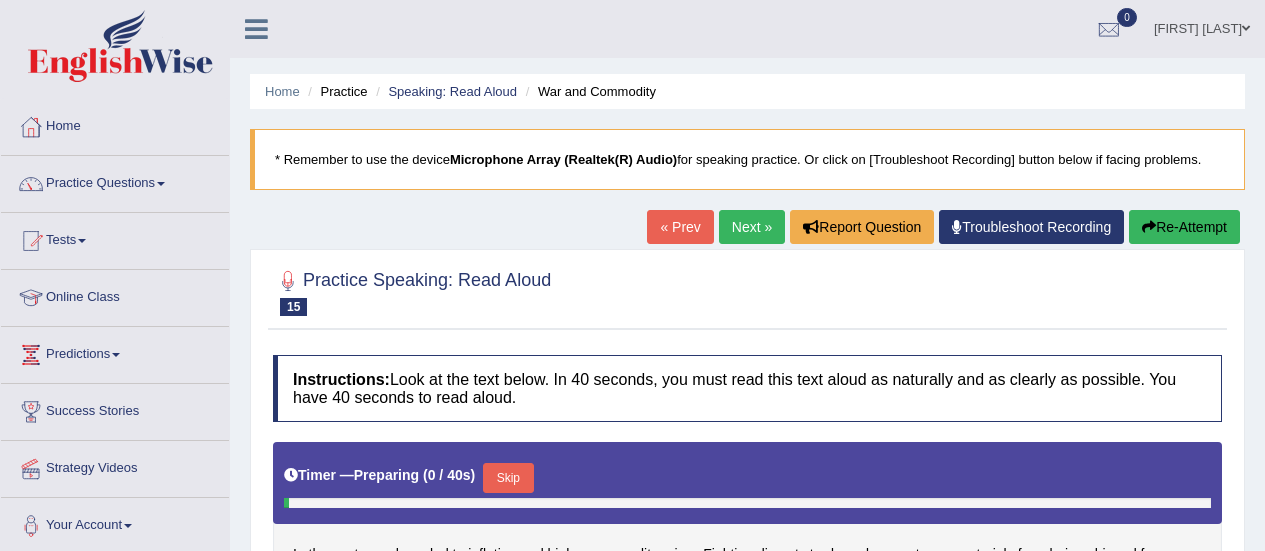 scroll, scrollTop: 0, scrollLeft: 0, axis: both 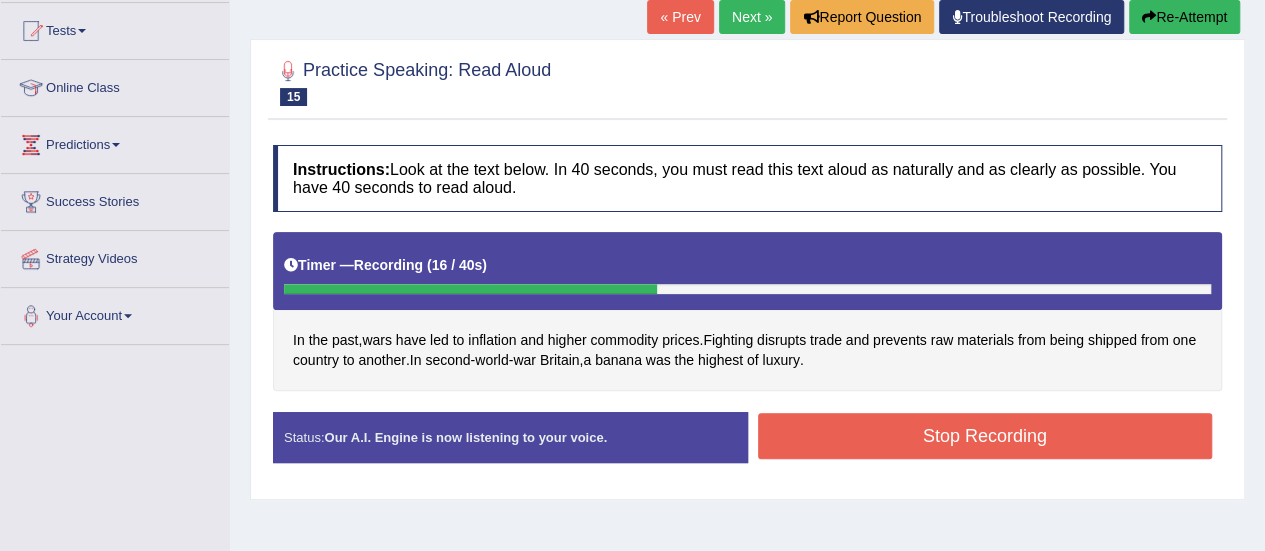 click on "Stop Recording" at bounding box center [985, 436] 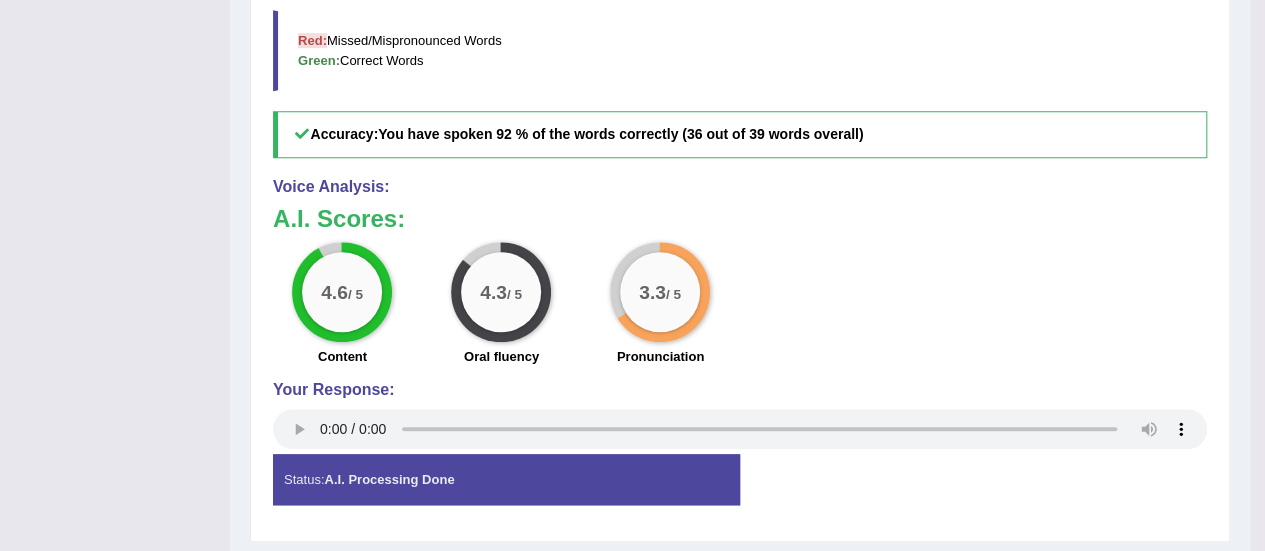 scroll, scrollTop: 786, scrollLeft: 0, axis: vertical 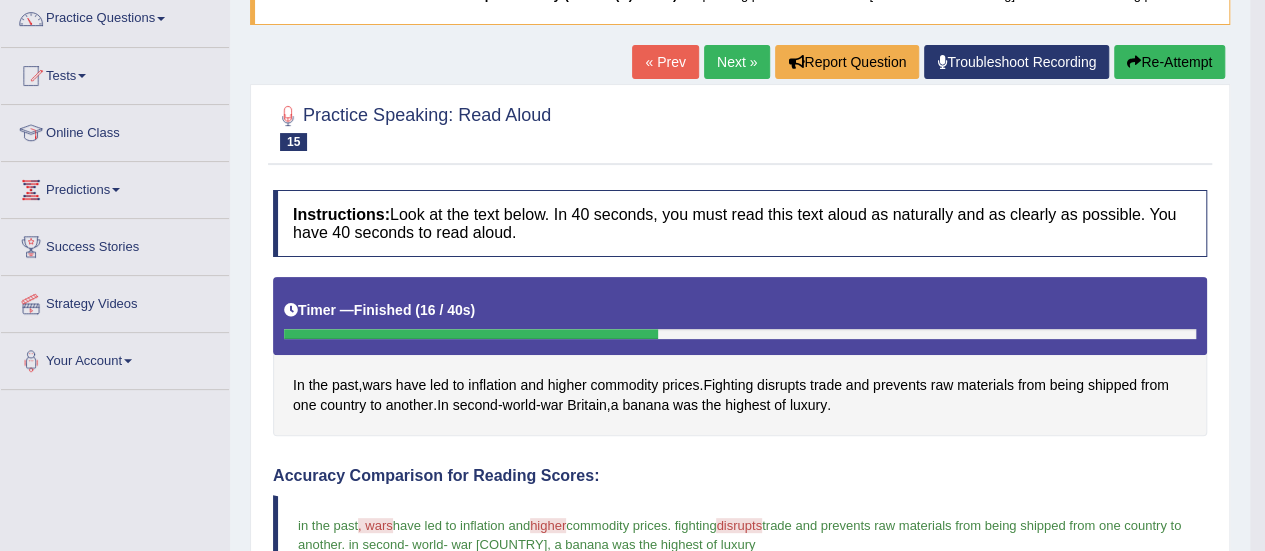 click on "Next »" at bounding box center [737, 62] 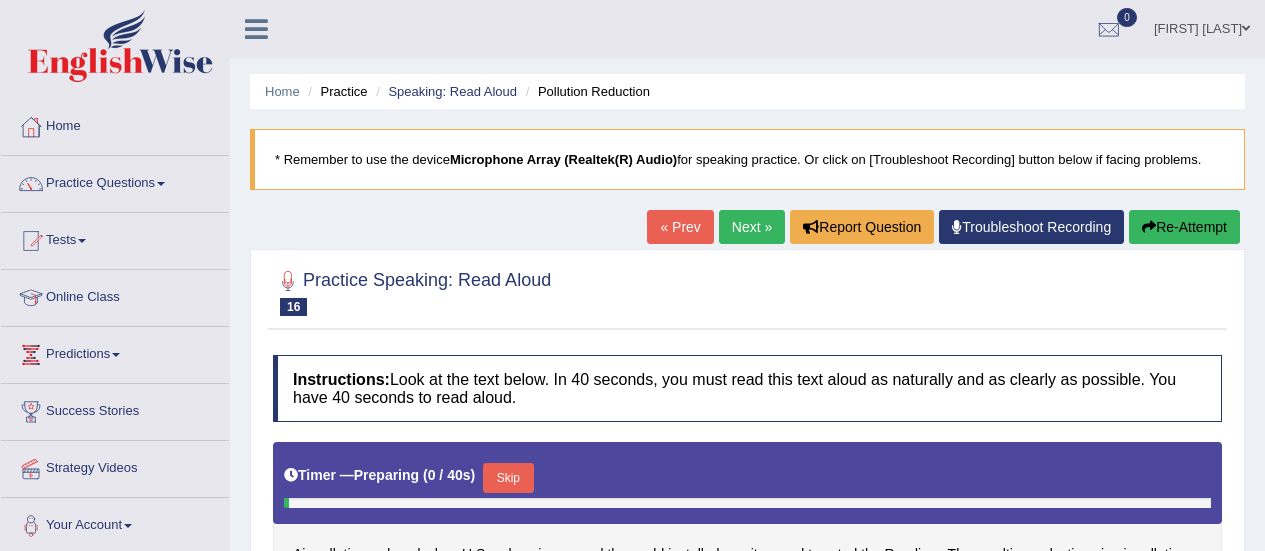 scroll, scrollTop: 0, scrollLeft: 0, axis: both 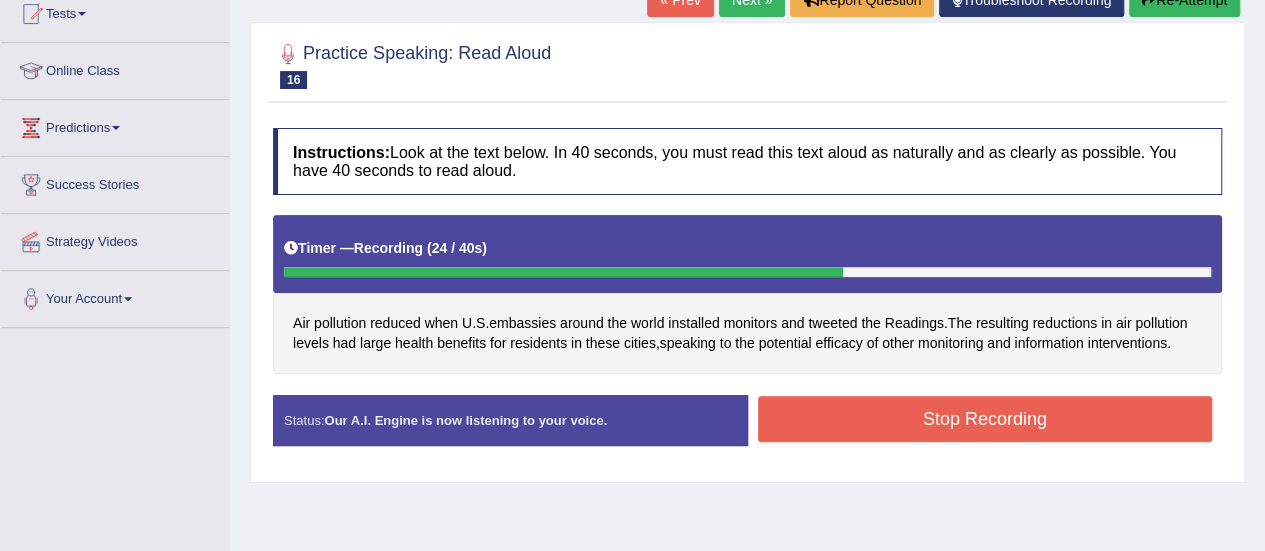 click on "Stop Recording" at bounding box center [985, 419] 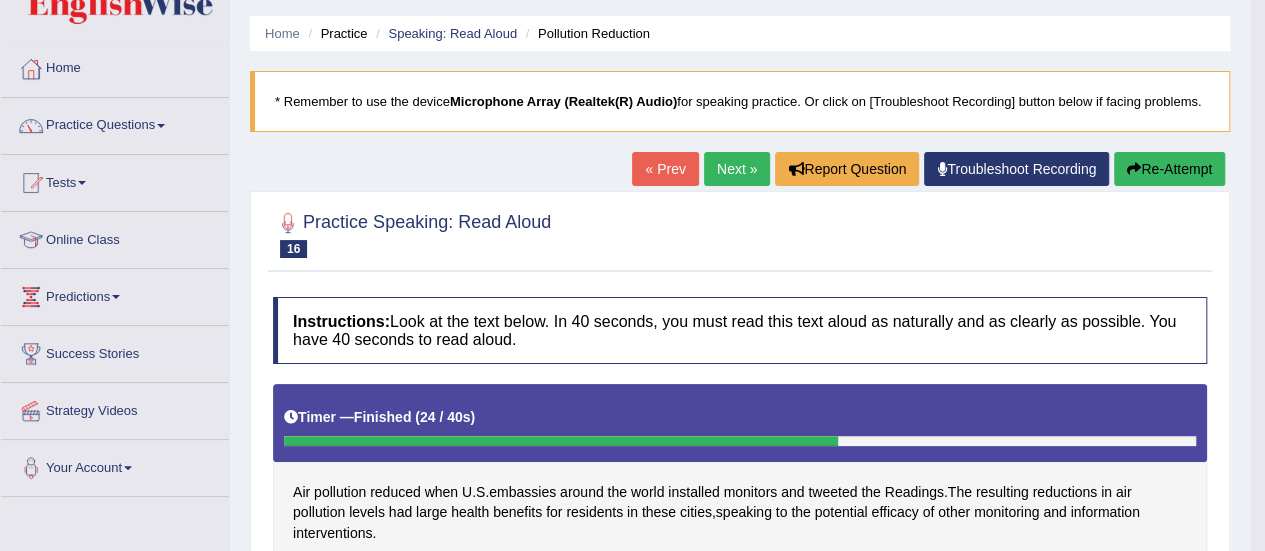 scroll, scrollTop: 52, scrollLeft: 0, axis: vertical 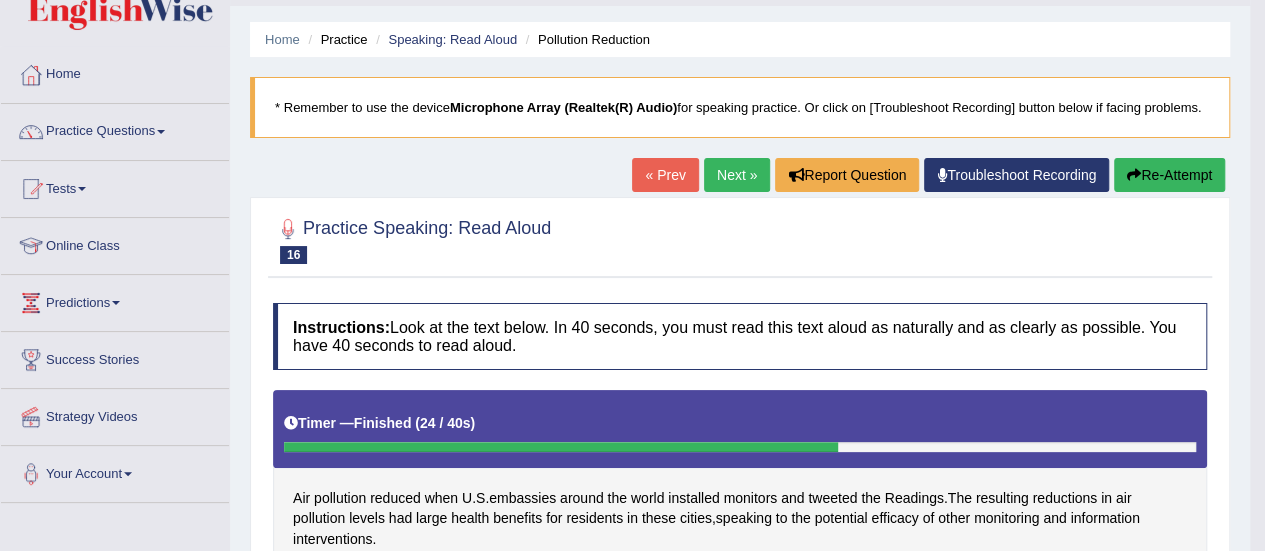 click on "Next »" at bounding box center (737, 175) 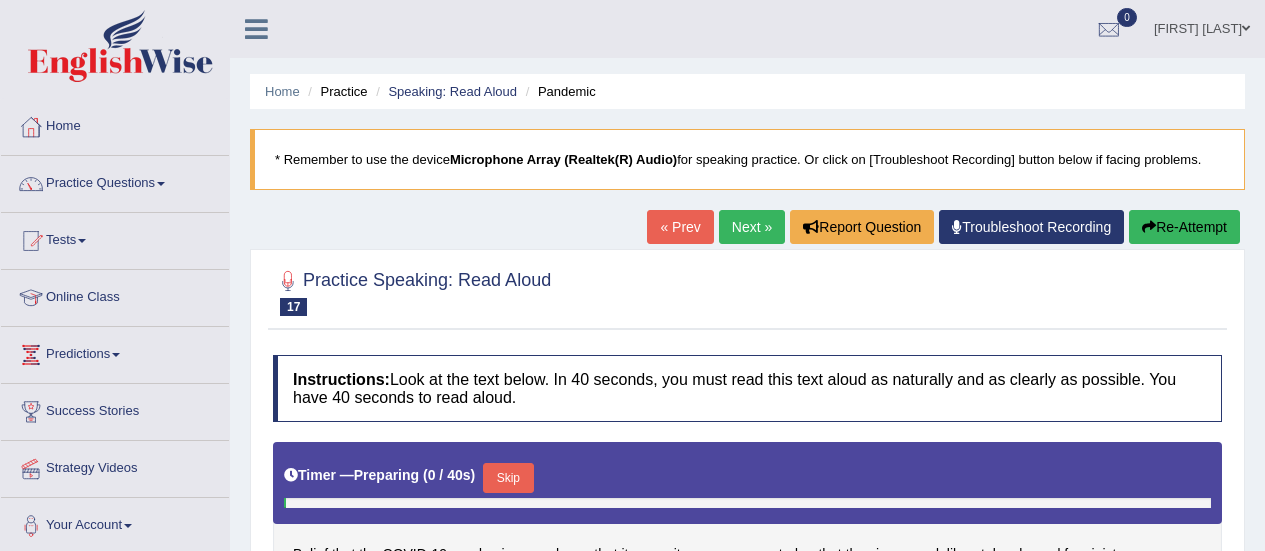 scroll, scrollTop: 0, scrollLeft: 0, axis: both 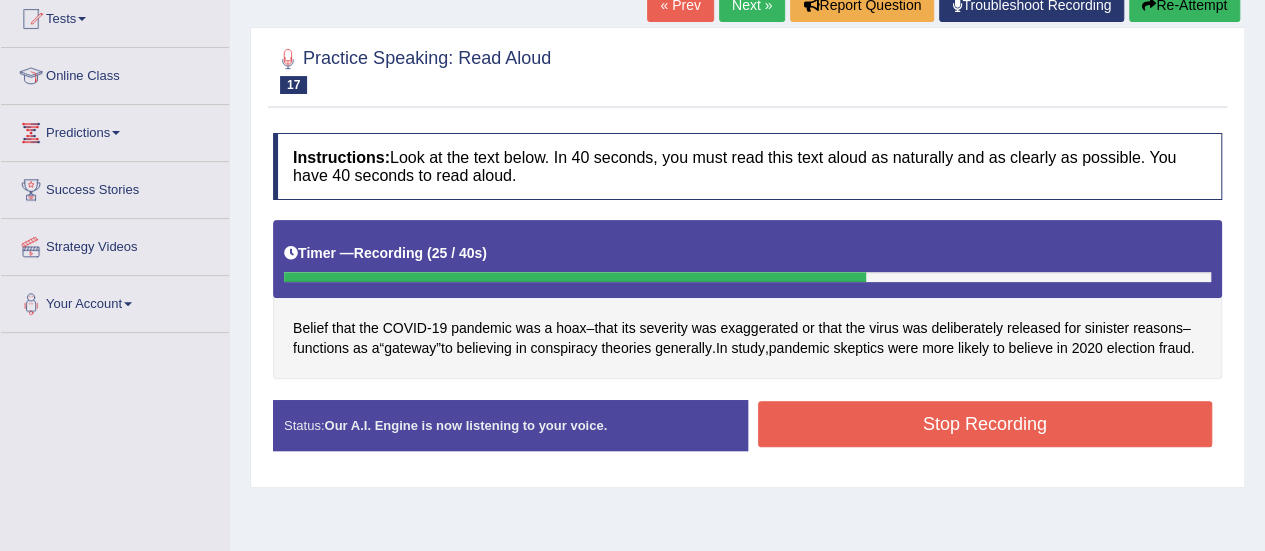 click on "Stop Recording" at bounding box center [985, 424] 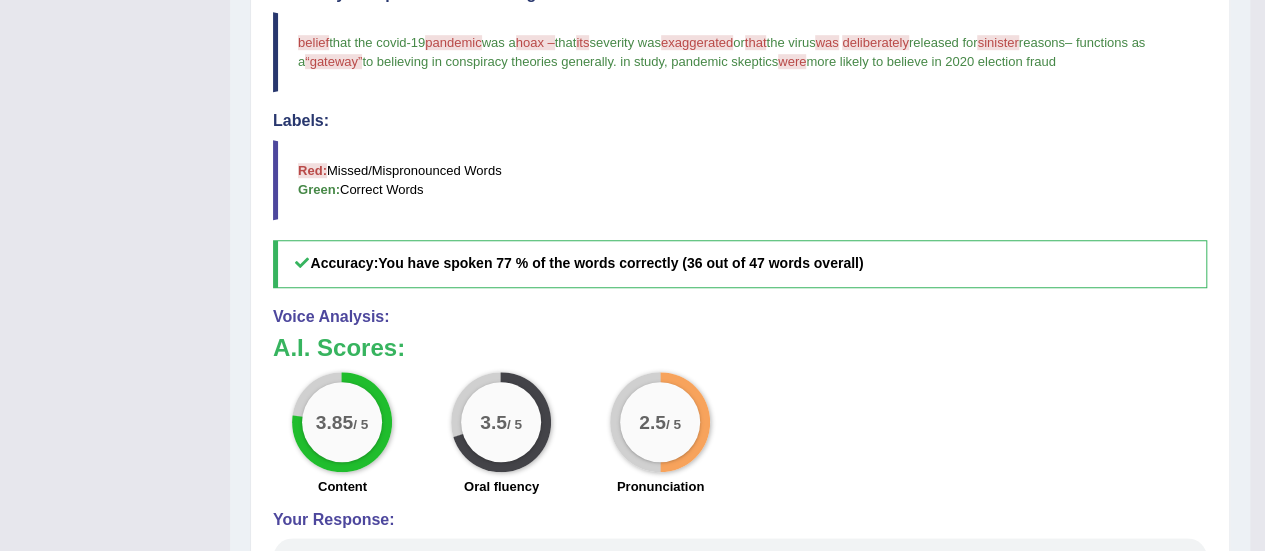 scroll, scrollTop: 38, scrollLeft: 0, axis: vertical 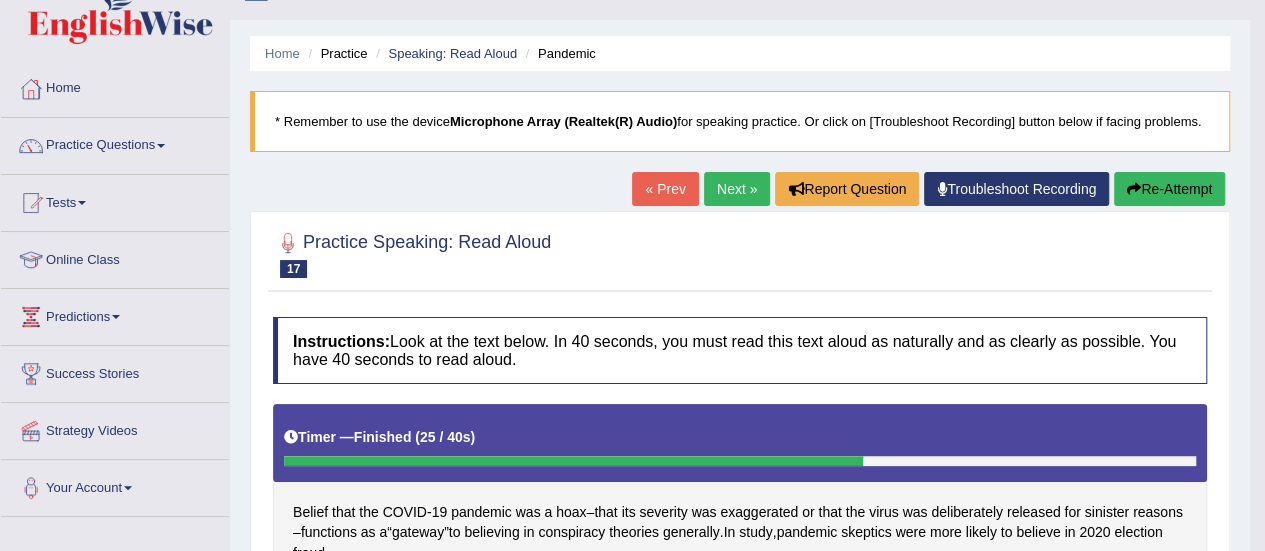 click on "Next »" at bounding box center [737, 189] 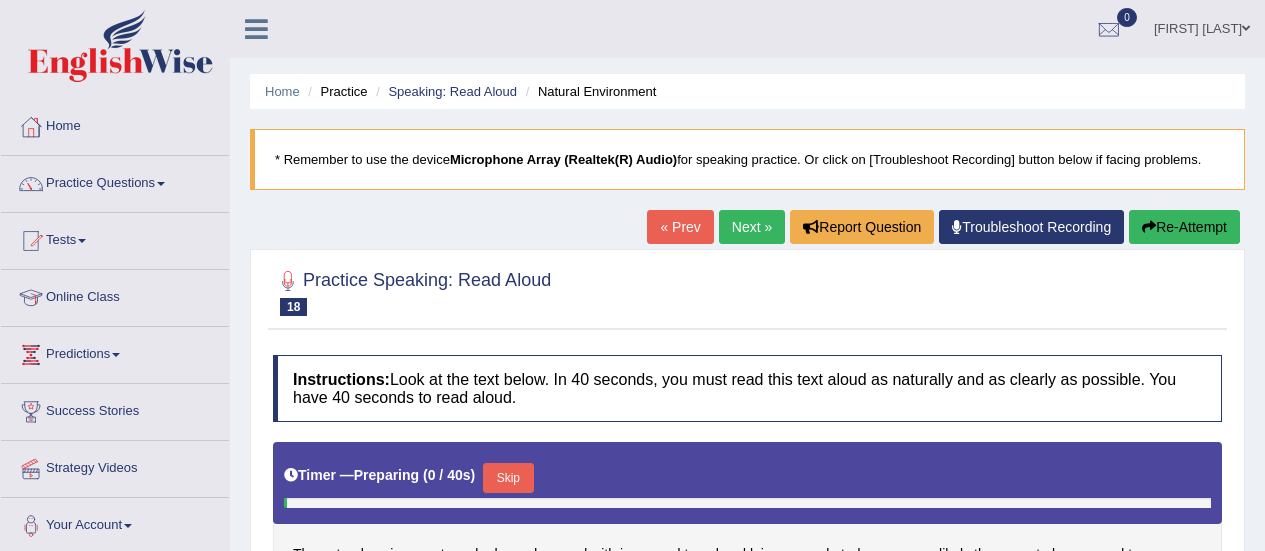 scroll, scrollTop: 0, scrollLeft: 0, axis: both 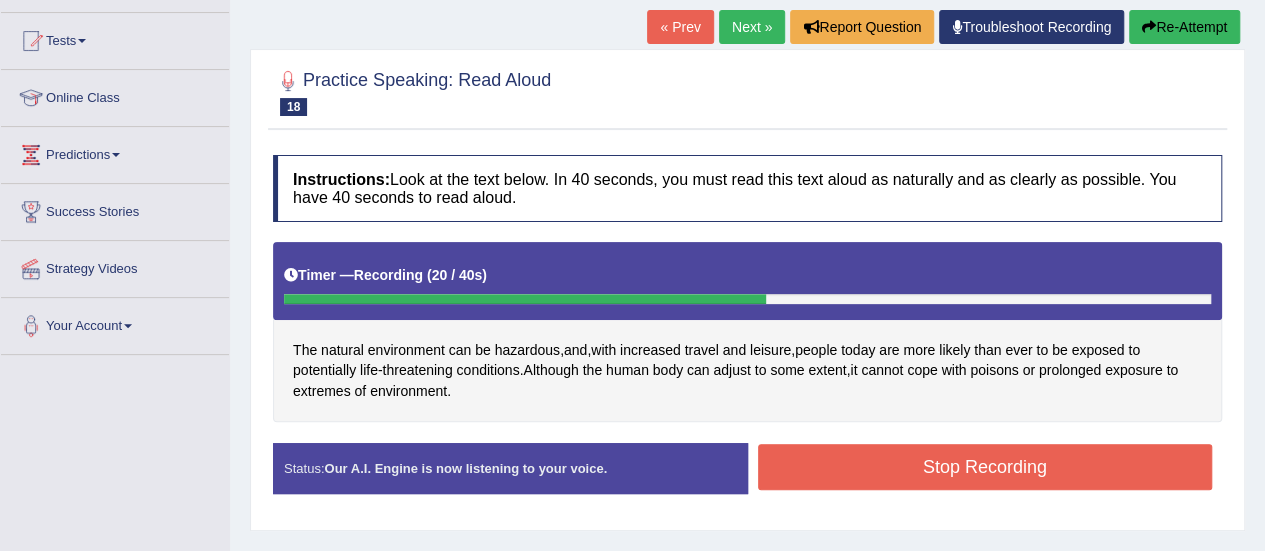 click on "Stop Recording" at bounding box center [985, 467] 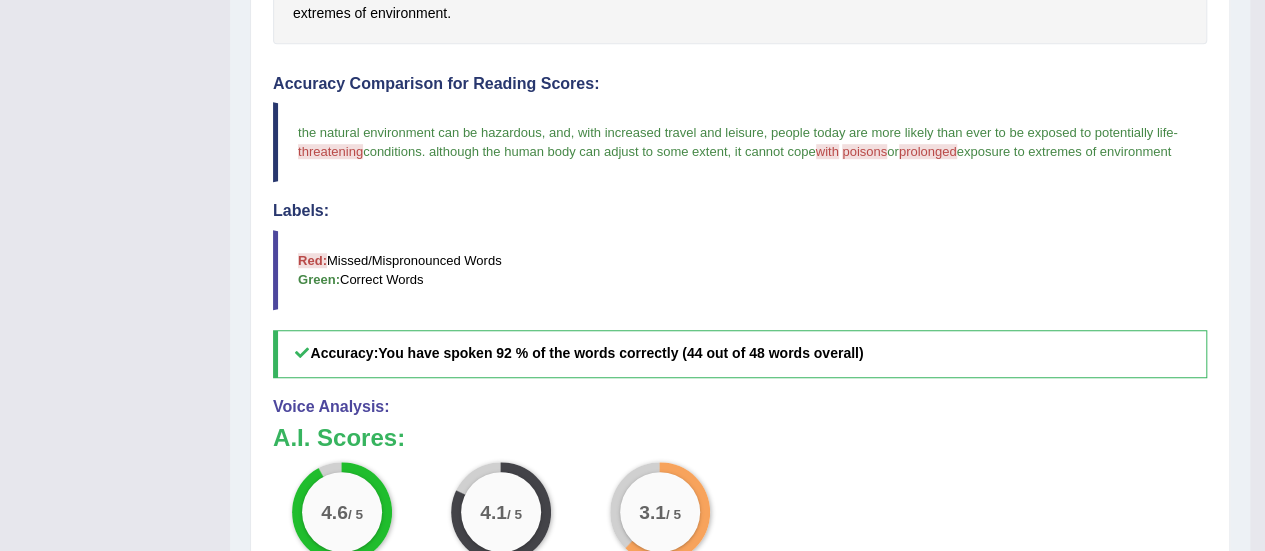 scroll, scrollTop: 713, scrollLeft: 0, axis: vertical 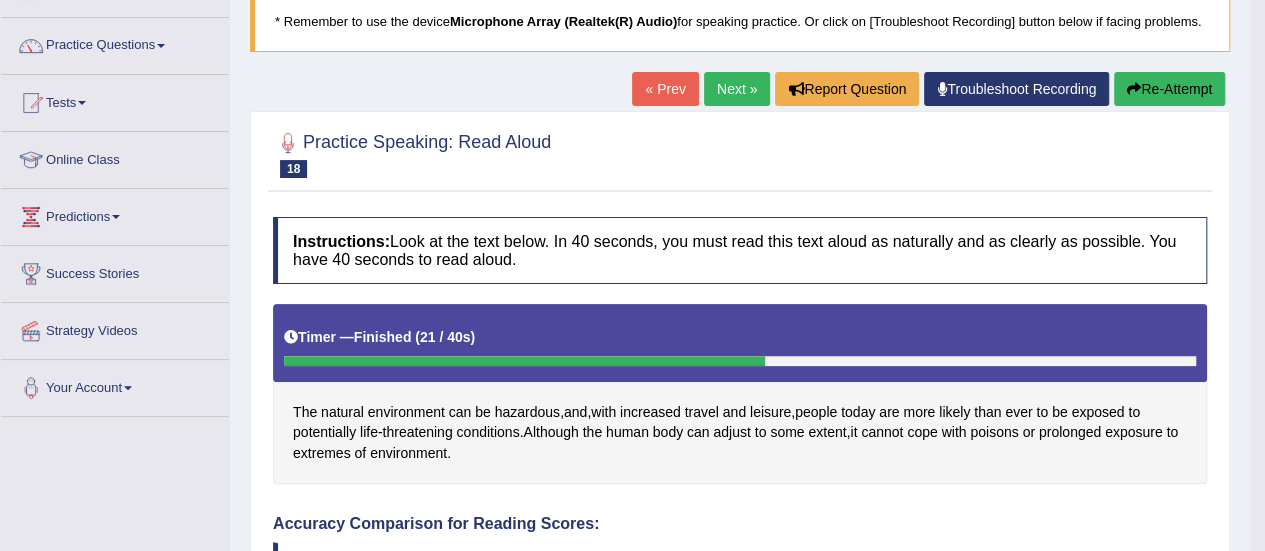click on "Next »" at bounding box center [737, 89] 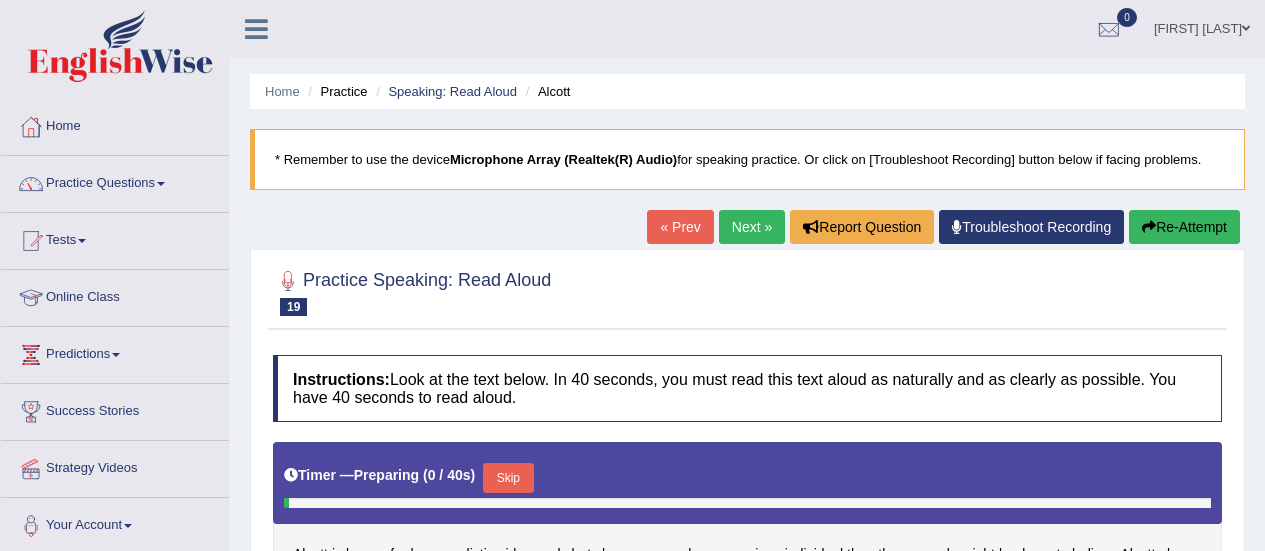 scroll, scrollTop: 0, scrollLeft: 0, axis: both 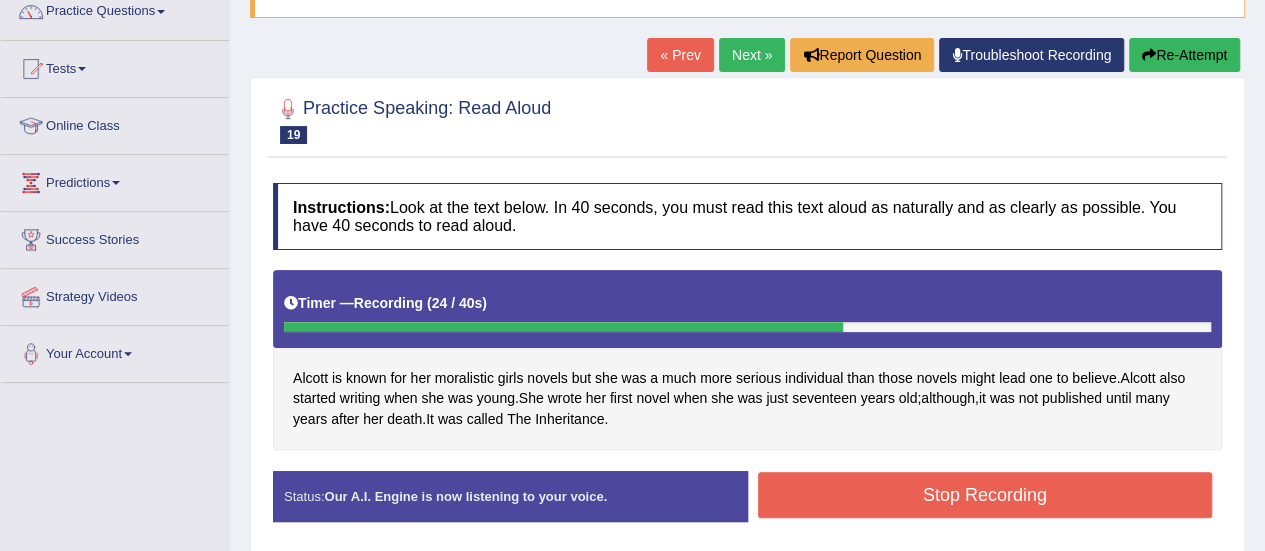 click on "Stop Recording" at bounding box center [985, 495] 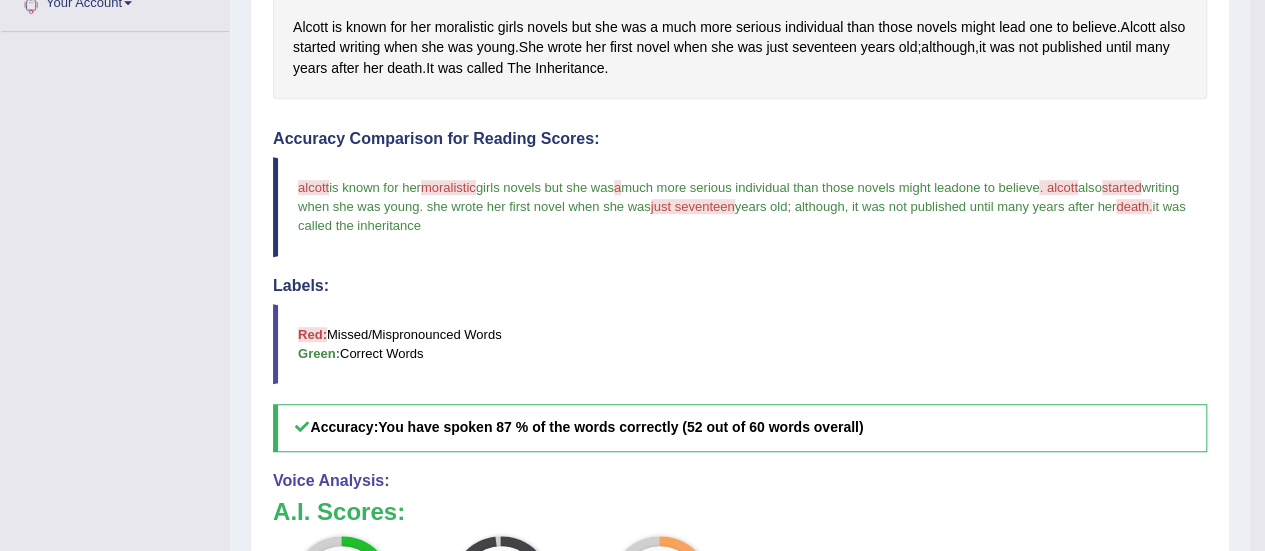 scroll, scrollTop: 461, scrollLeft: 0, axis: vertical 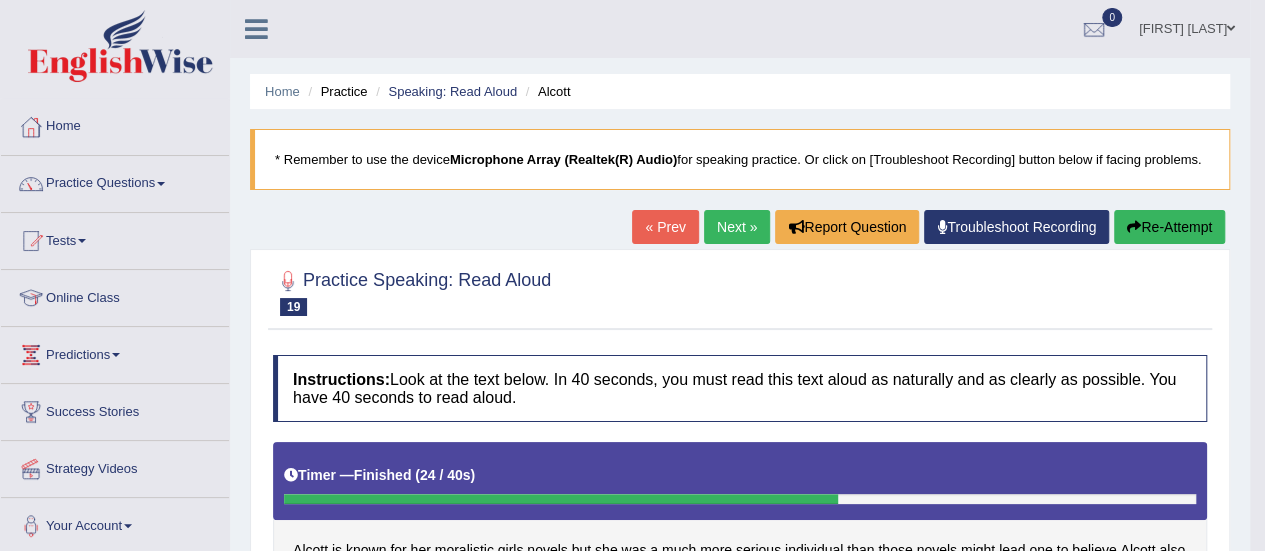 click on "Next »" at bounding box center (737, 227) 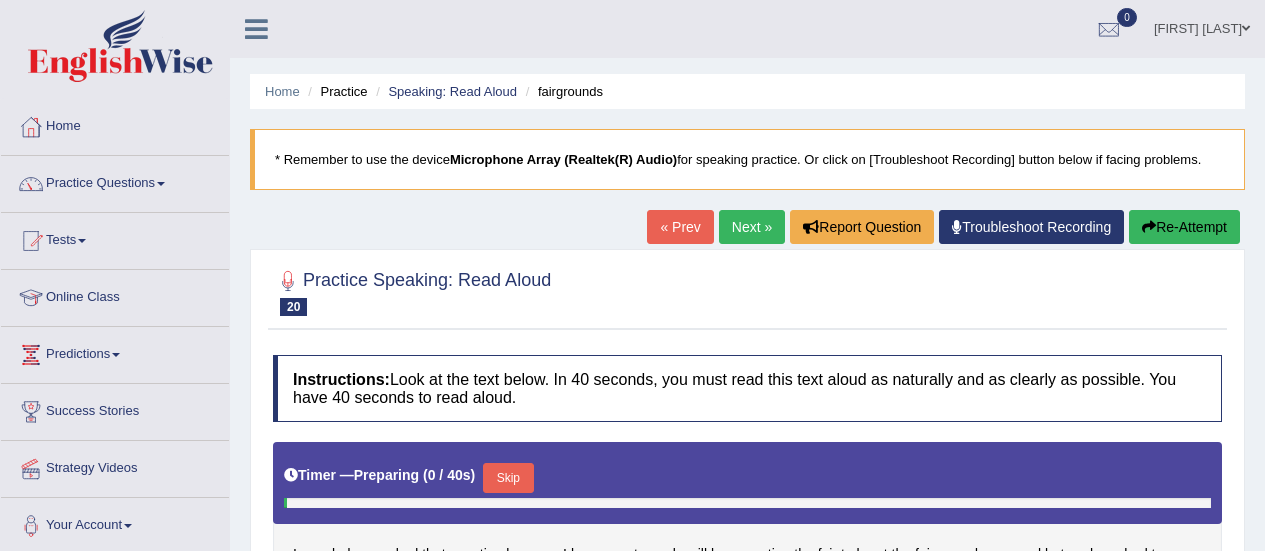 scroll, scrollTop: 0, scrollLeft: 0, axis: both 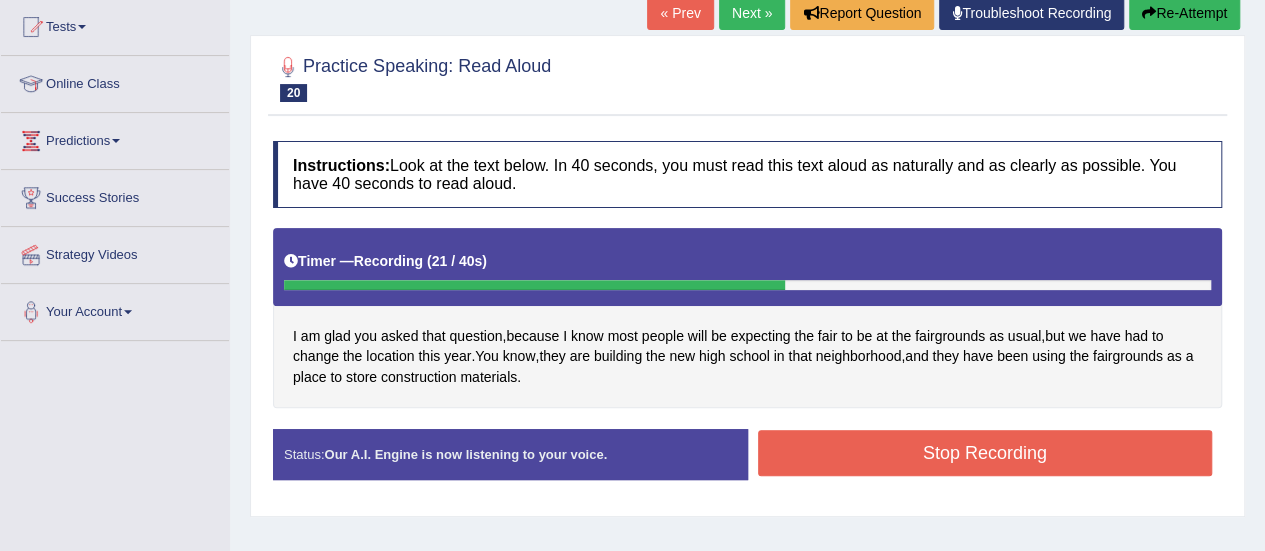 click on "Stop Recording" at bounding box center (985, 453) 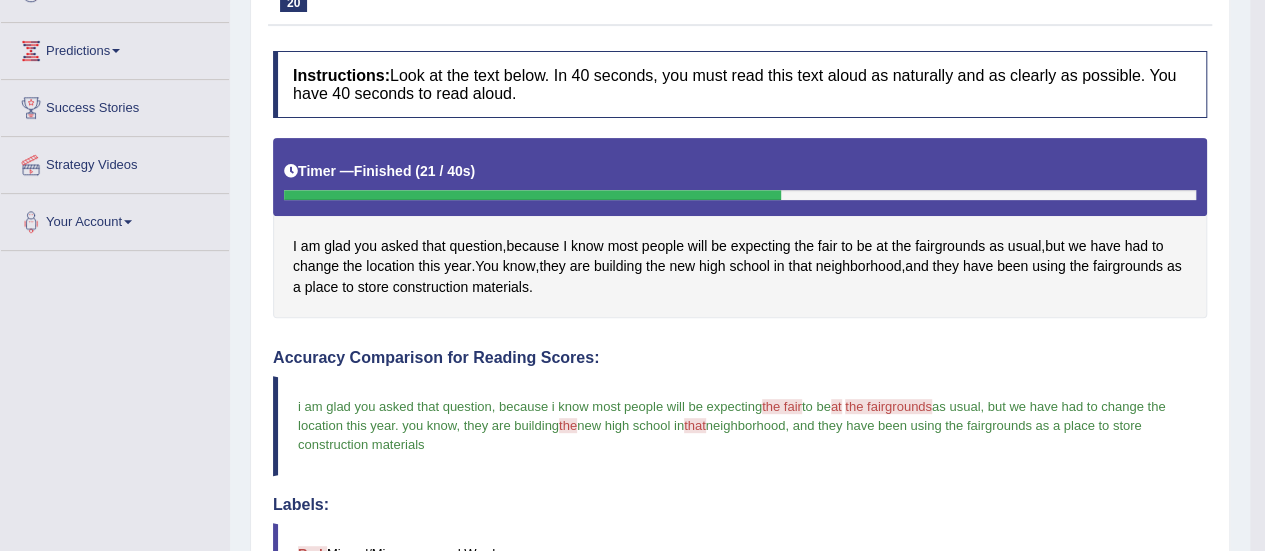 scroll, scrollTop: 53, scrollLeft: 0, axis: vertical 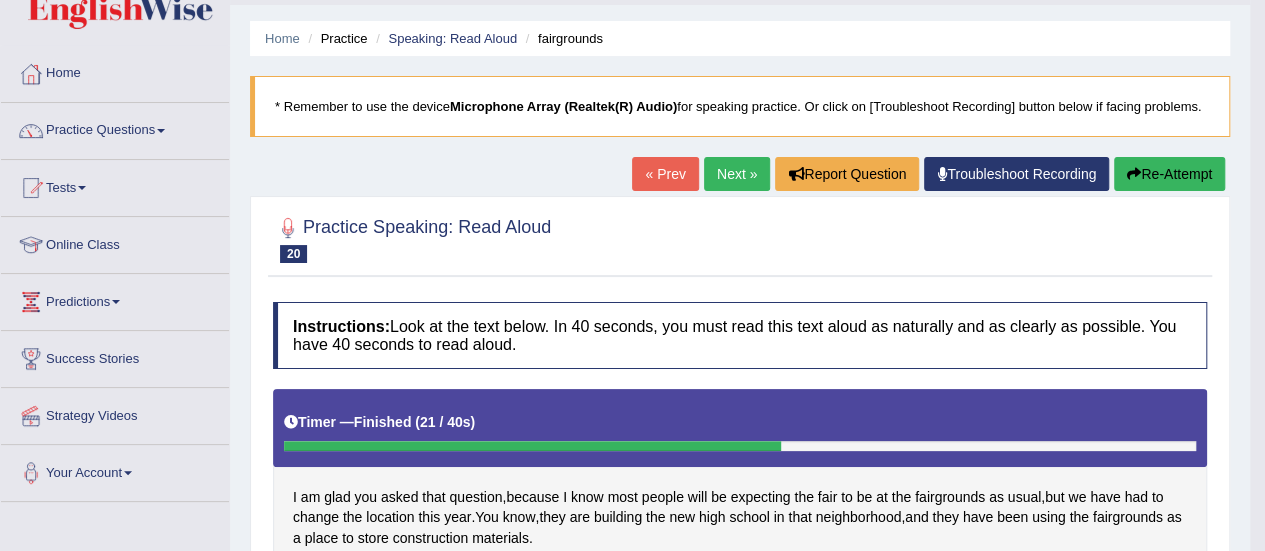 click on "Next »" at bounding box center (737, 174) 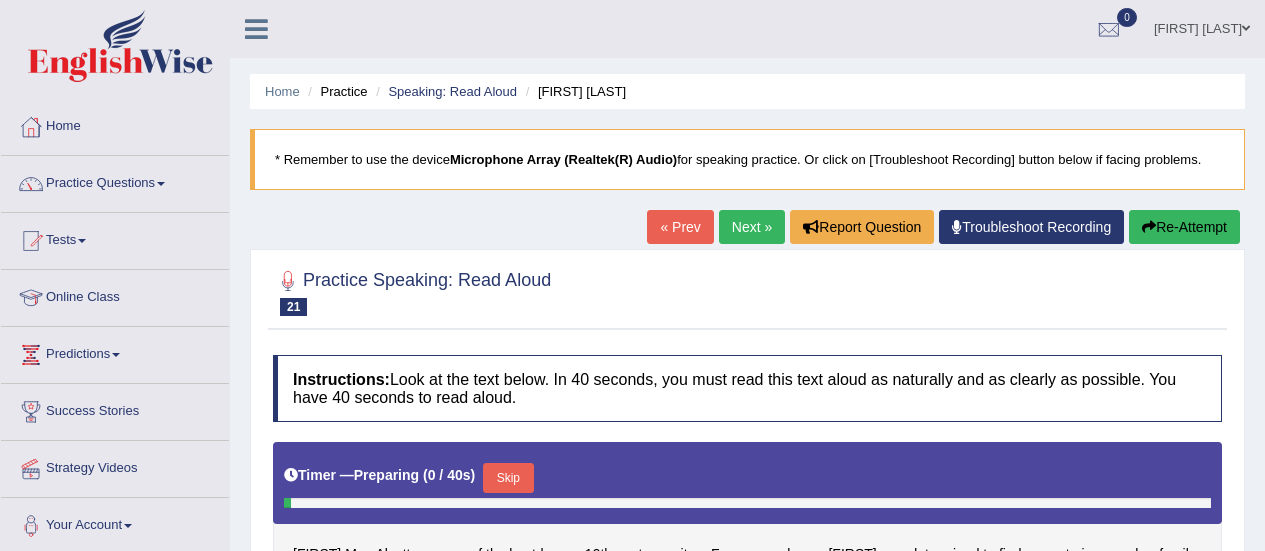 scroll, scrollTop: 0, scrollLeft: 0, axis: both 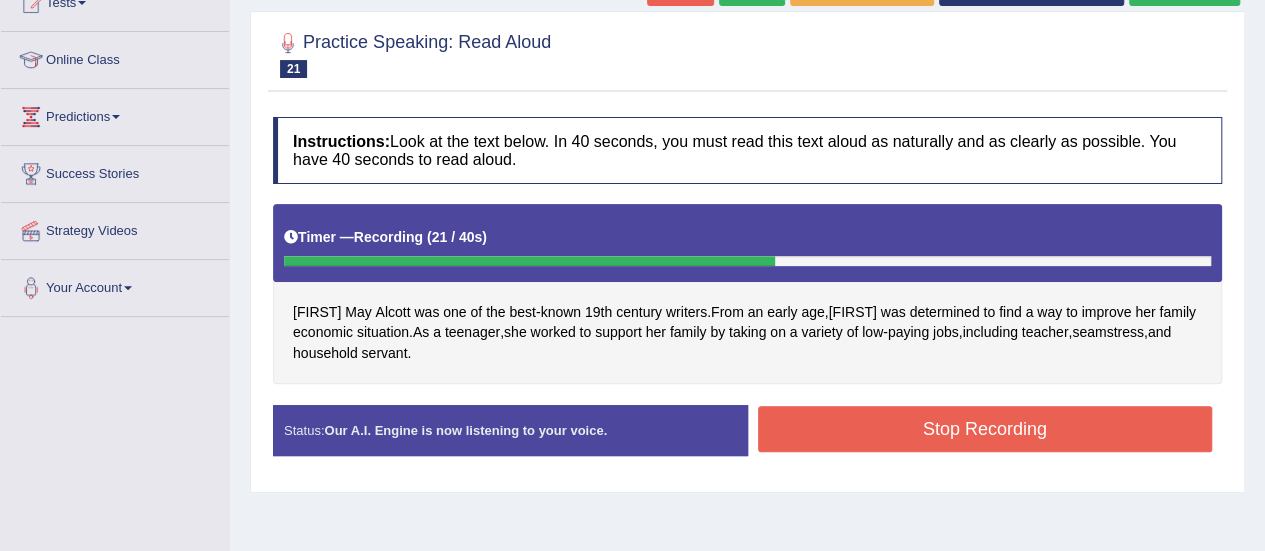 click on "Stop Recording" at bounding box center [985, 429] 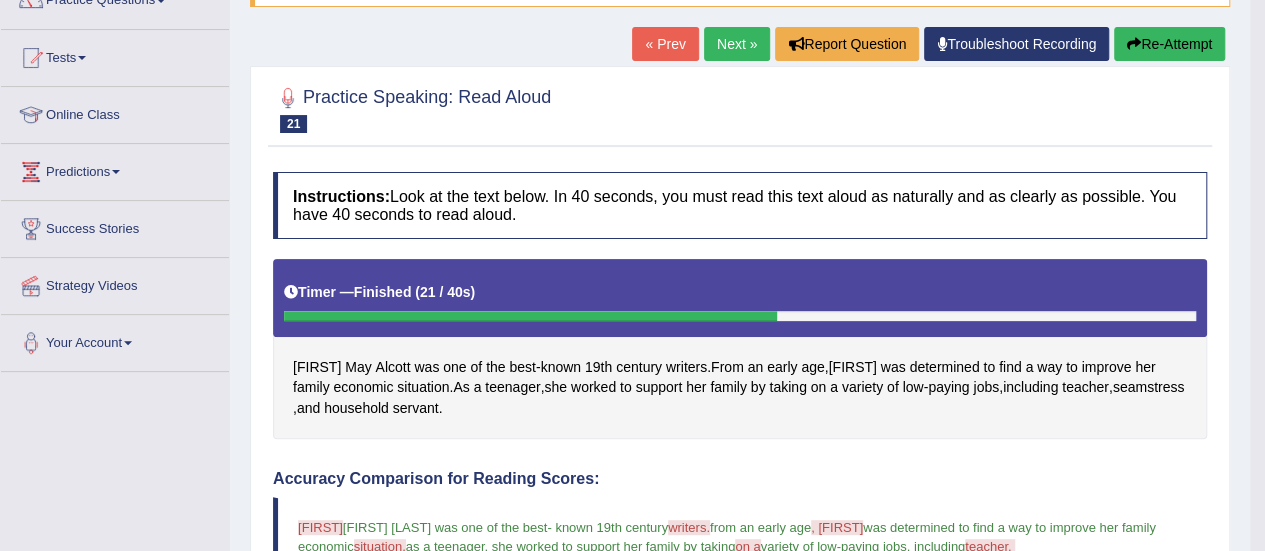 scroll, scrollTop: 160, scrollLeft: 0, axis: vertical 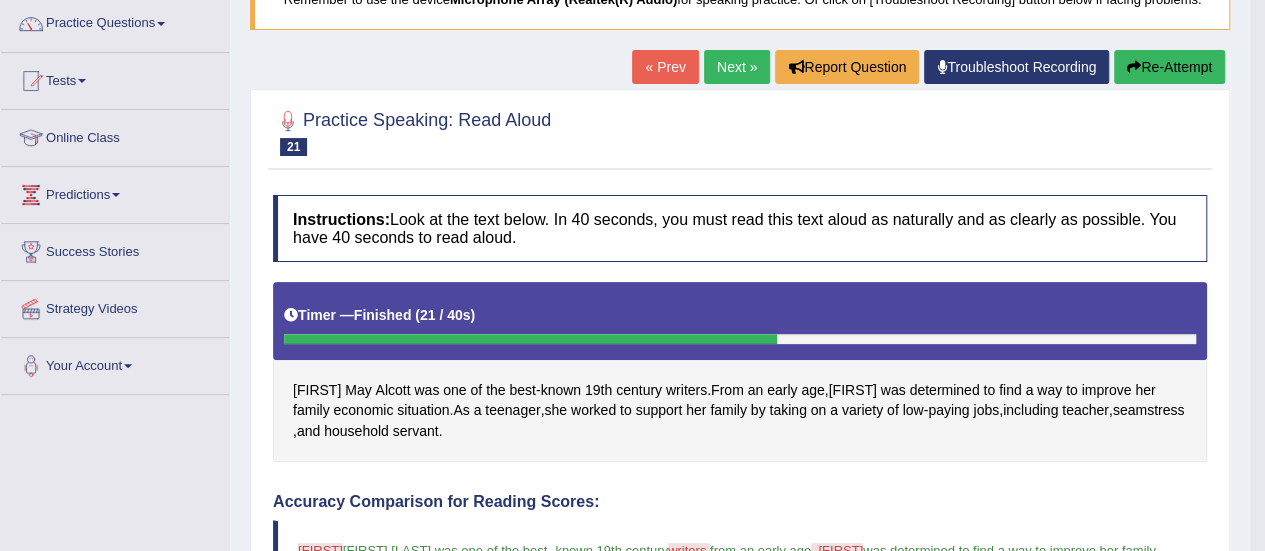 click on "Next »" at bounding box center [737, 67] 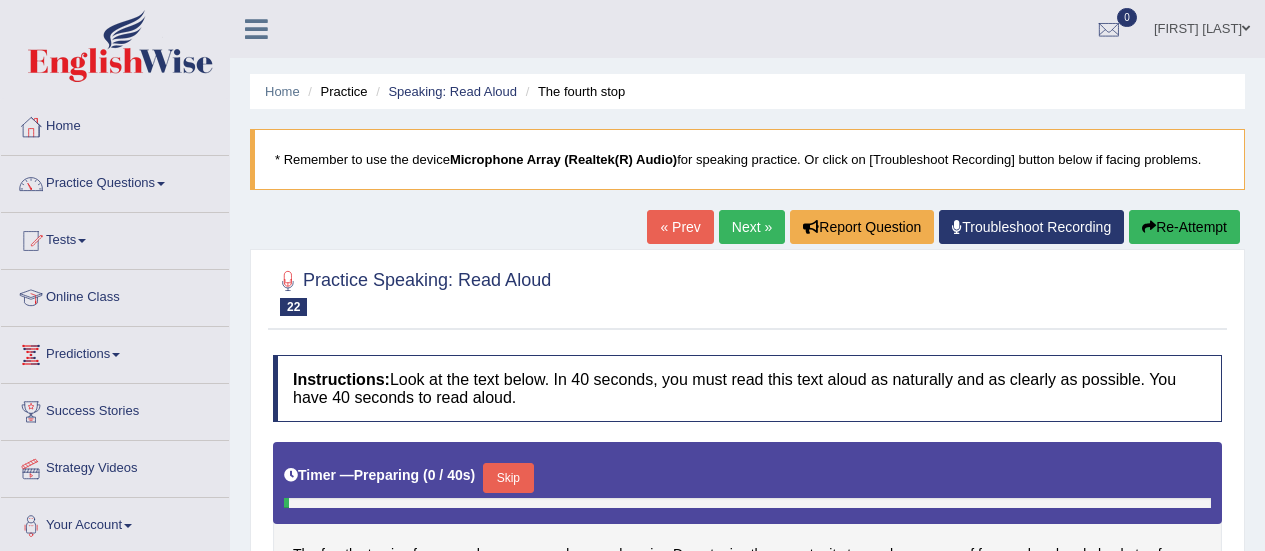 scroll, scrollTop: 0, scrollLeft: 0, axis: both 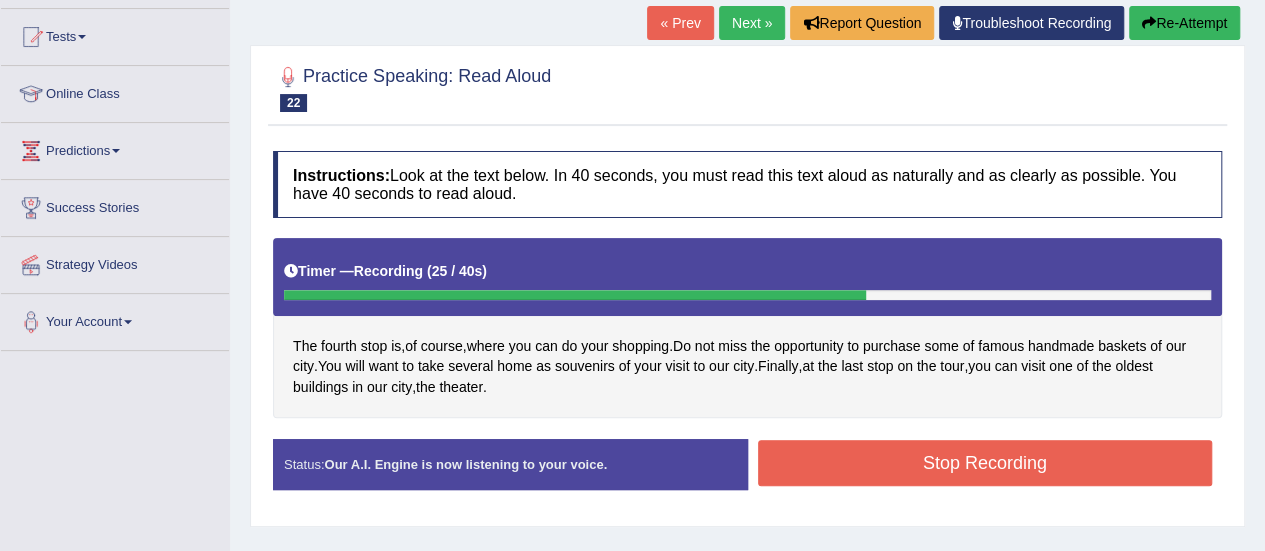click on "Stop Recording" at bounding box center [985, 463] 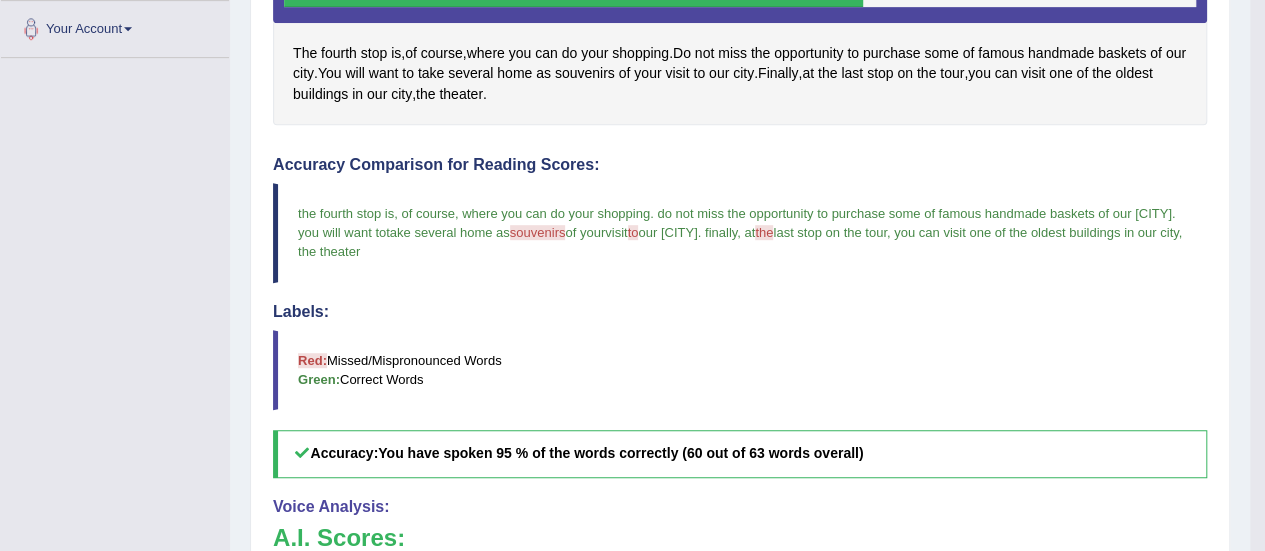 scroll, scrollTop: 482, scrollLeft: 0, axis: vertical 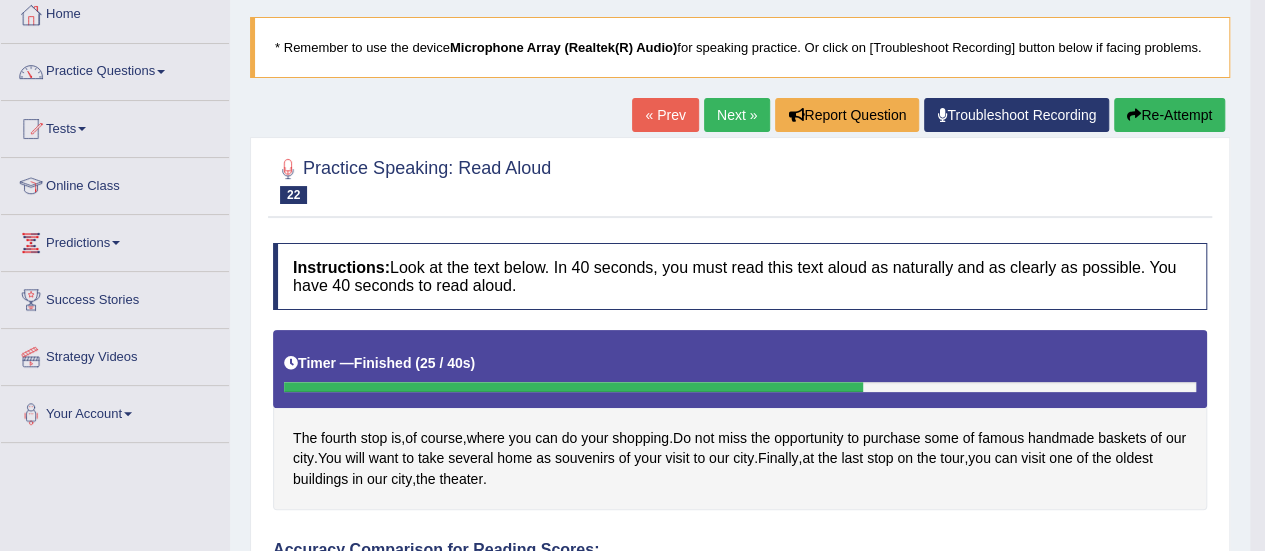 click on "Next »" at bounding box center (737, 115) 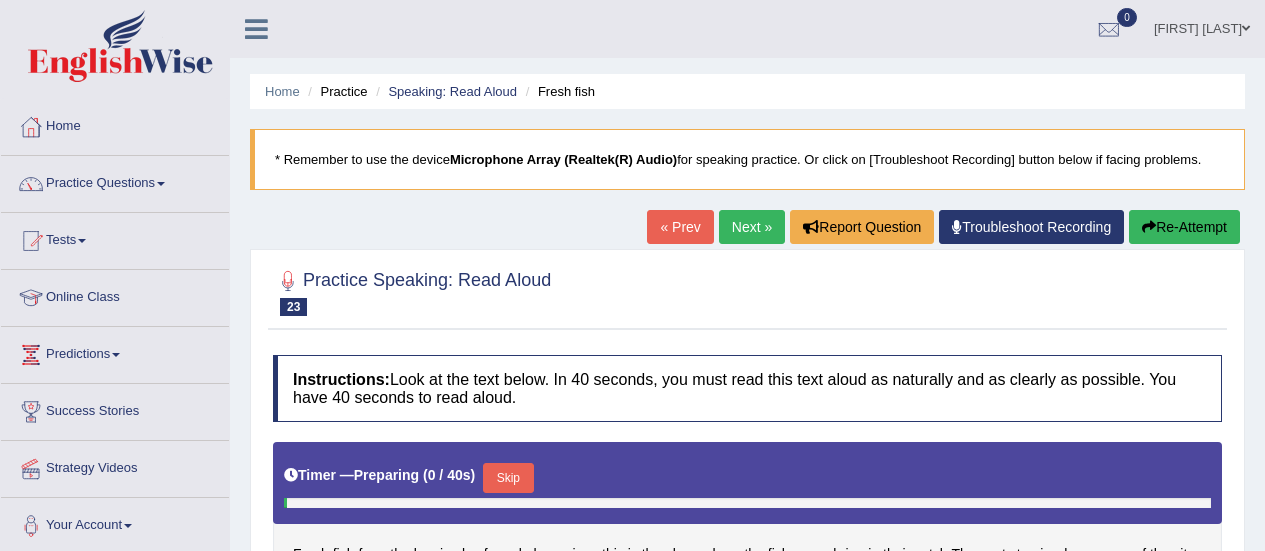 scroll, scrollTop: 0, scrollLeft: 0, axis: both 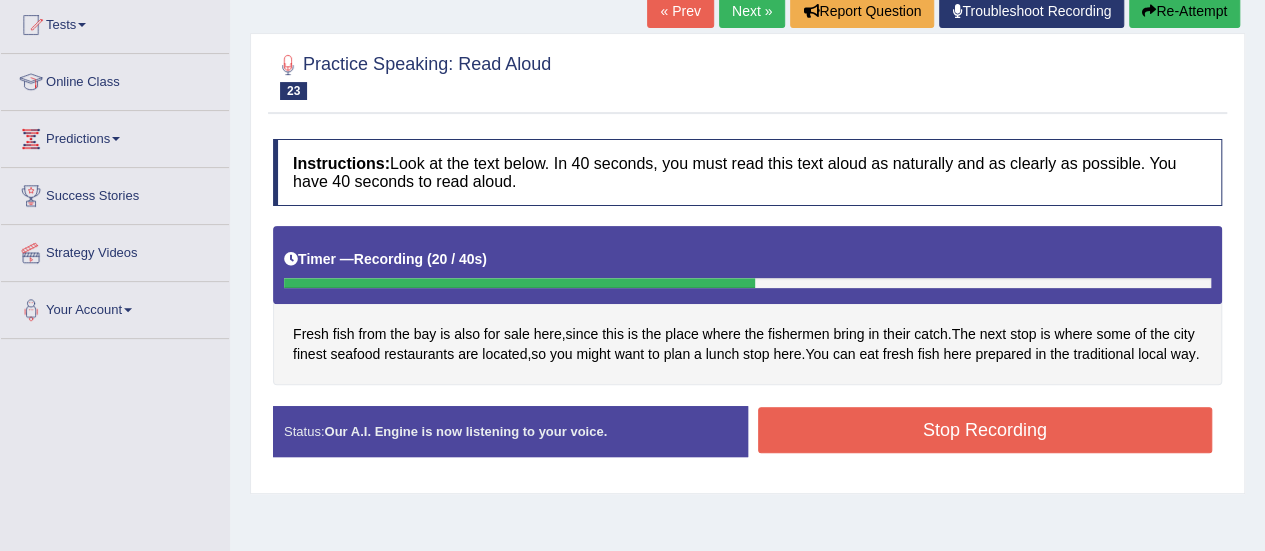 click on "Stop Recording" at bounding box center [985, 430] 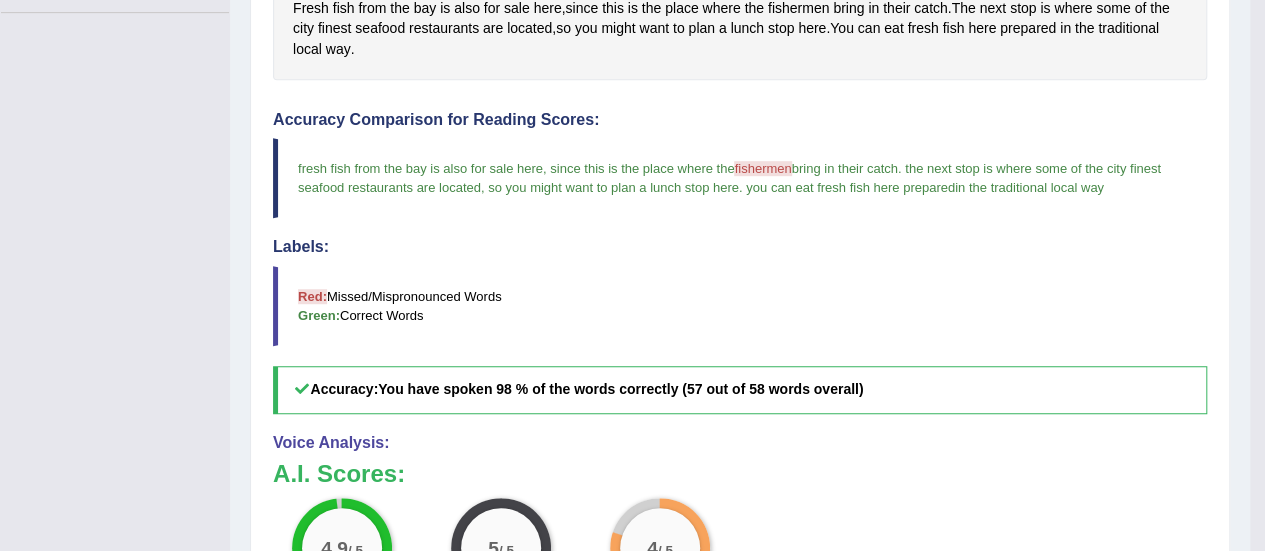 scroll, scrollTop: 654, scrollLeft: 0, axis: vertical 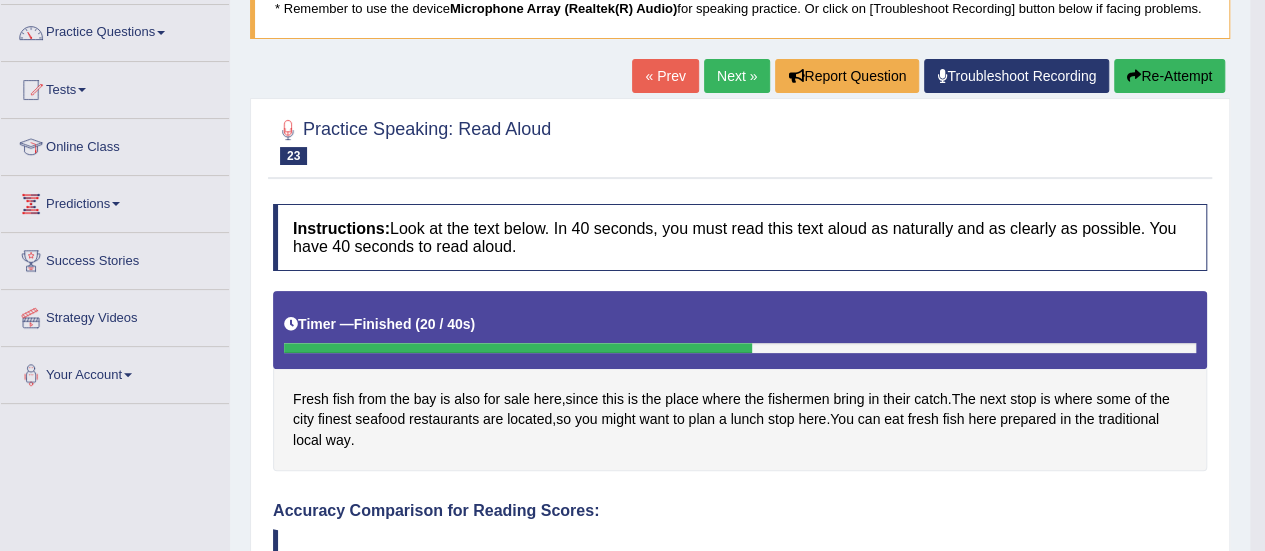 click on "Next »" at bounding box center [737, 76] 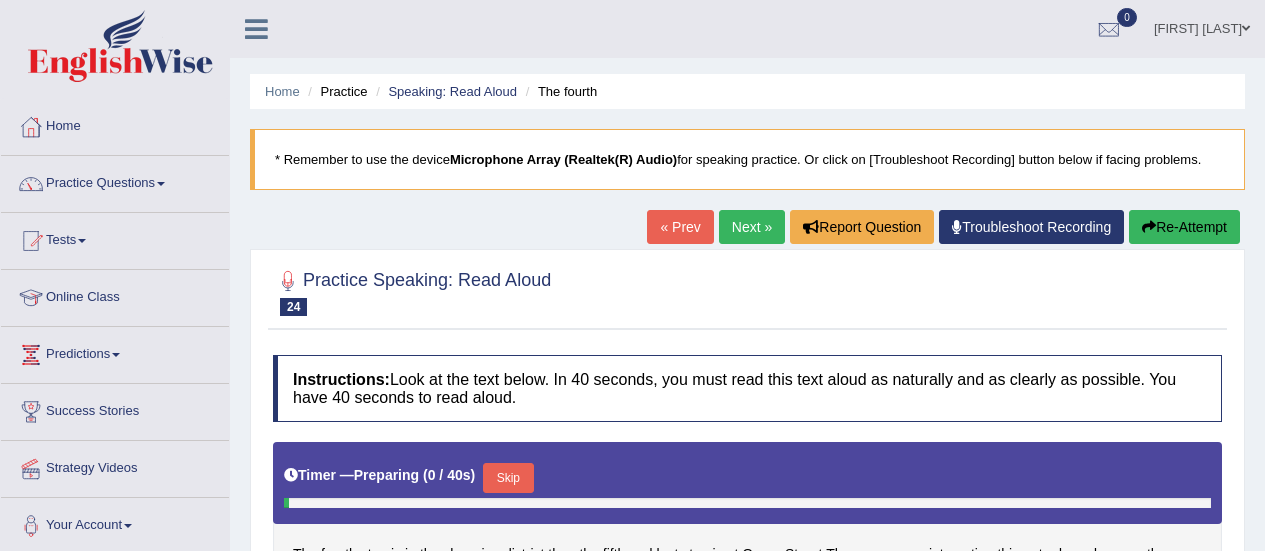 scroll, scrollTop: 0, scrollLeft: 0, axis: both 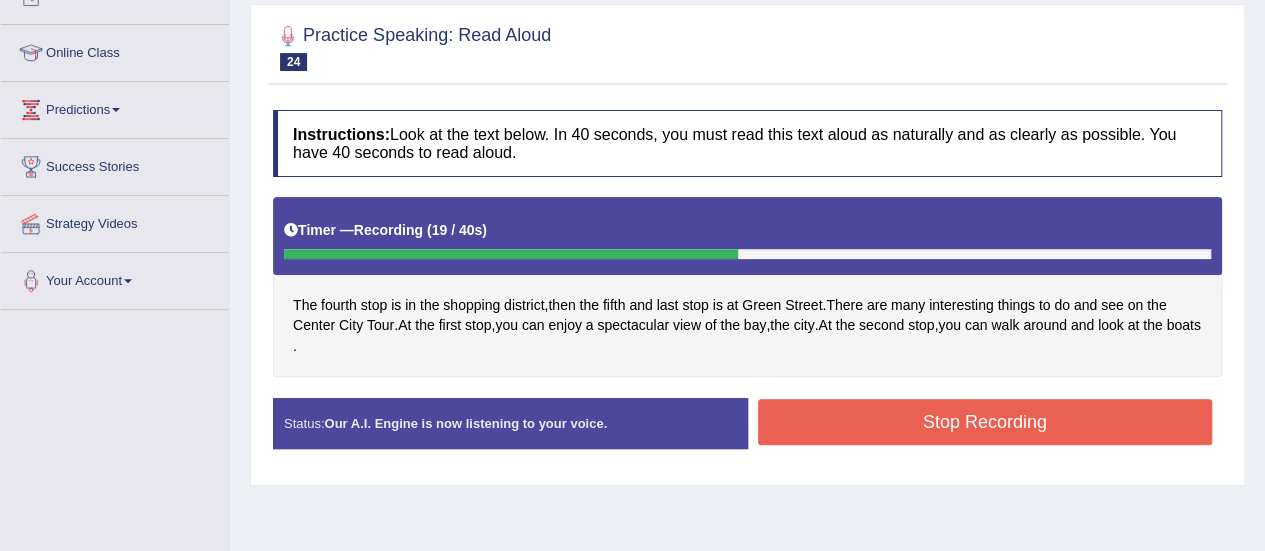 click on "Stop Recording" at bounding box center [985, 422] 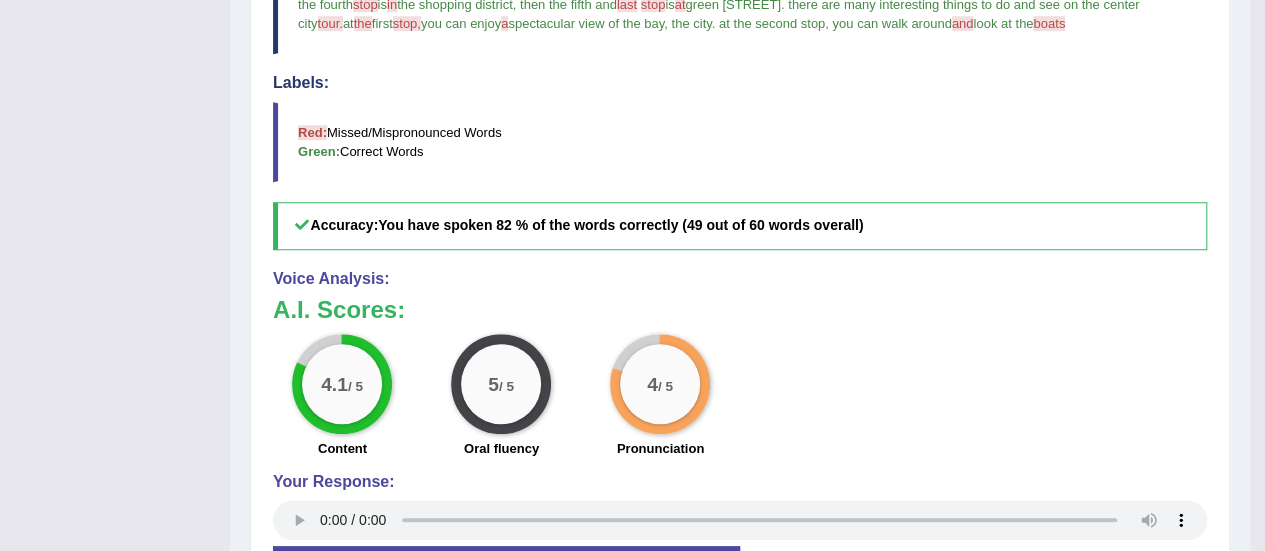 scroll, scrollTop: 720, scrollLeft: 0, axis: vertical 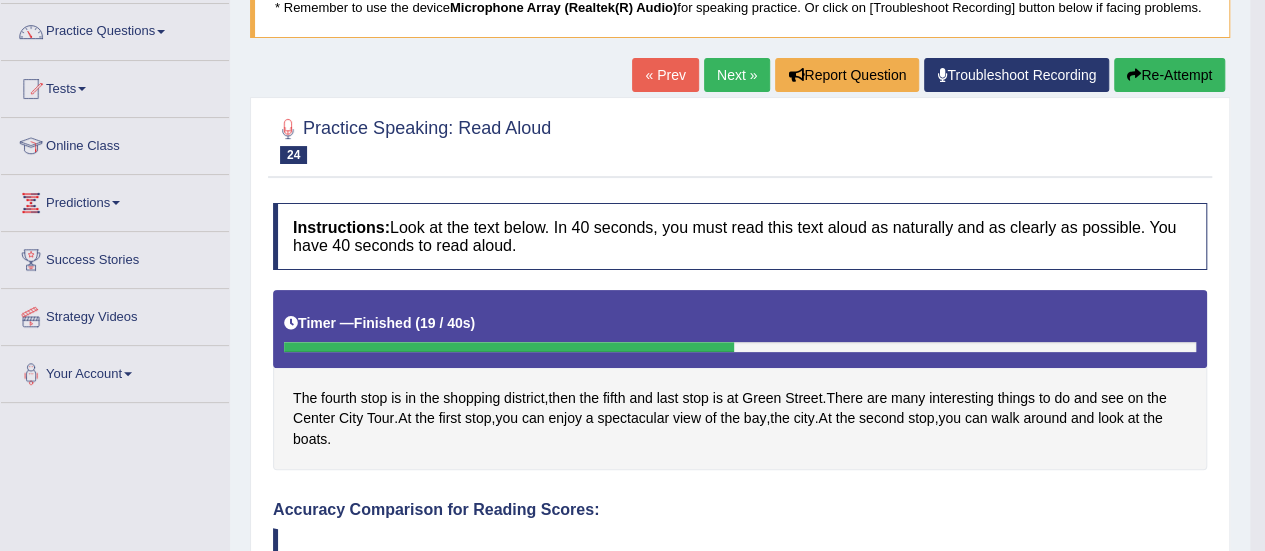 click on "Next »" at bounding box center [737, 75] 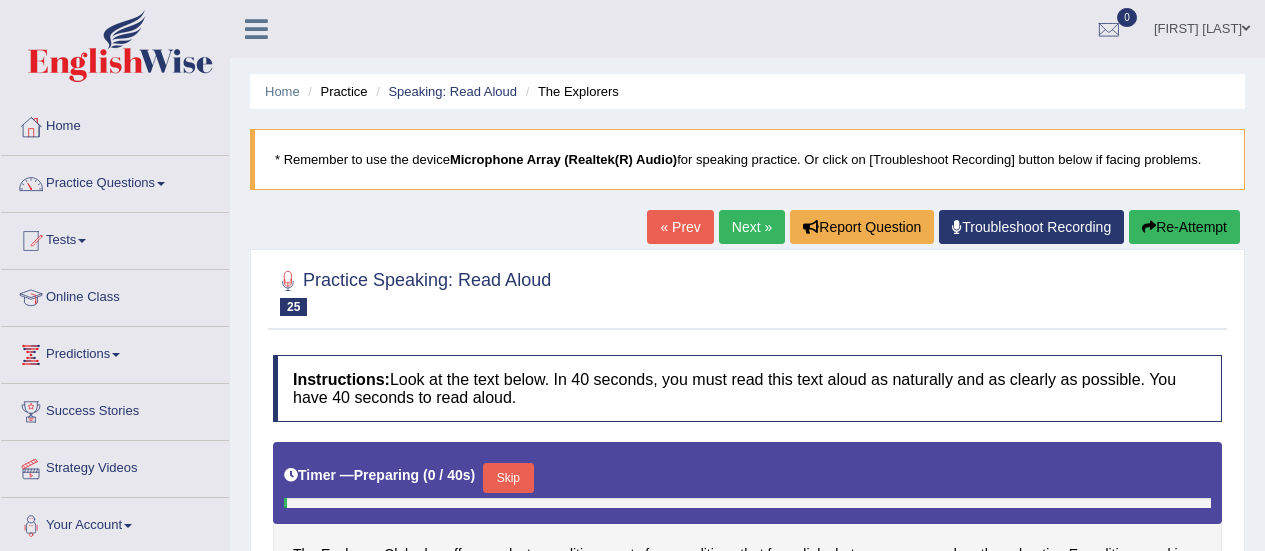 scroll, scrollTop: 0, scrollLeft: 0, axis: both 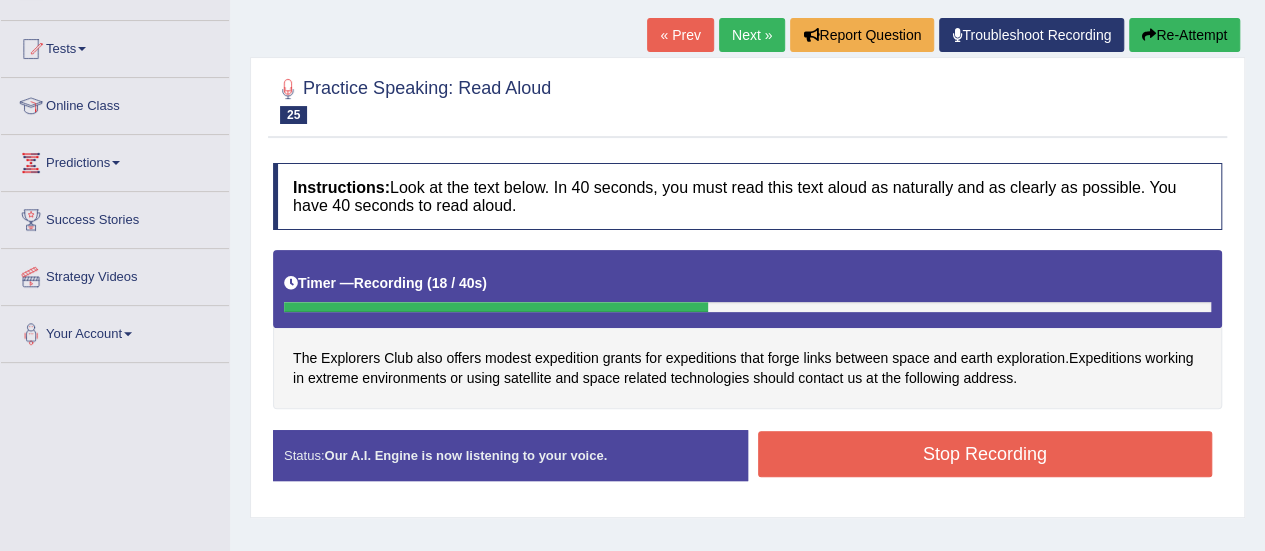 click on "Stop Recording" at bounding box center (985, 454) 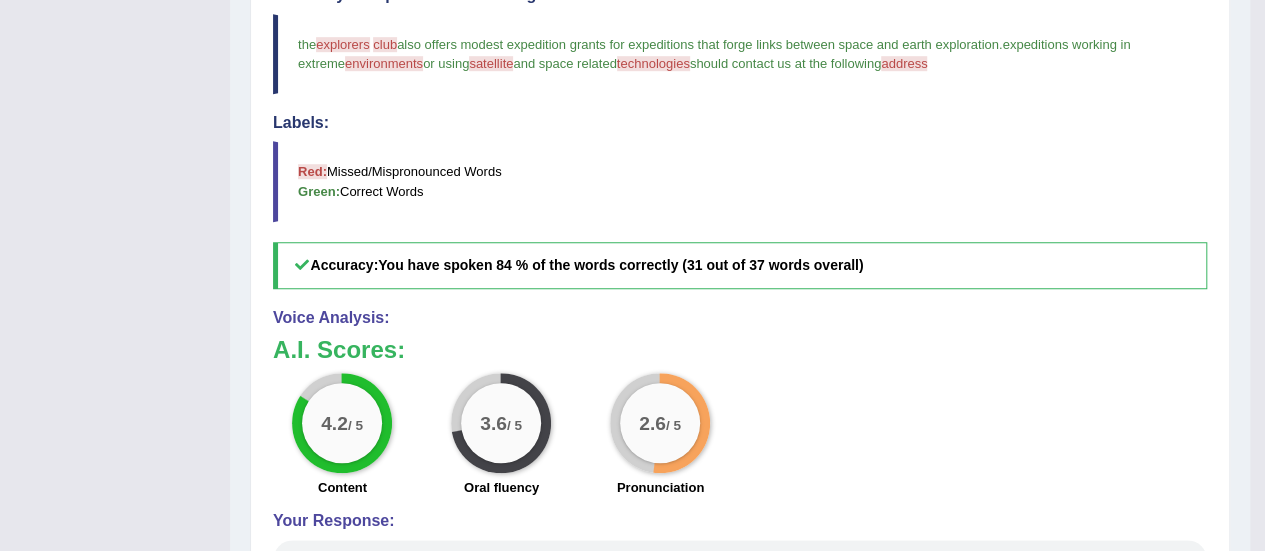 scroll, scrollTop: 672, scrollLeft: 0, axis: vertical 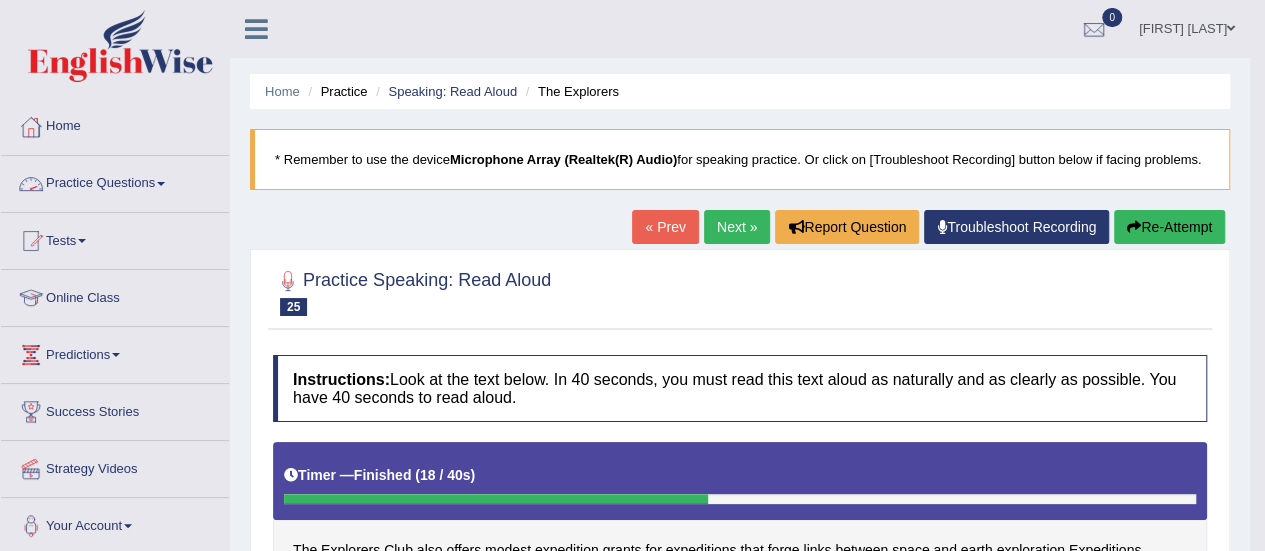 click on "Practice Questions" at bounding box center [115, 181] 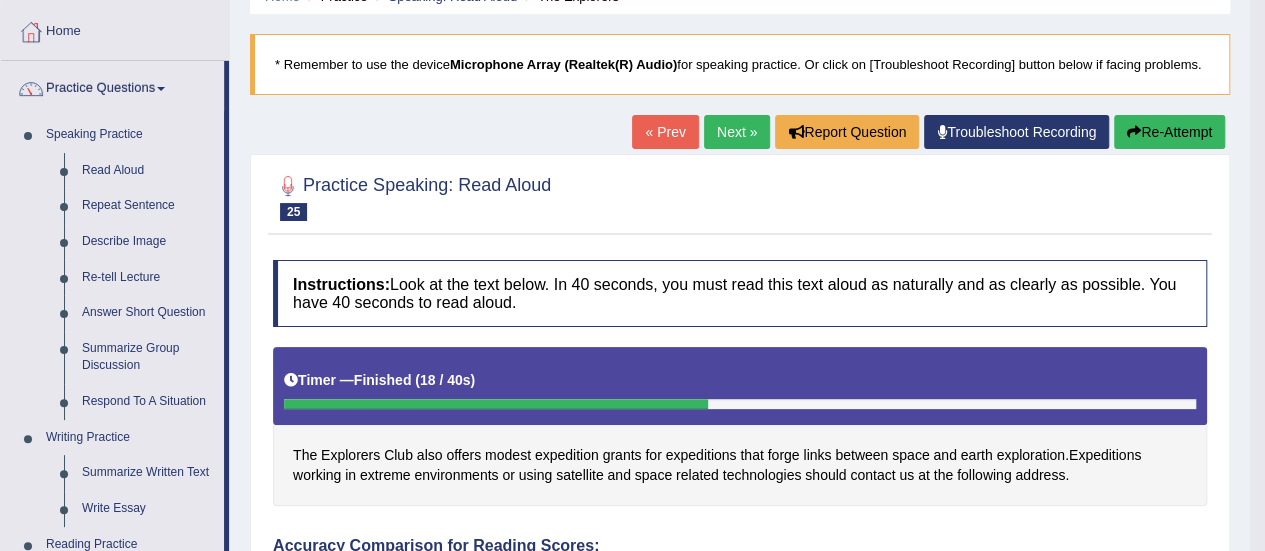 scroll, scrollTop: 93, scrollLeft: 0, axis: vertical 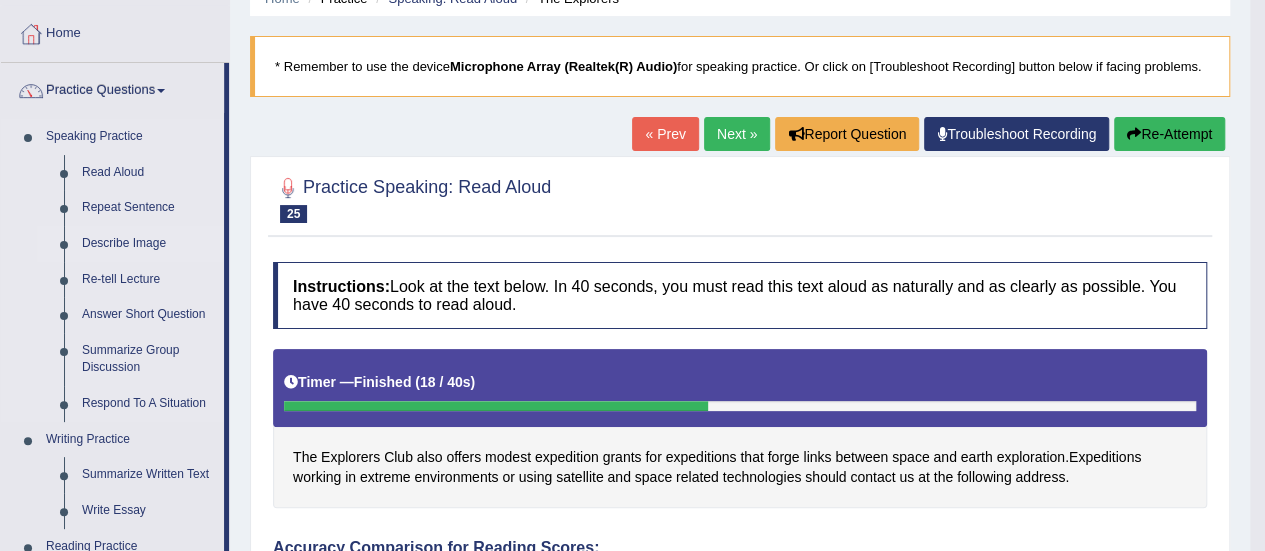 click on "Describe Image" at bounding box center (148, 244) 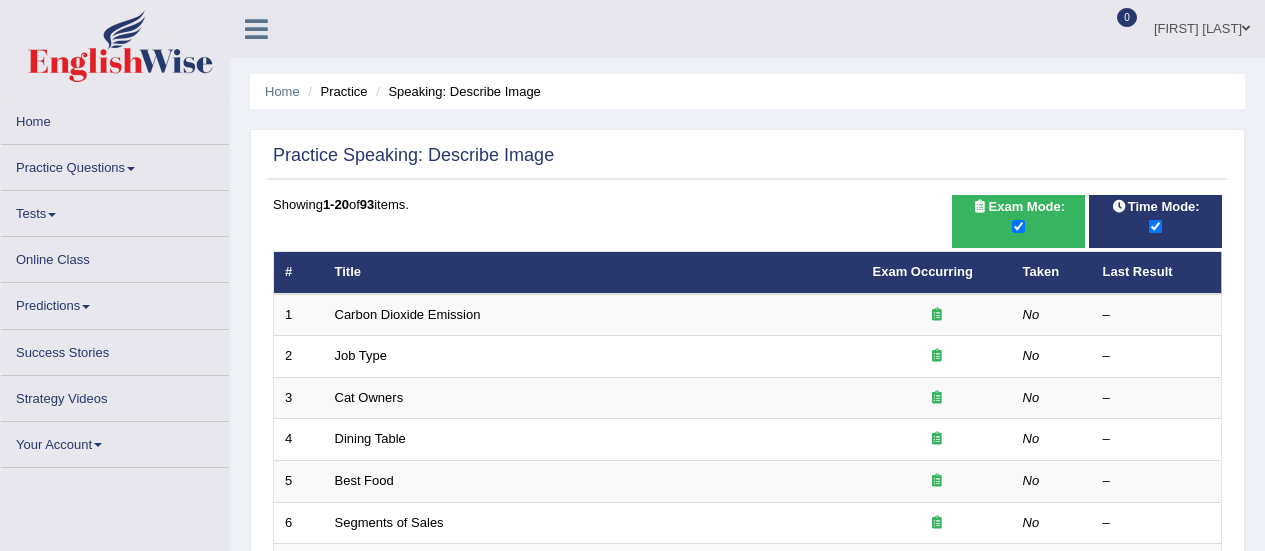 scroll, scrollTop: 0, scrollLeft: 0, axis: both 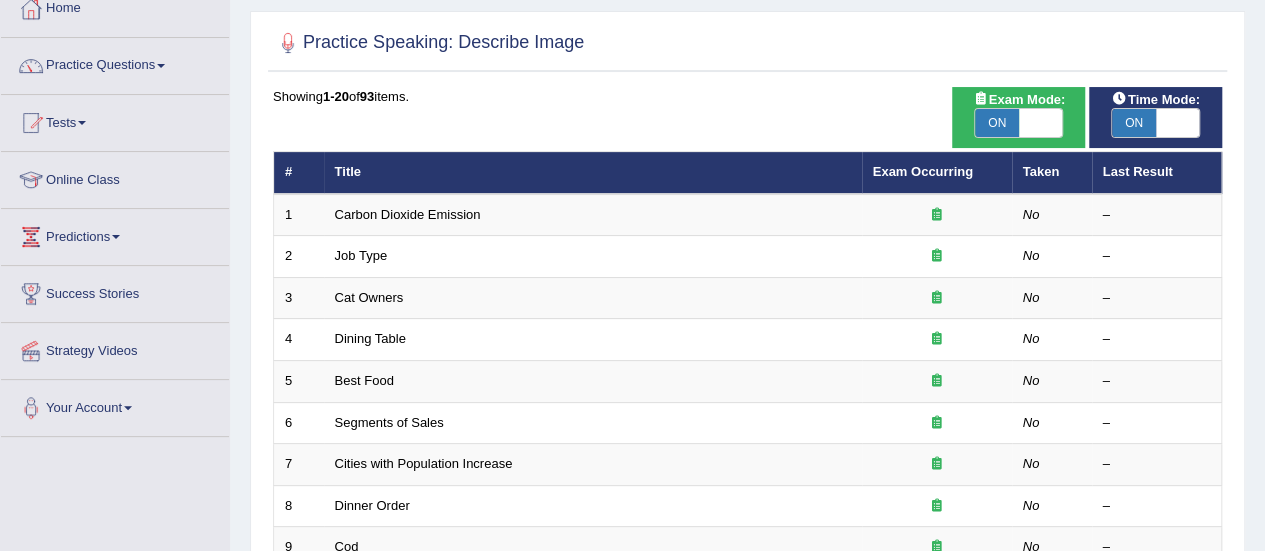 click at bounding box center (1041, 123) 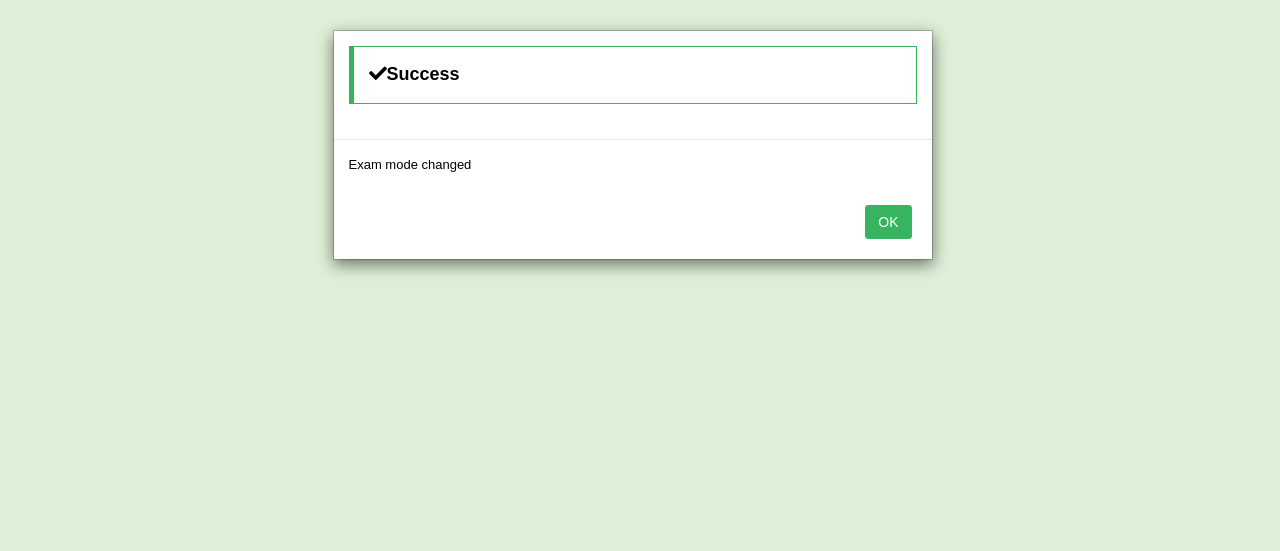 click on "OK" at bounding box center (888, 222) 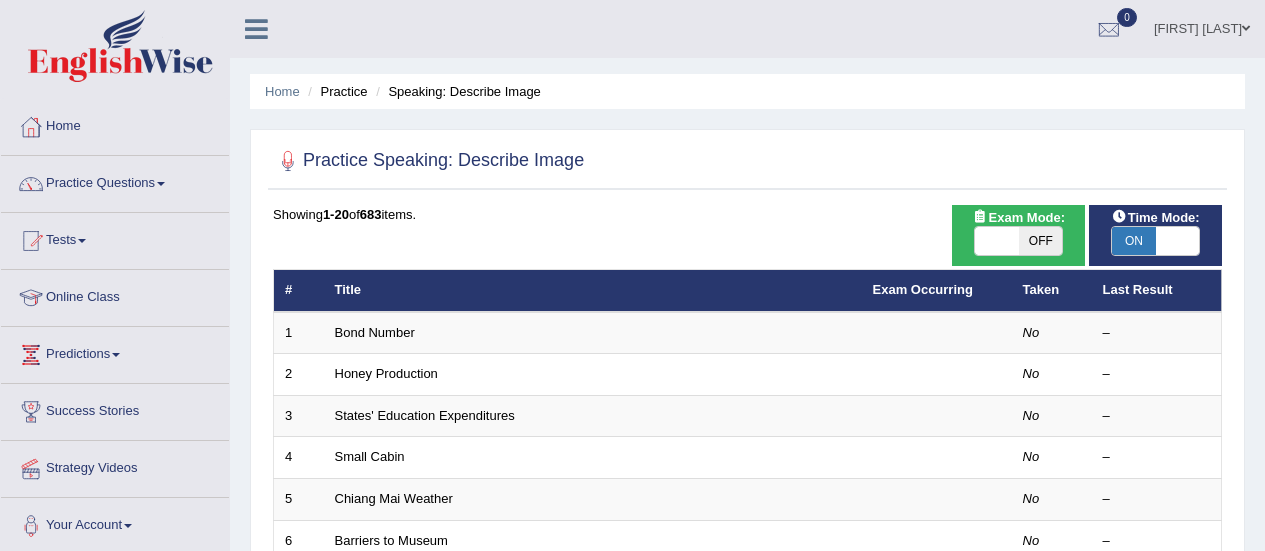 scroll, scrollTop: 118, scrollLeft: 0, axis: vertical 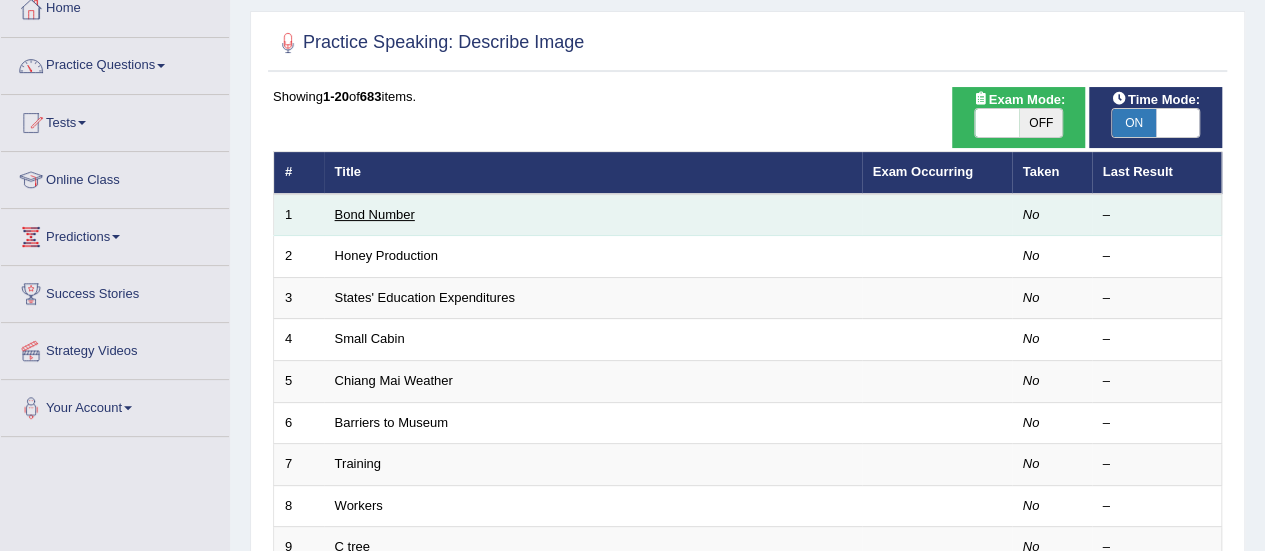 click on "Bond Number" at bounding box center (375, 214) 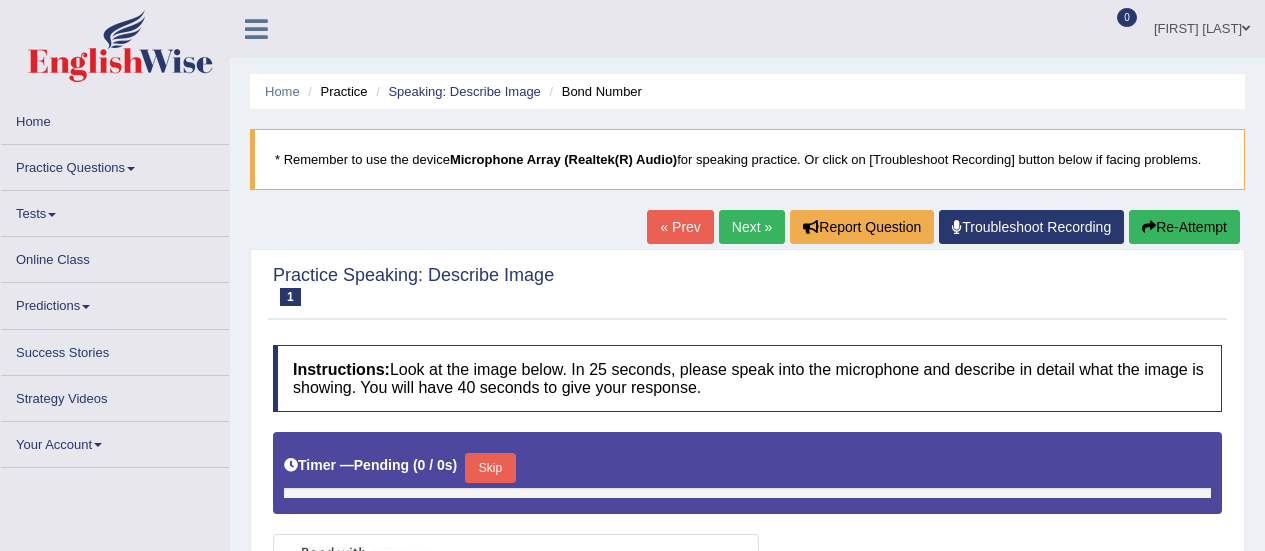 scroll, scrollTop: 0, scrollLeft: 0, axis: both 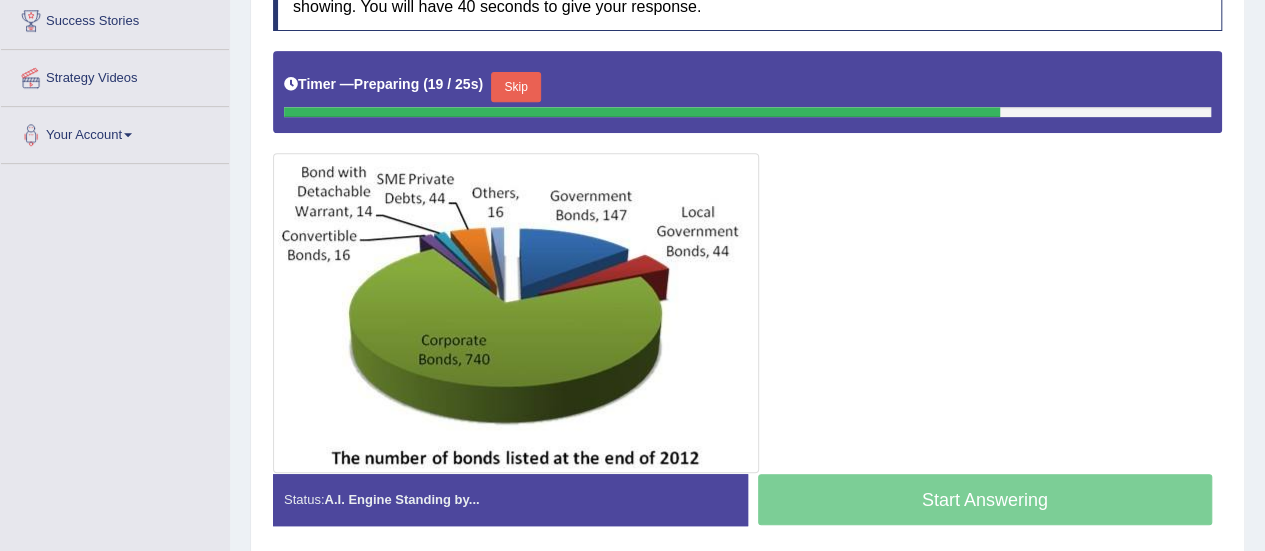 click on "Skip" at bounding box center [516, 87] 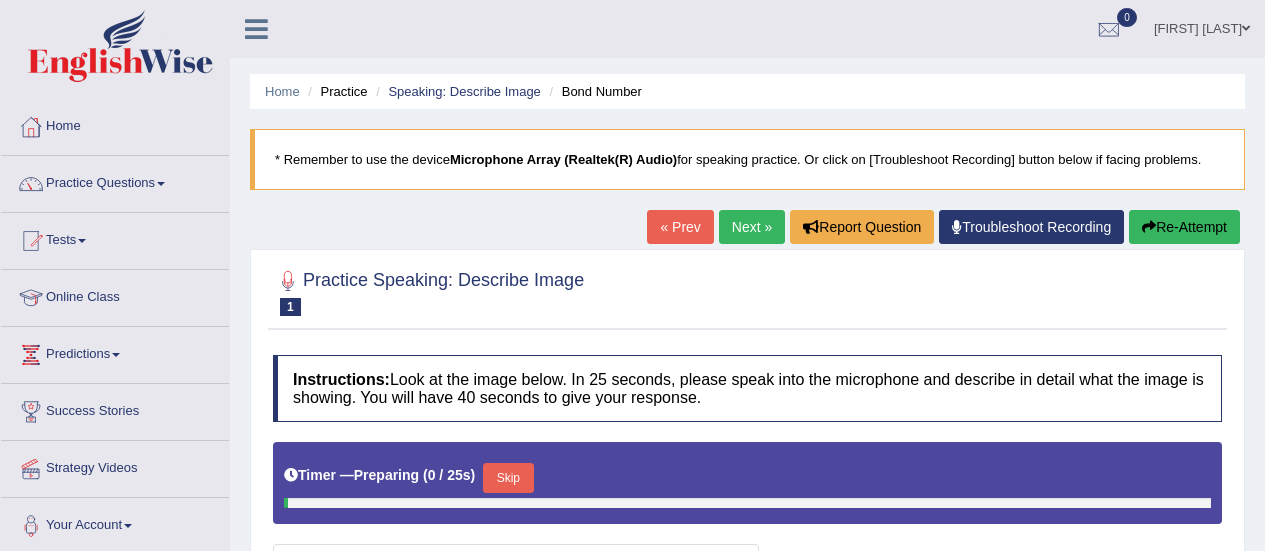 scroll, scrollTop: 397, scrollLeft: 0, axis: vertical 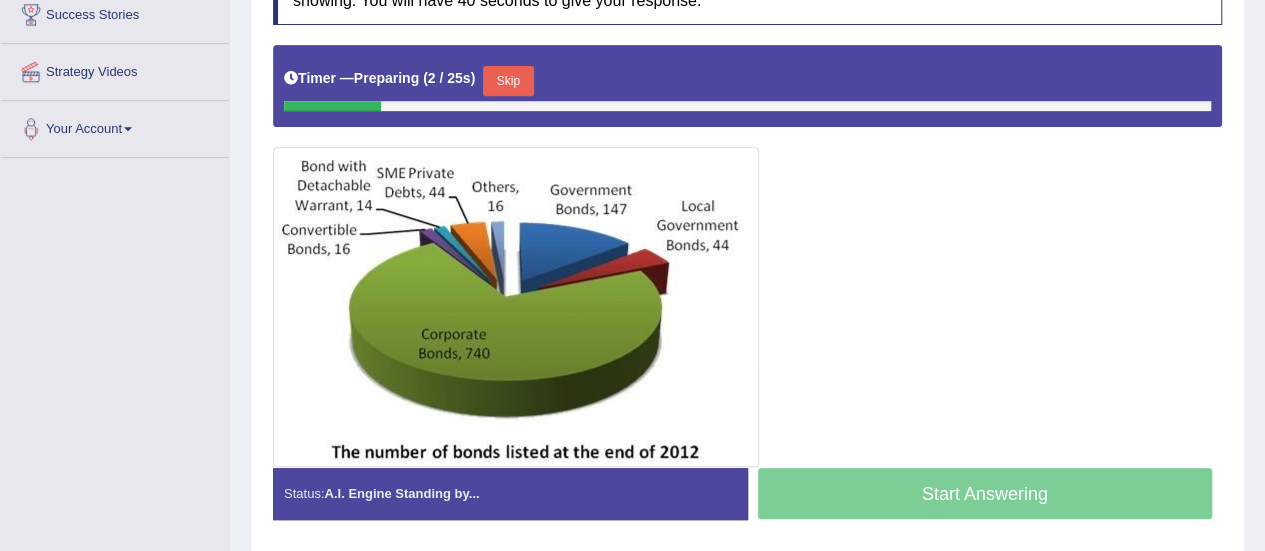click on "Skip" at bounding box center [508, 81] 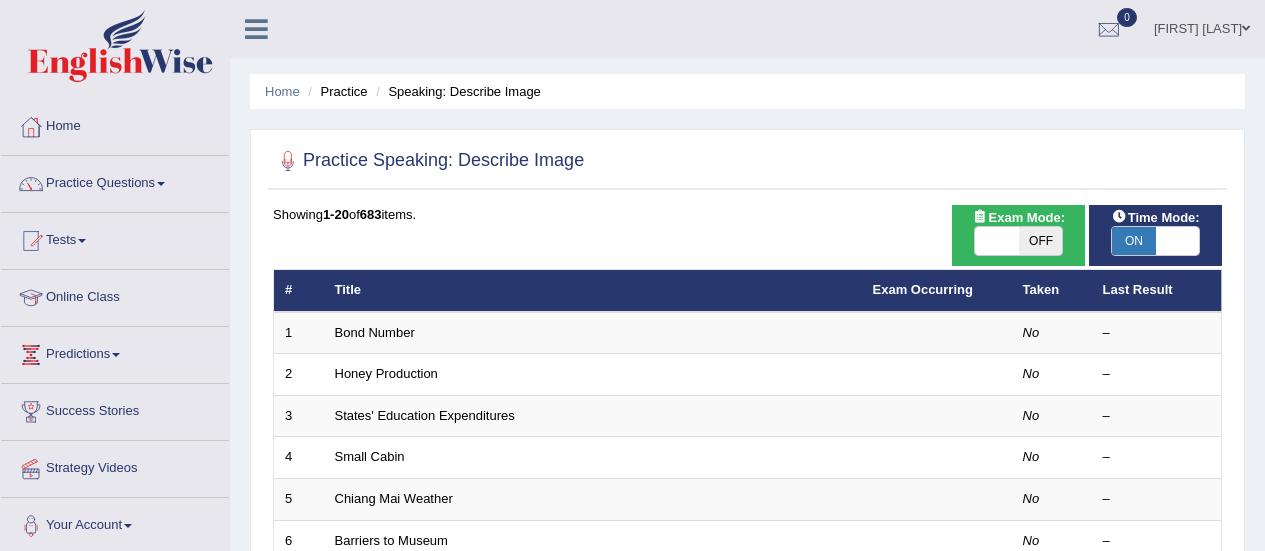 scroll, scrollTop: 118, scrollLeft: 0, axis: vertical 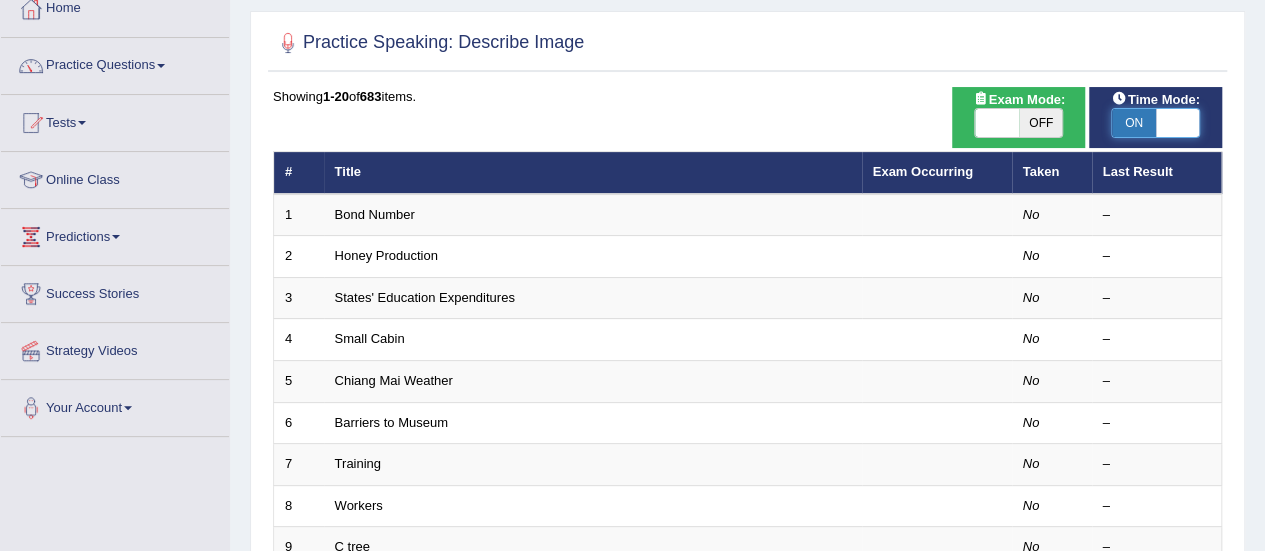 click at bounding box center [1178, 123] 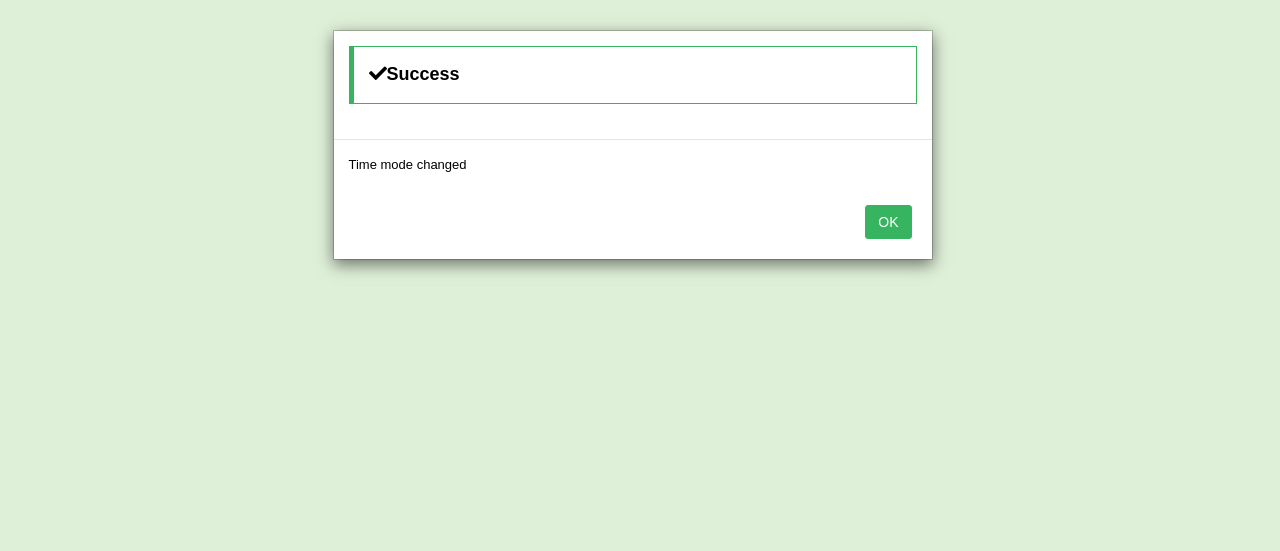 click on "OK" at bounding box center (888, 222) 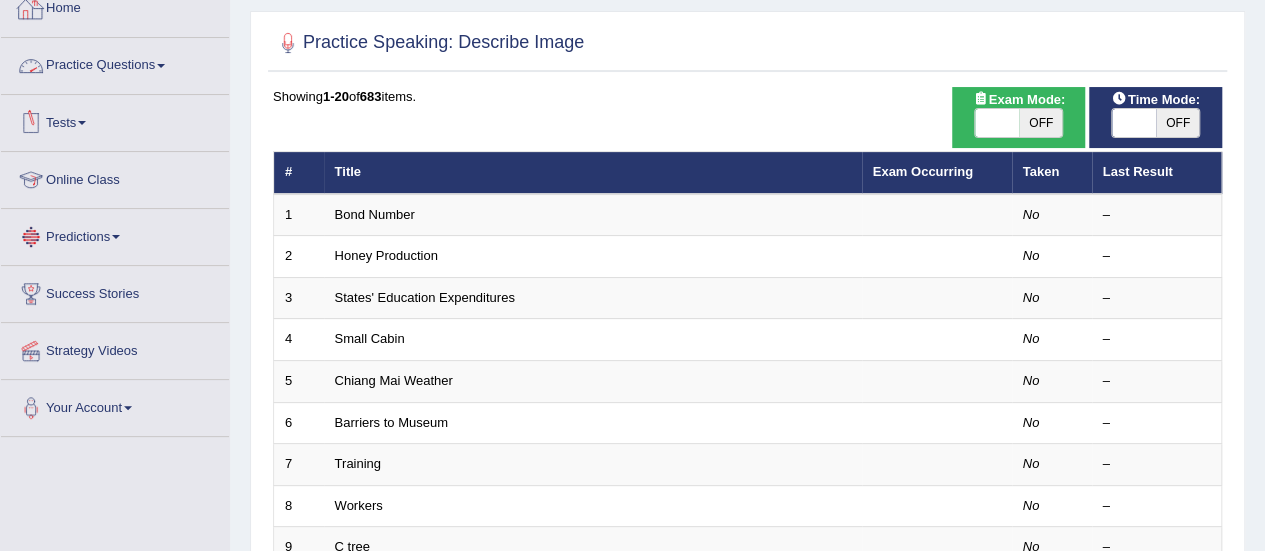 click on "Home" at bounding box center [115, 6] 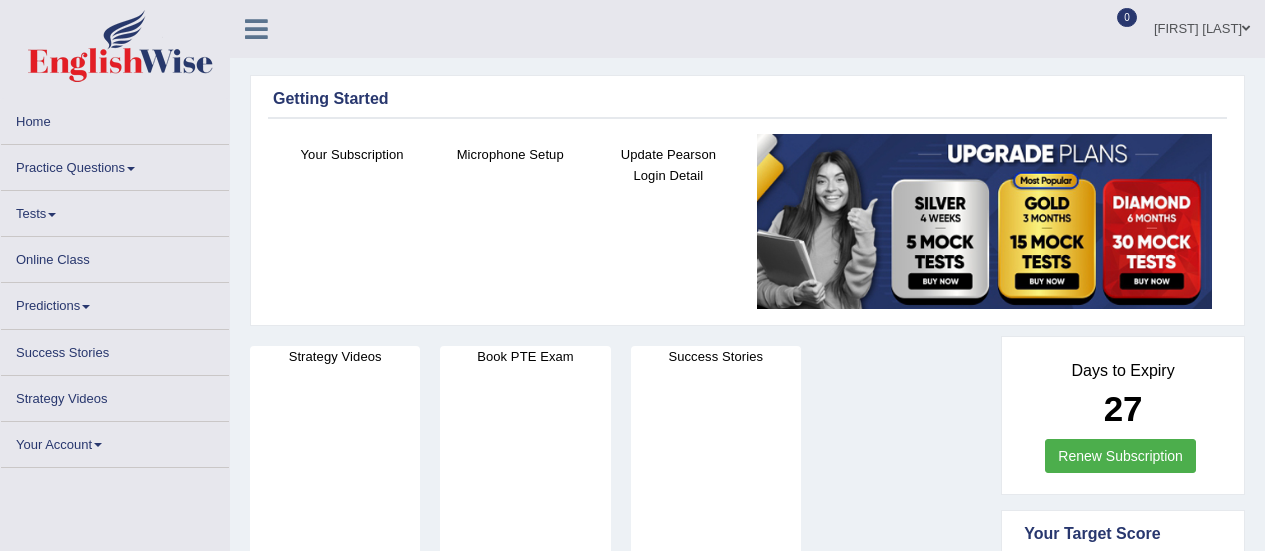 scroll, scrollTop: 0, scrollLeft: 0, axis: both 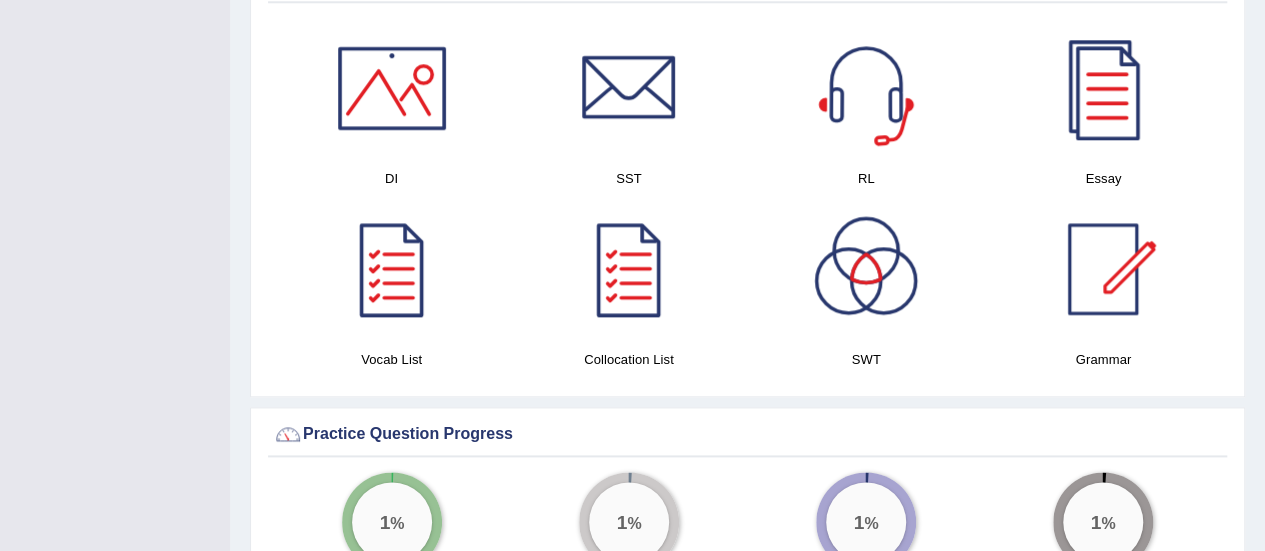 click at bounding box center (866, 88) 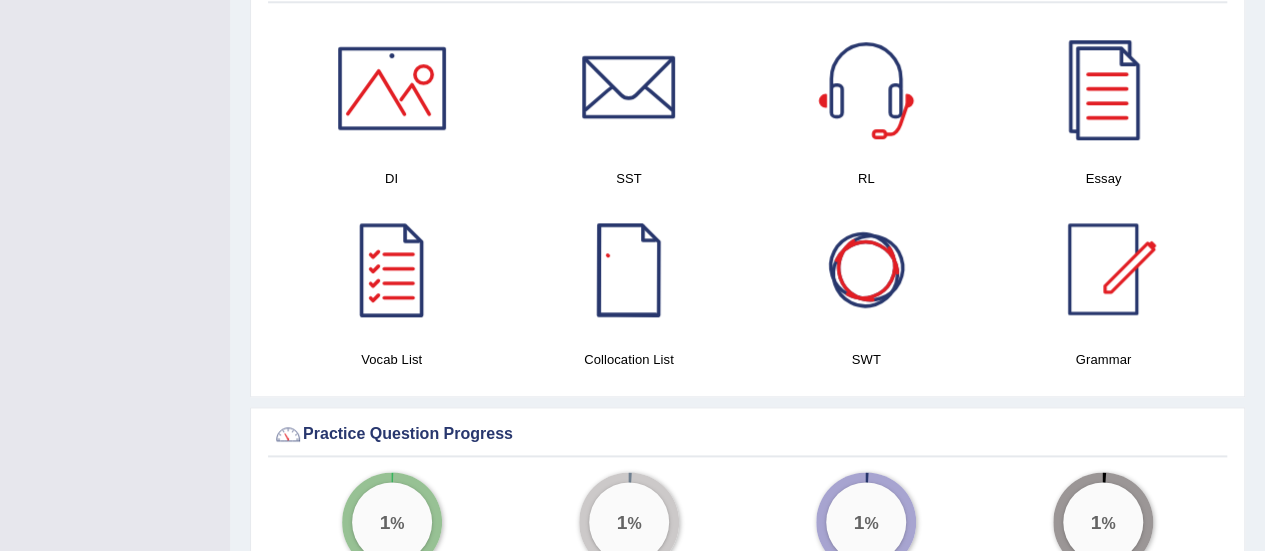 click at bounding box center (866, 269) 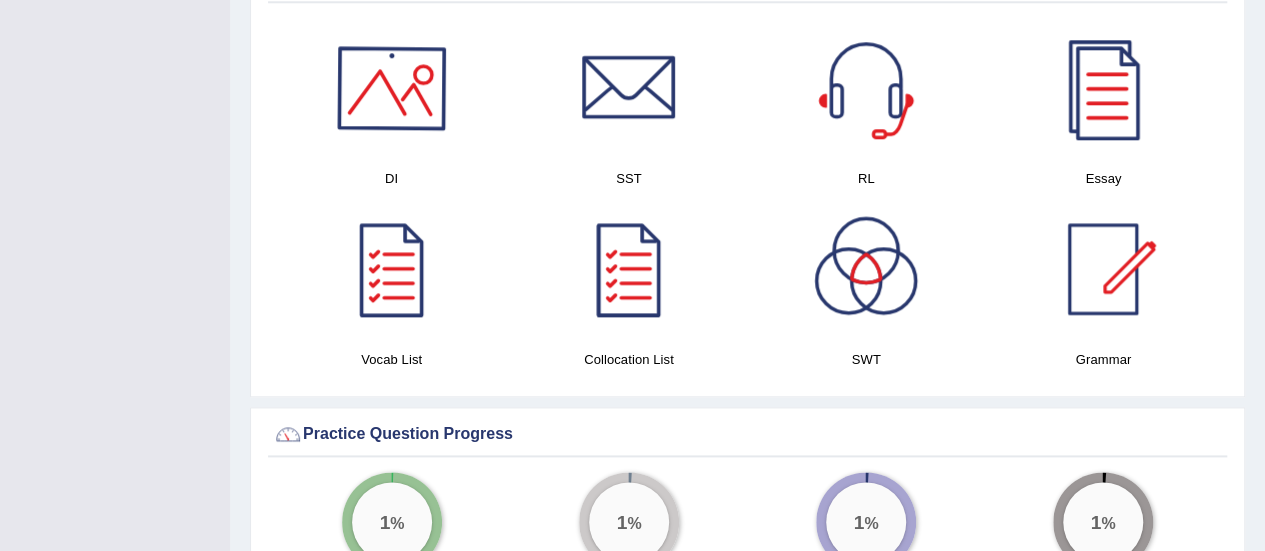 click at bounding box center [392, 88] 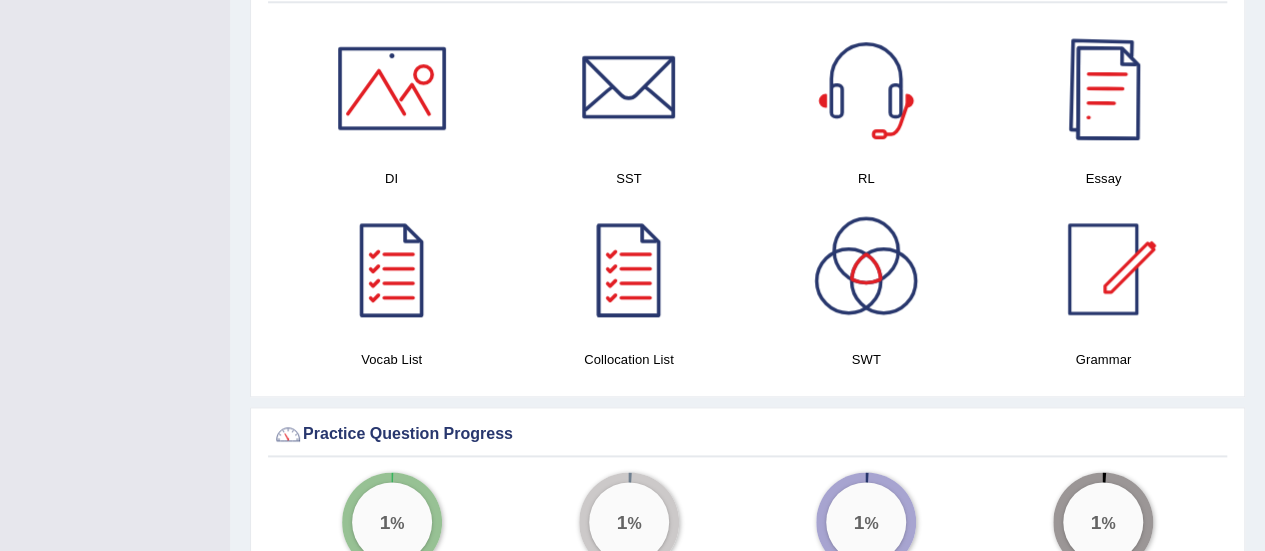 scroll, scrollTop: 110, scrollLeft: 0, axis: vertical 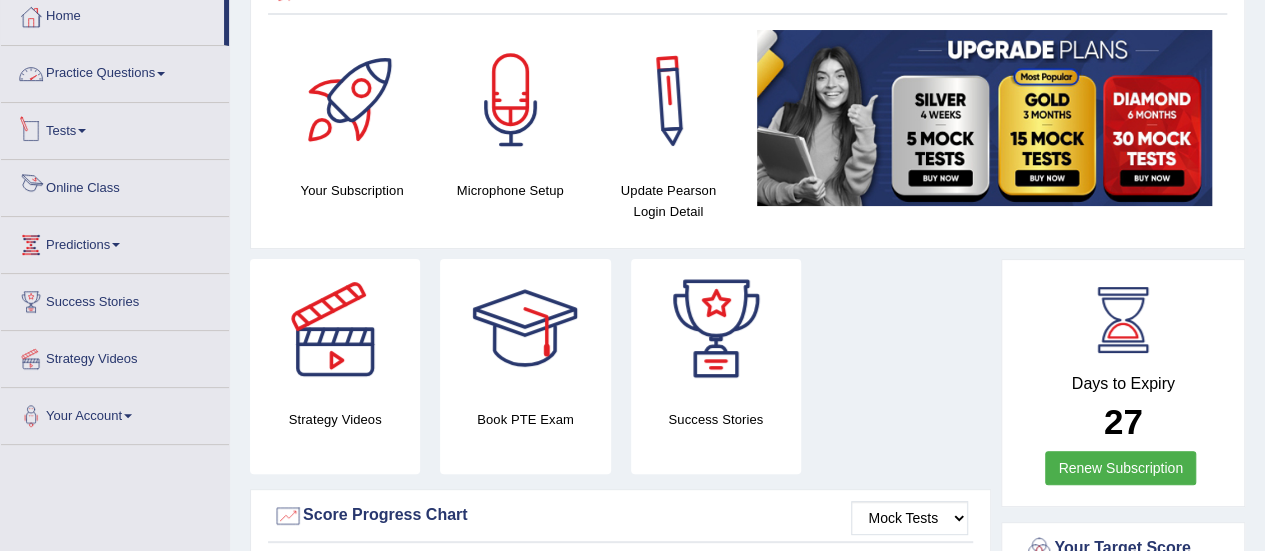 click on "Practice Questions" at bounding box center (115, 71) 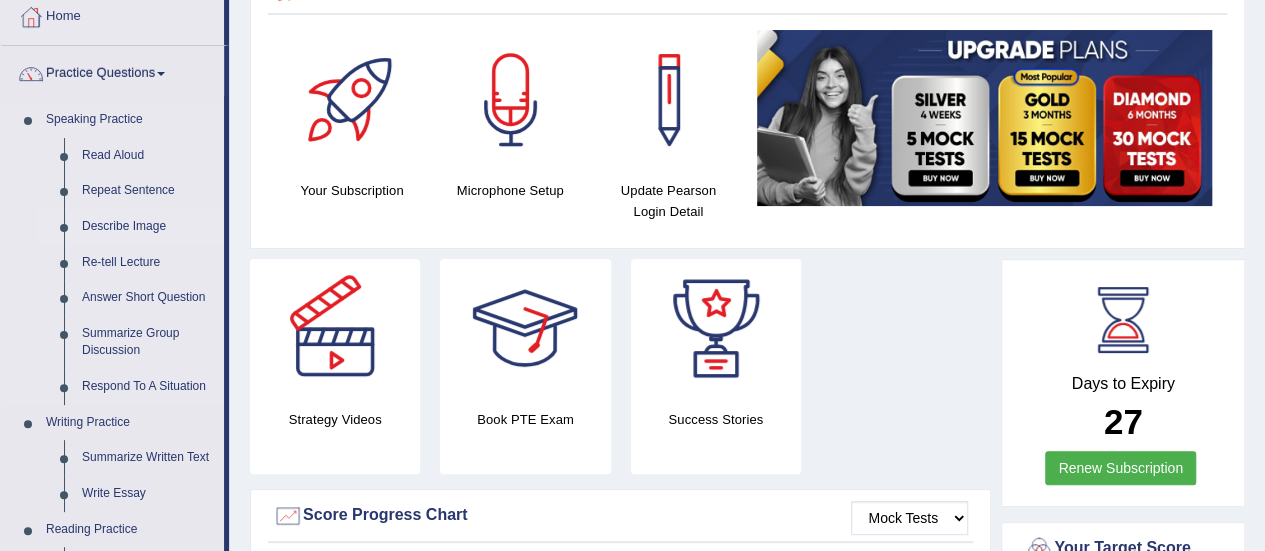 click on "Describe Image" at bounding box center [148, 227] 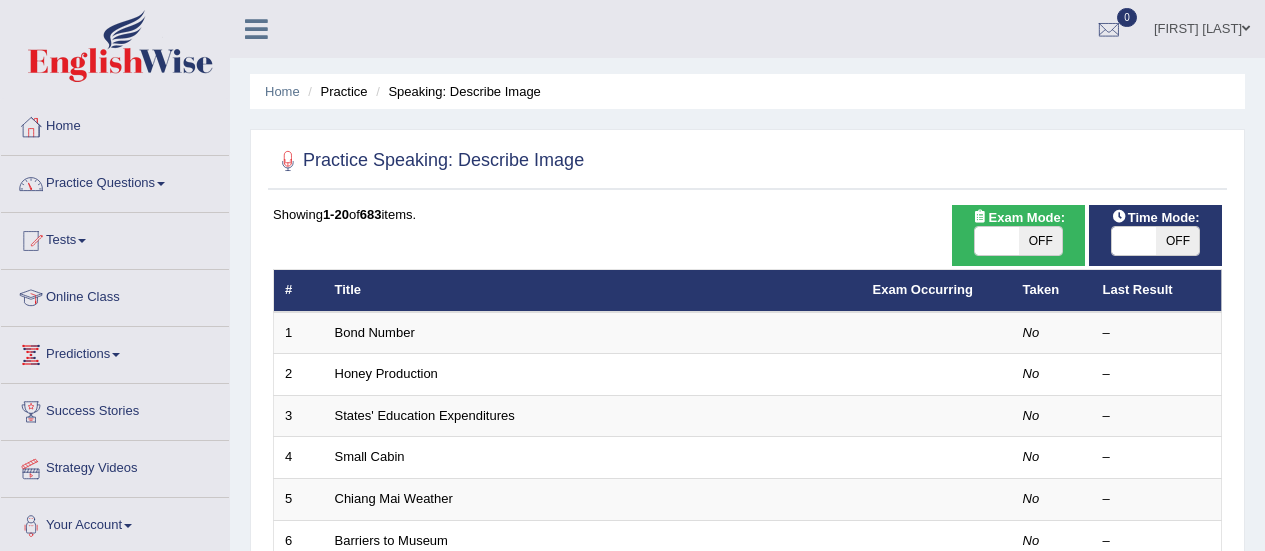 scroll, scrollTop: 0, scrollLeft: 0, axis: both 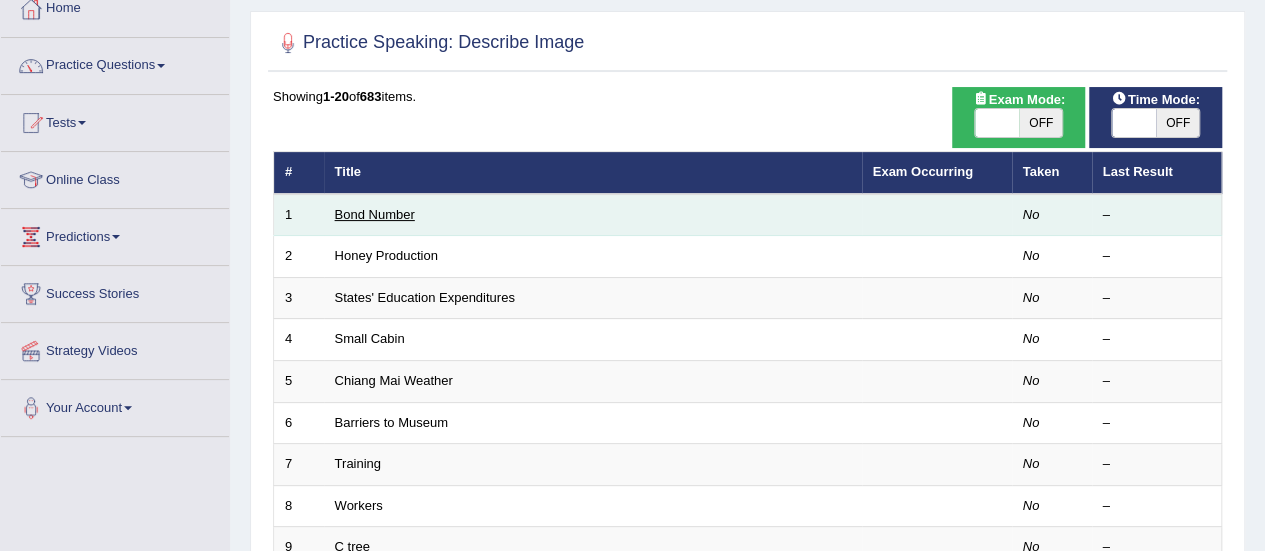 click on "Bond Number" at bounding box center (375, 214) 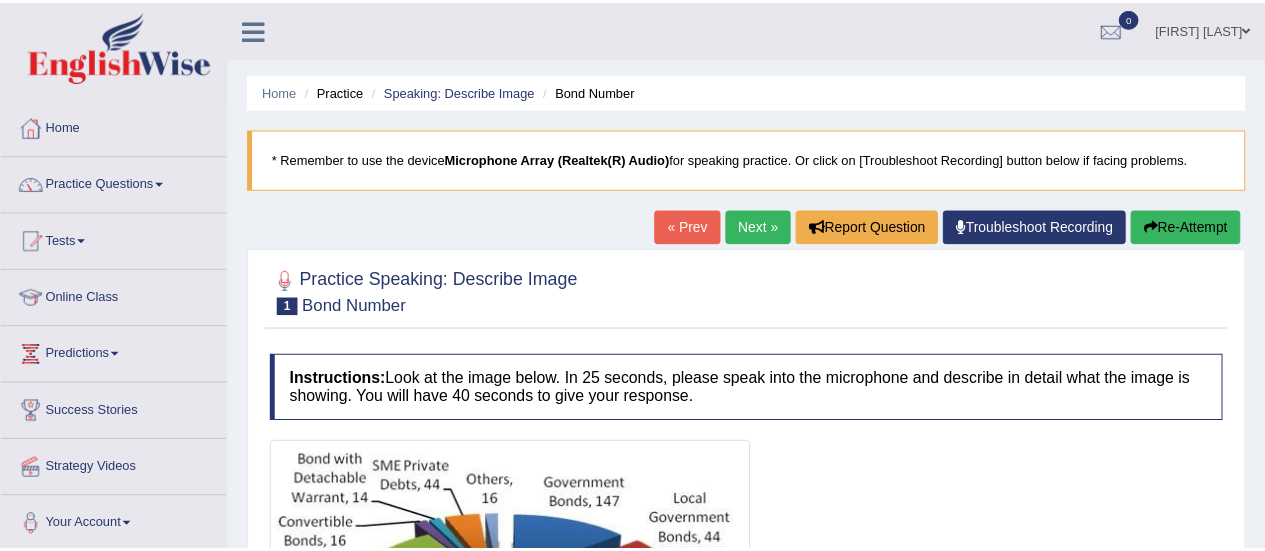 scroll, scrollTop: 0, scrollLeft: 0, axis: both 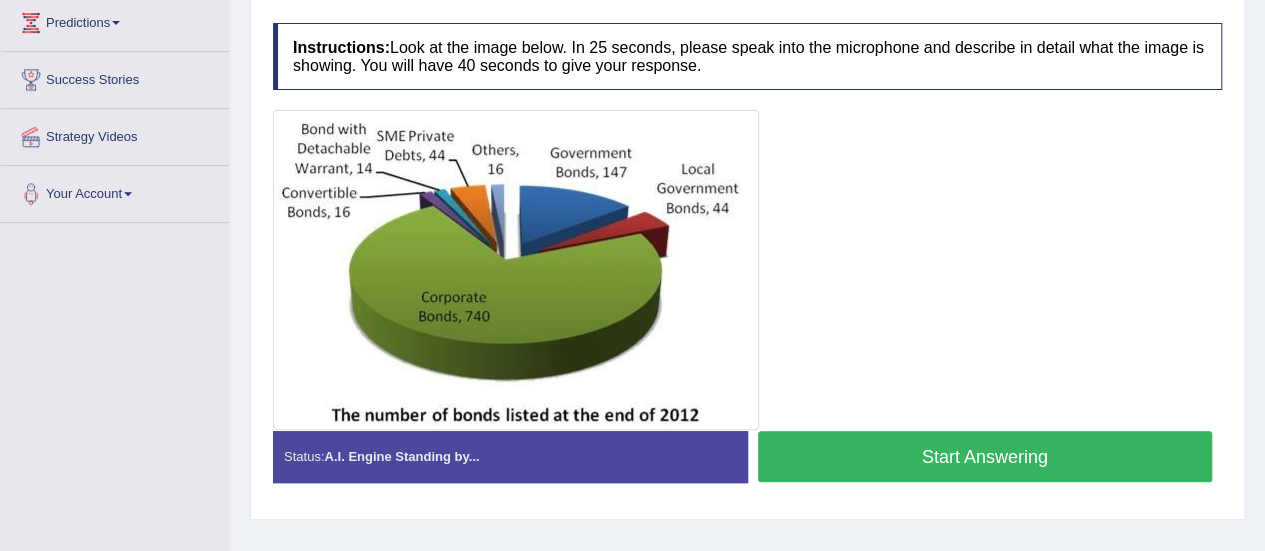 click on "Start Answering" at bounding box center [985, 456] 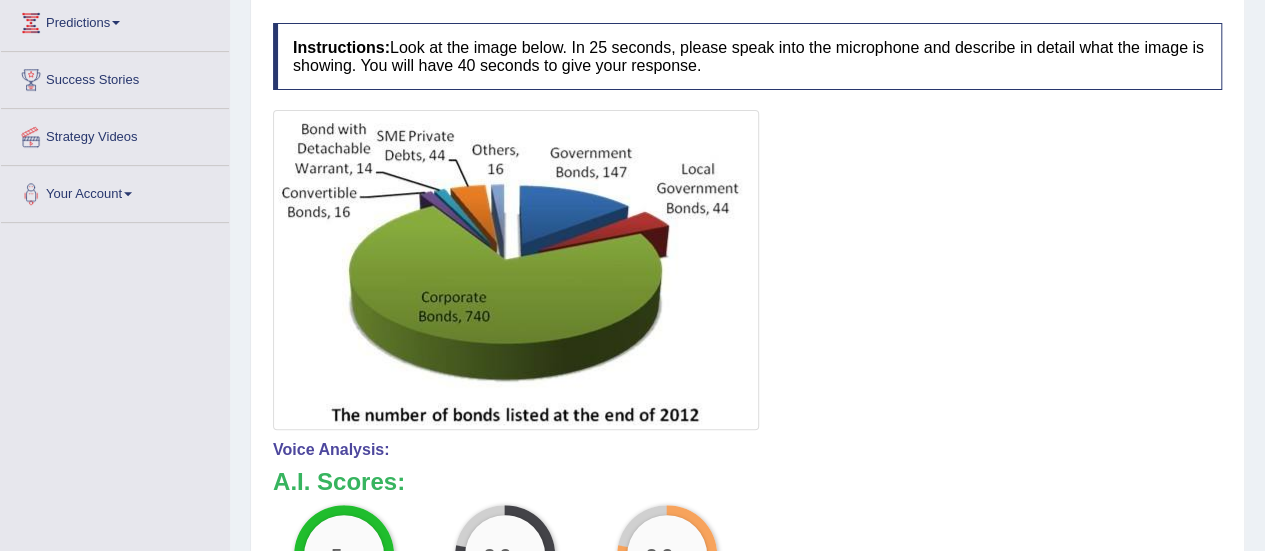 drag, startPoint x: 1264, startPoint y: 262, endPoint x: 1278, endPoint y: 384, distance: 122.80065 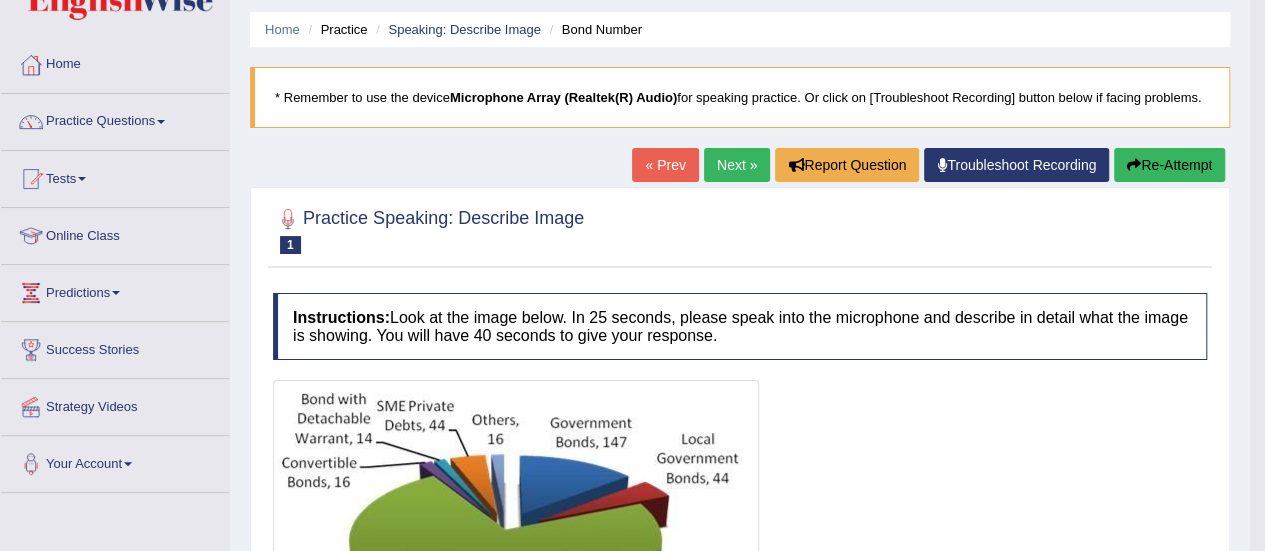 scroll, scrollTop: 0, scrollLeft: 0, axis: both 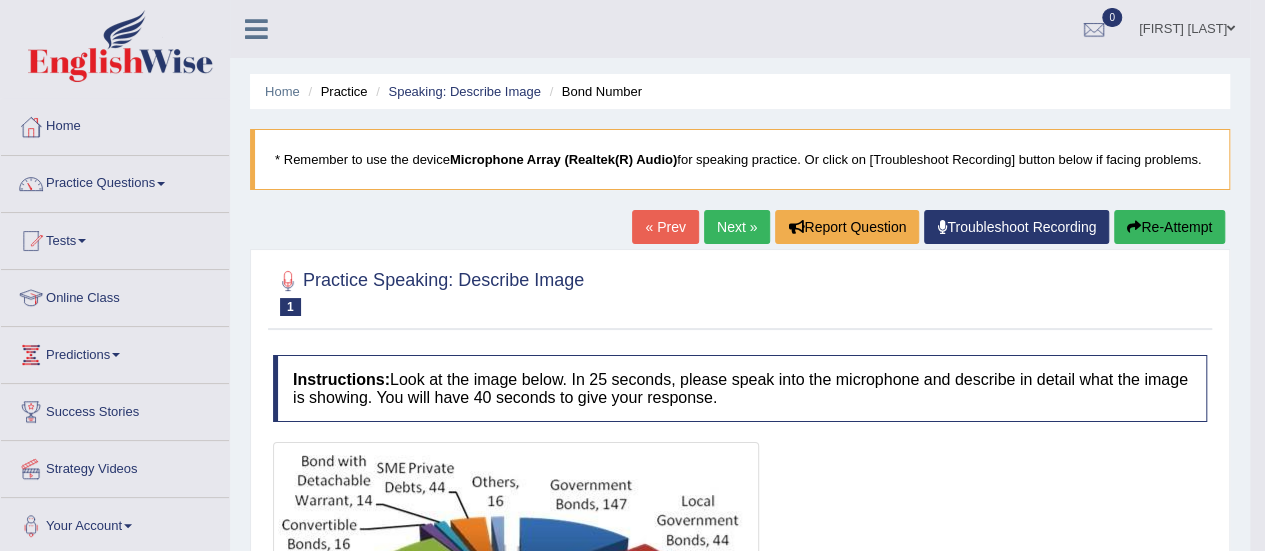 click on "Next »" at bounding box center (737, 227) 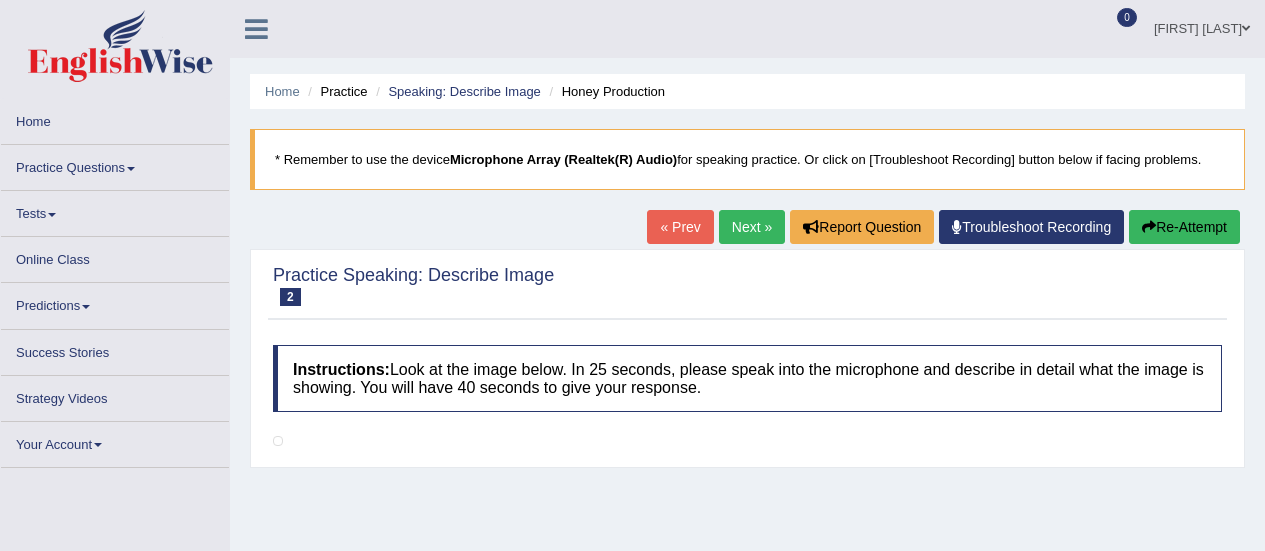 scroll, scrollTop: 0, scrollLeft: 0, axis: both 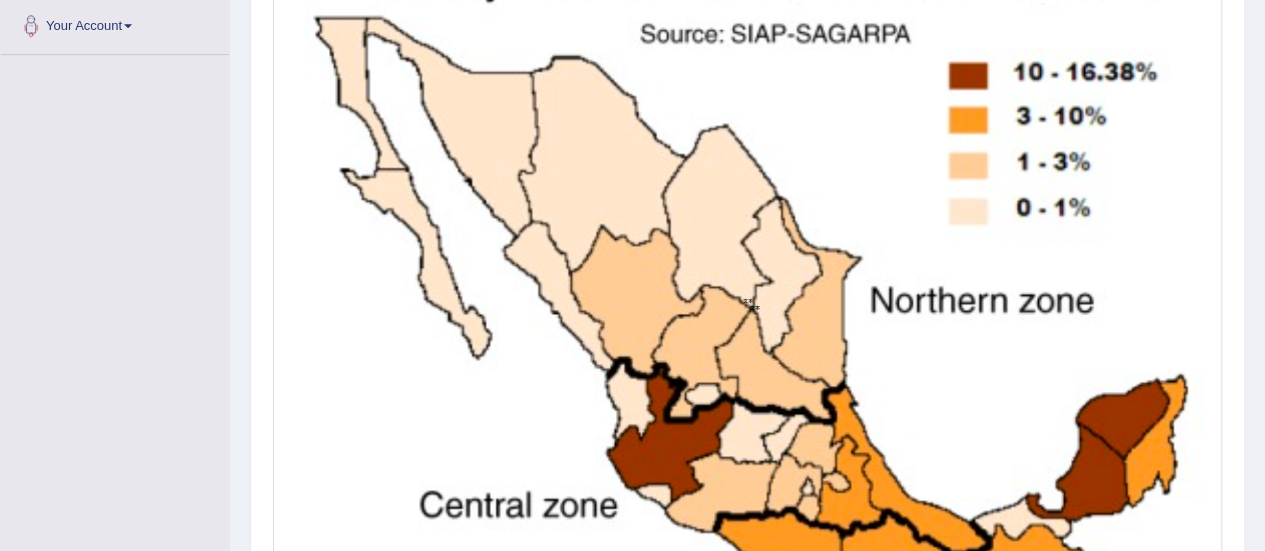 drag, startPoint x: 0, startPoint y: 0, endPoint x: 1279, endPoint y: 355, distance: 1327.353 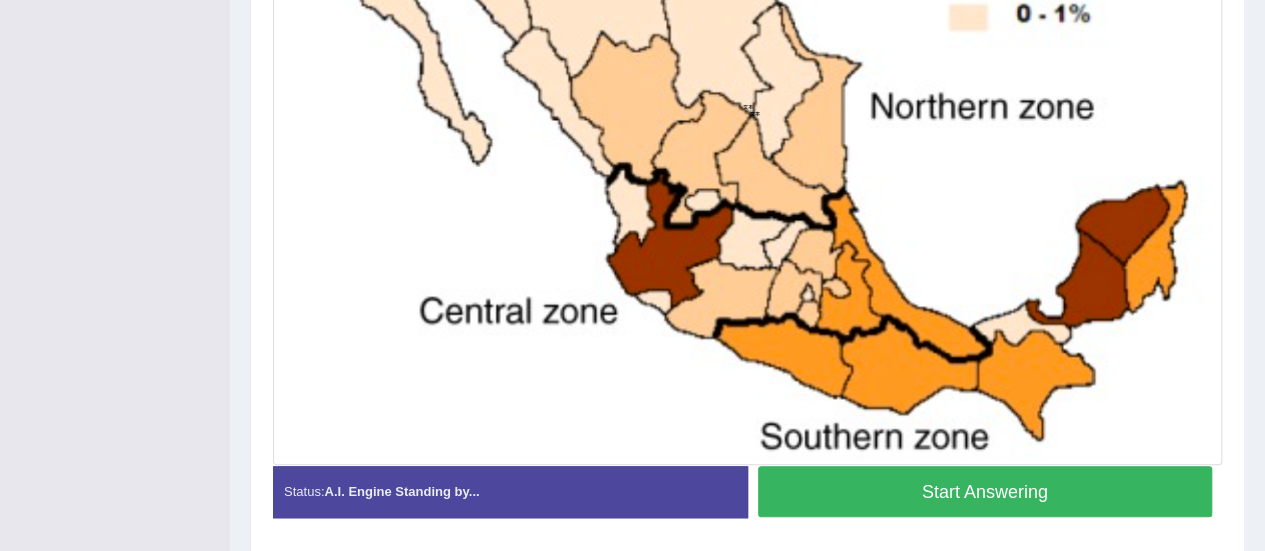 scroll, scrollTop: 666, scrollLeft: 0, axis: vertical 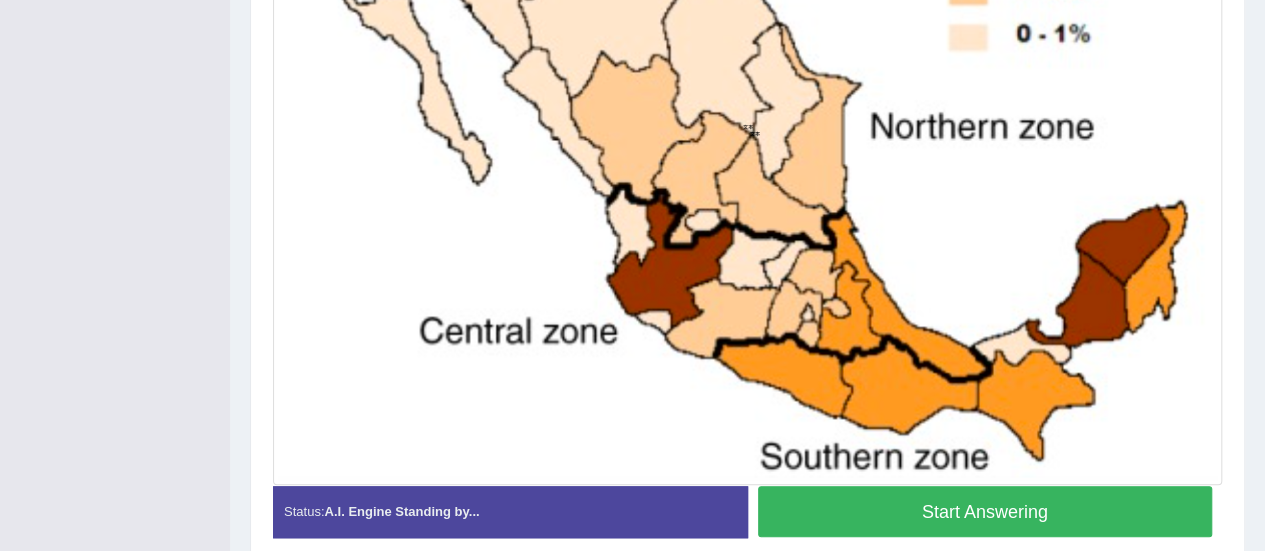 click on "Start Answering" at bounding box center (985, 511) 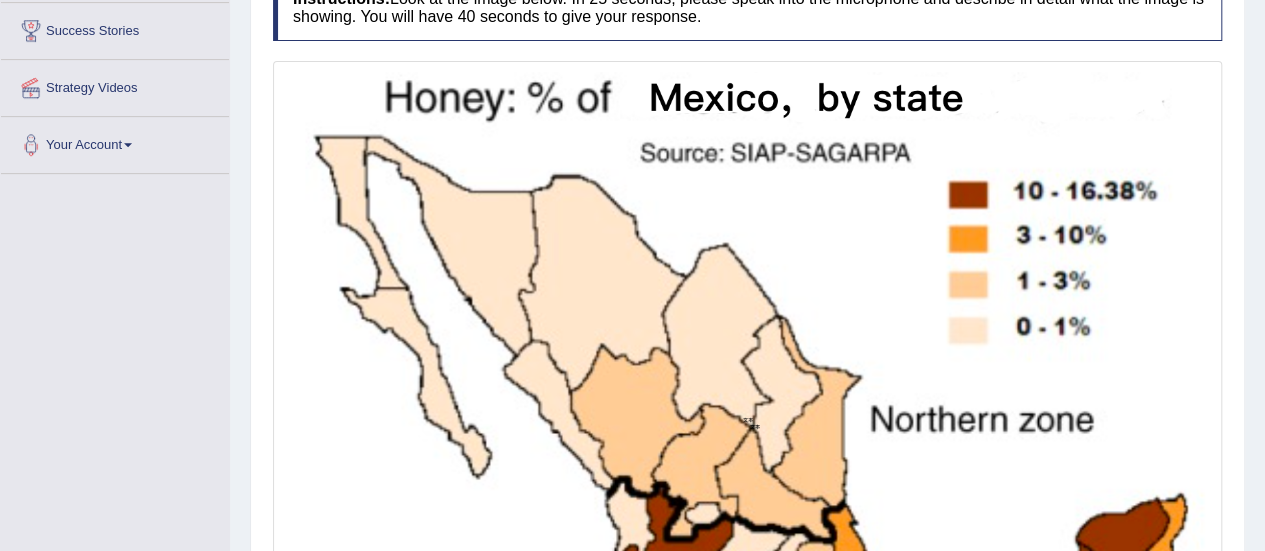 scroll, scrollTop: 376, scrollLeft: 0, axis: vertical 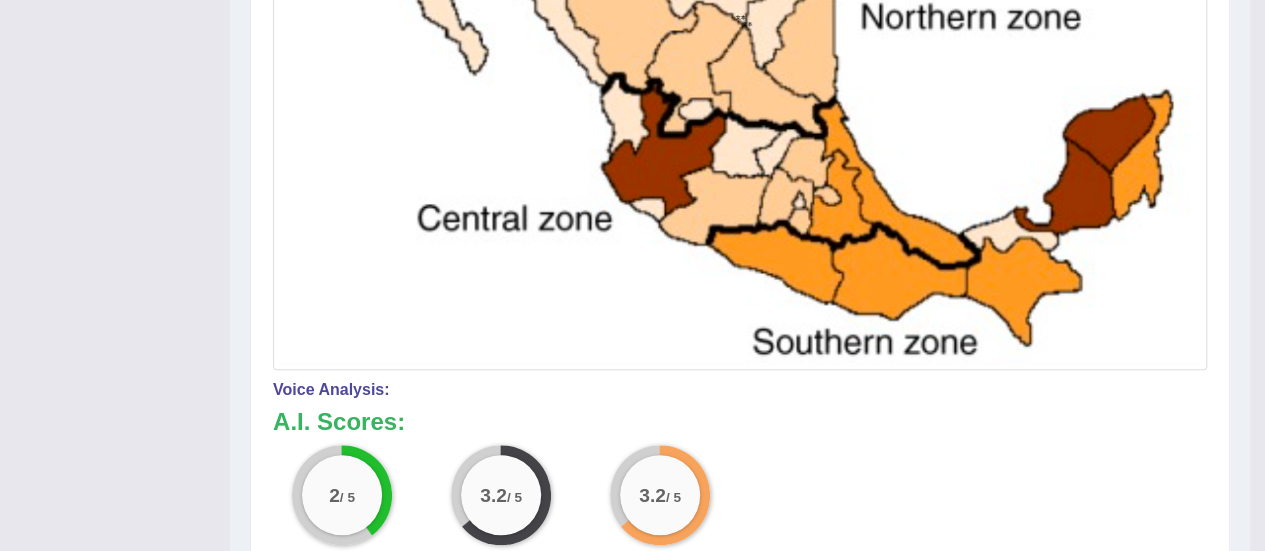drag, startPoint x: 1279, startPoint y: 315, endPoint x: 1279, endPoint y: 389, distance: 74 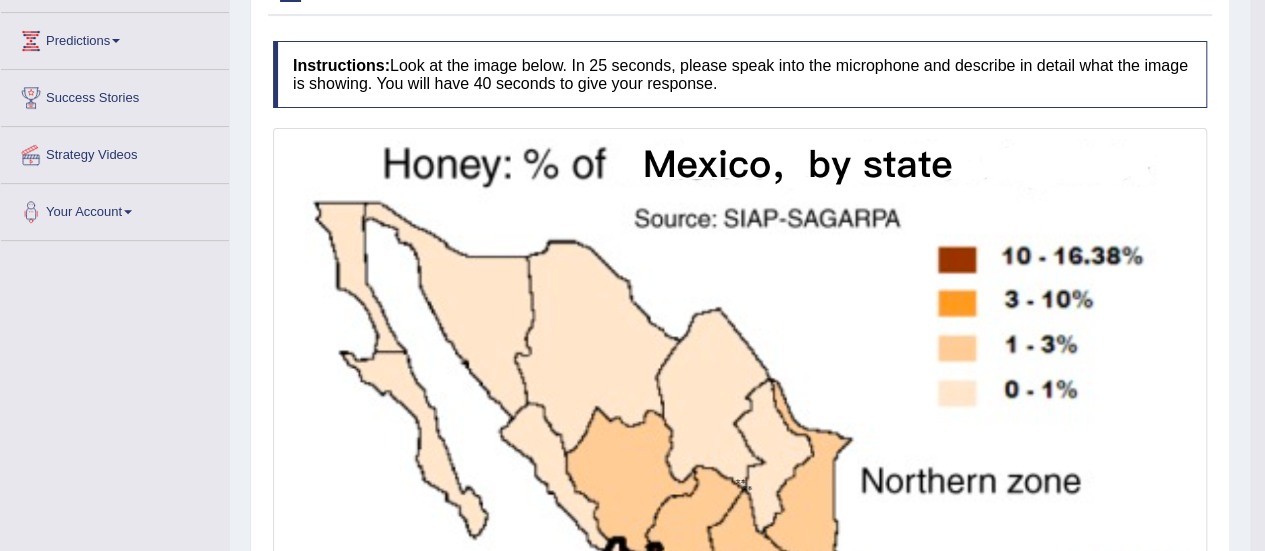 scroll, scrollTop: 44, scrollLeft: 0, axis: vertical 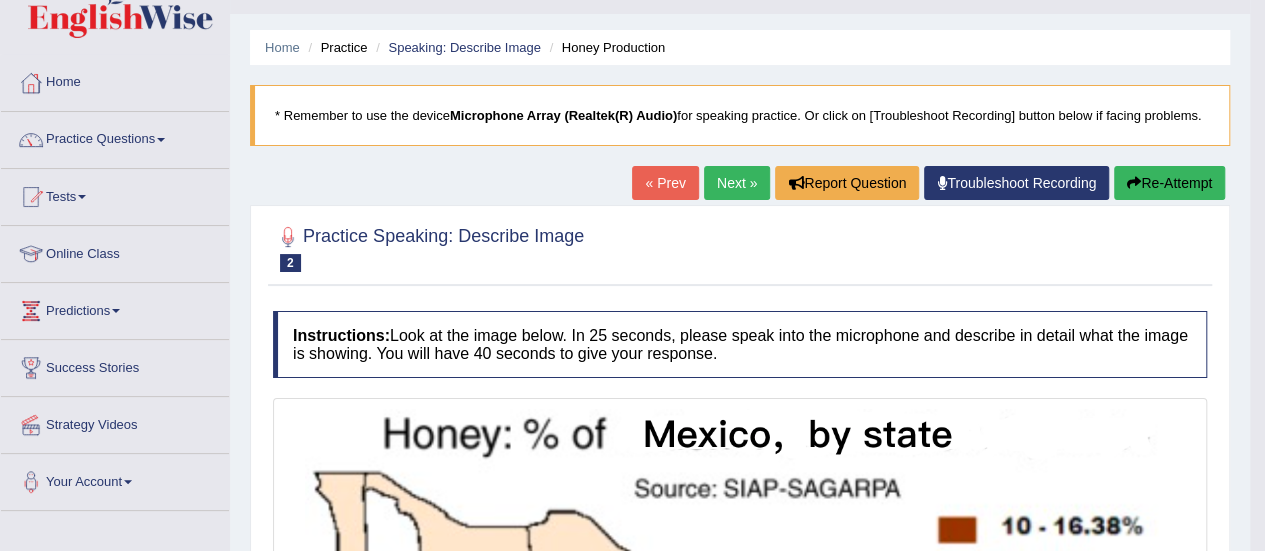 click on "Next »" at bounding box center [737, 183] 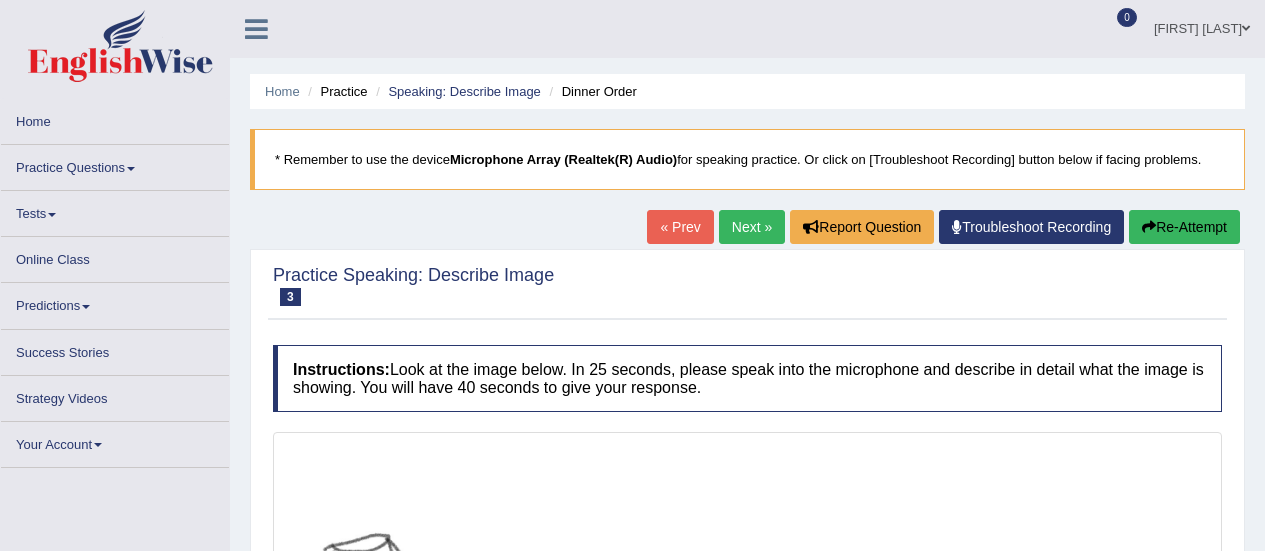 scroll, scrollTop: 0, scrollLeft: 0, axis: both 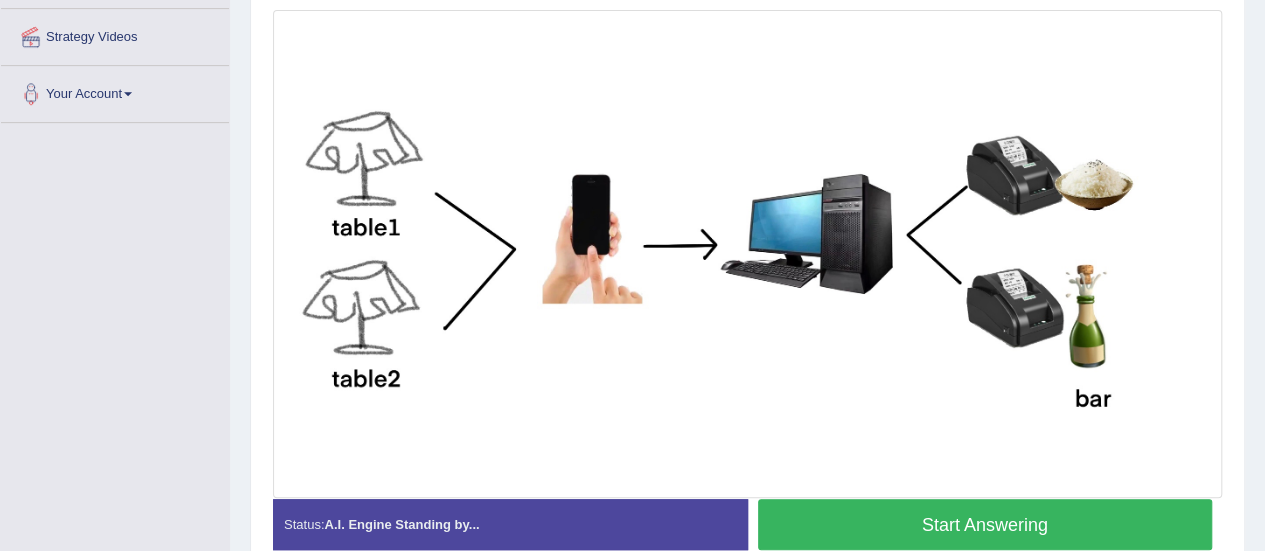 click on "Start Answering" at bounding box center (985, 524) 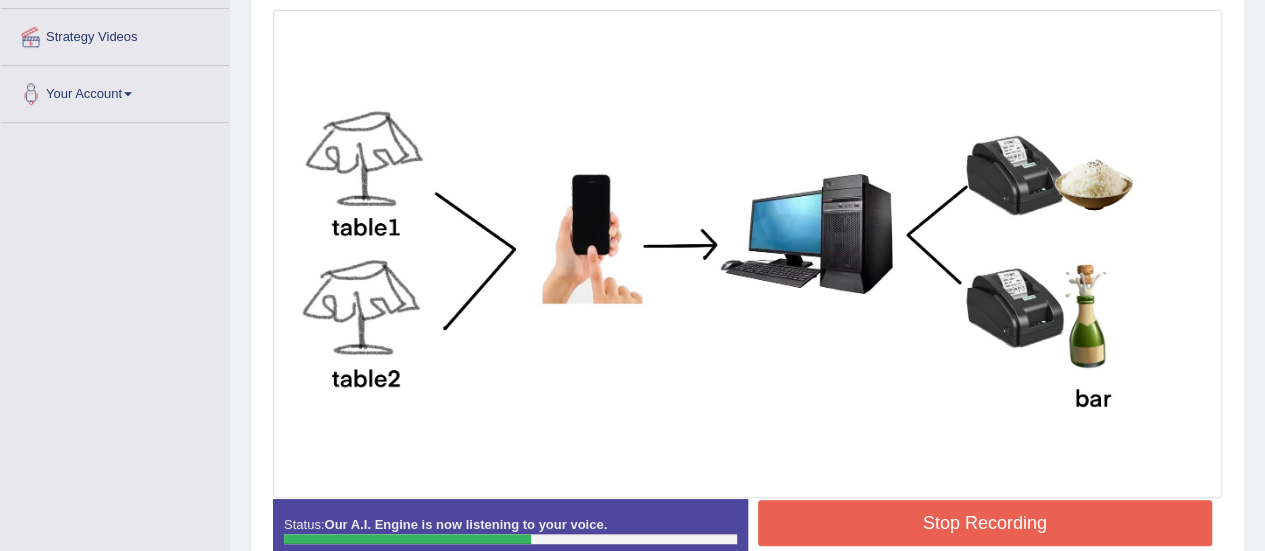 click on "Stop Recording" at bounding box center [985, 523] 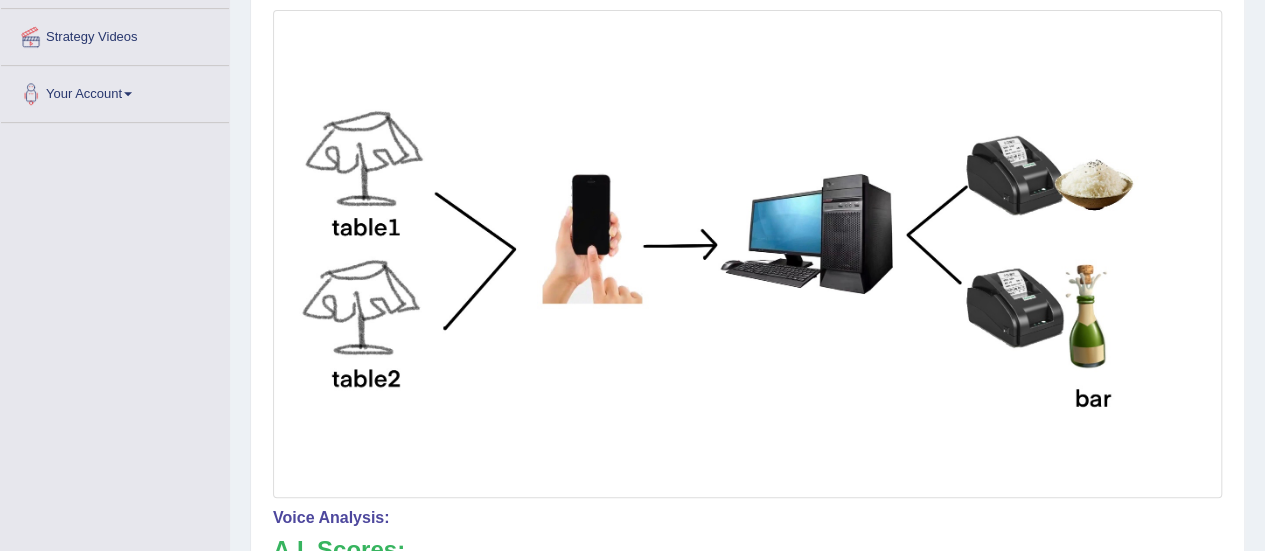 drag, startPoint x: 1269, startPoint y: 228, endPoint x: 1279, endPoint y: 376, distance: 148.33745 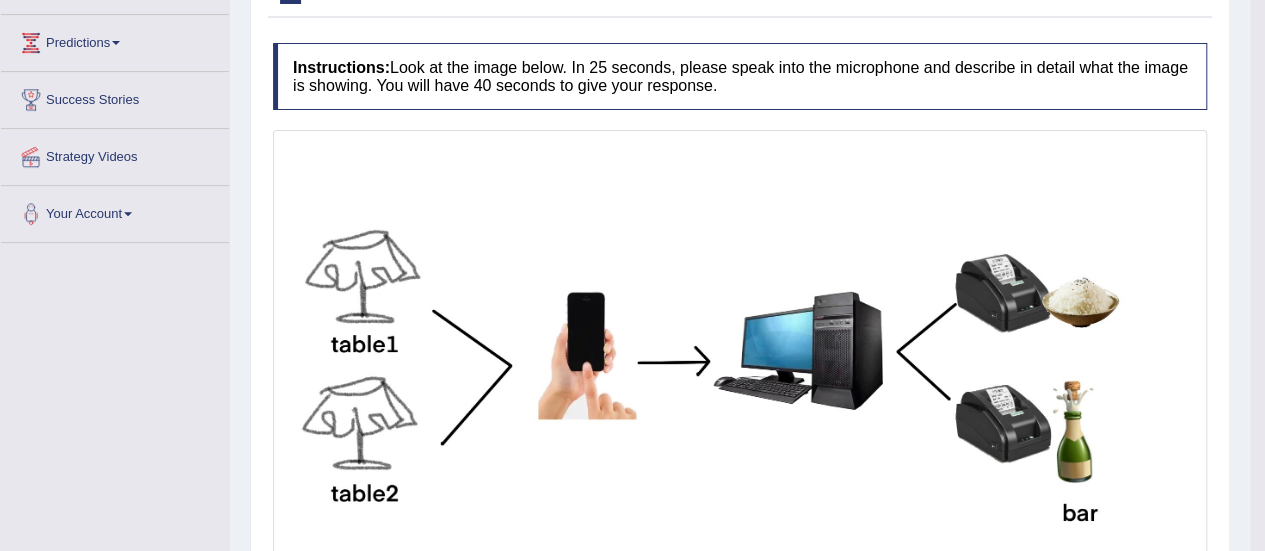 scroll, scrollTop: 141, scrollLeft: 0, axis: vertical 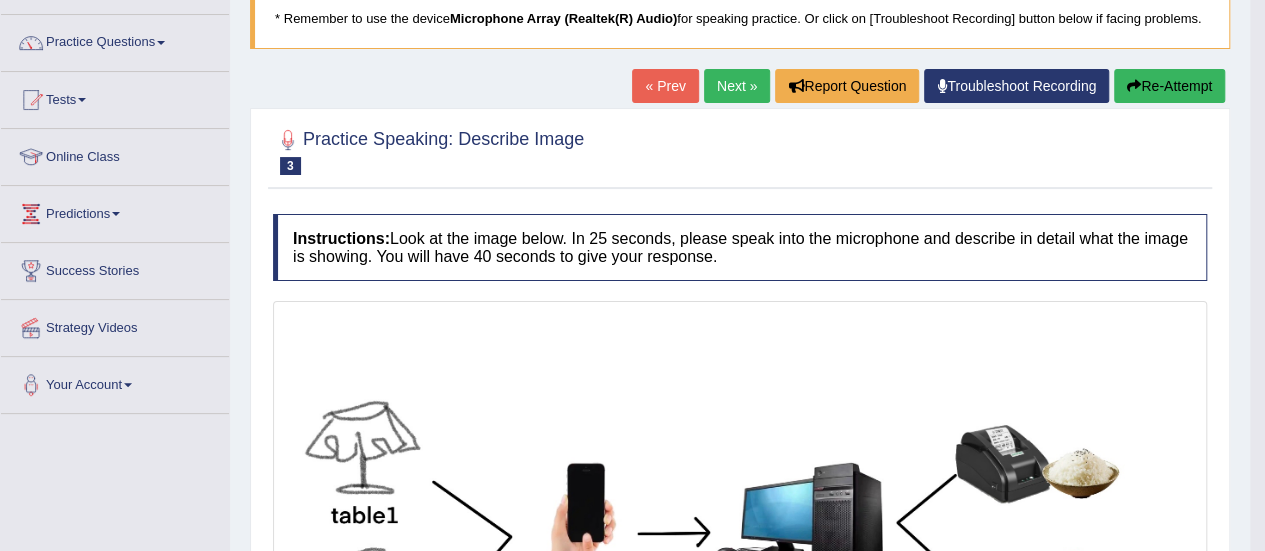 click on "Next »" at bounding box center (737, 86) 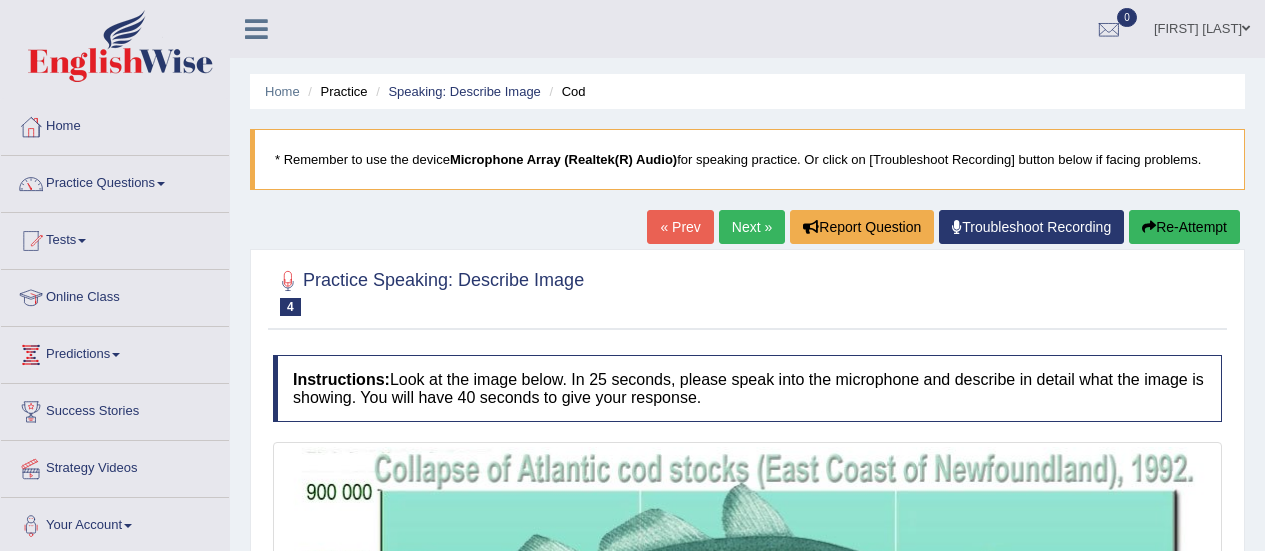 scroll, scrollTop: 0, scrollLeft: 0, axis: both 